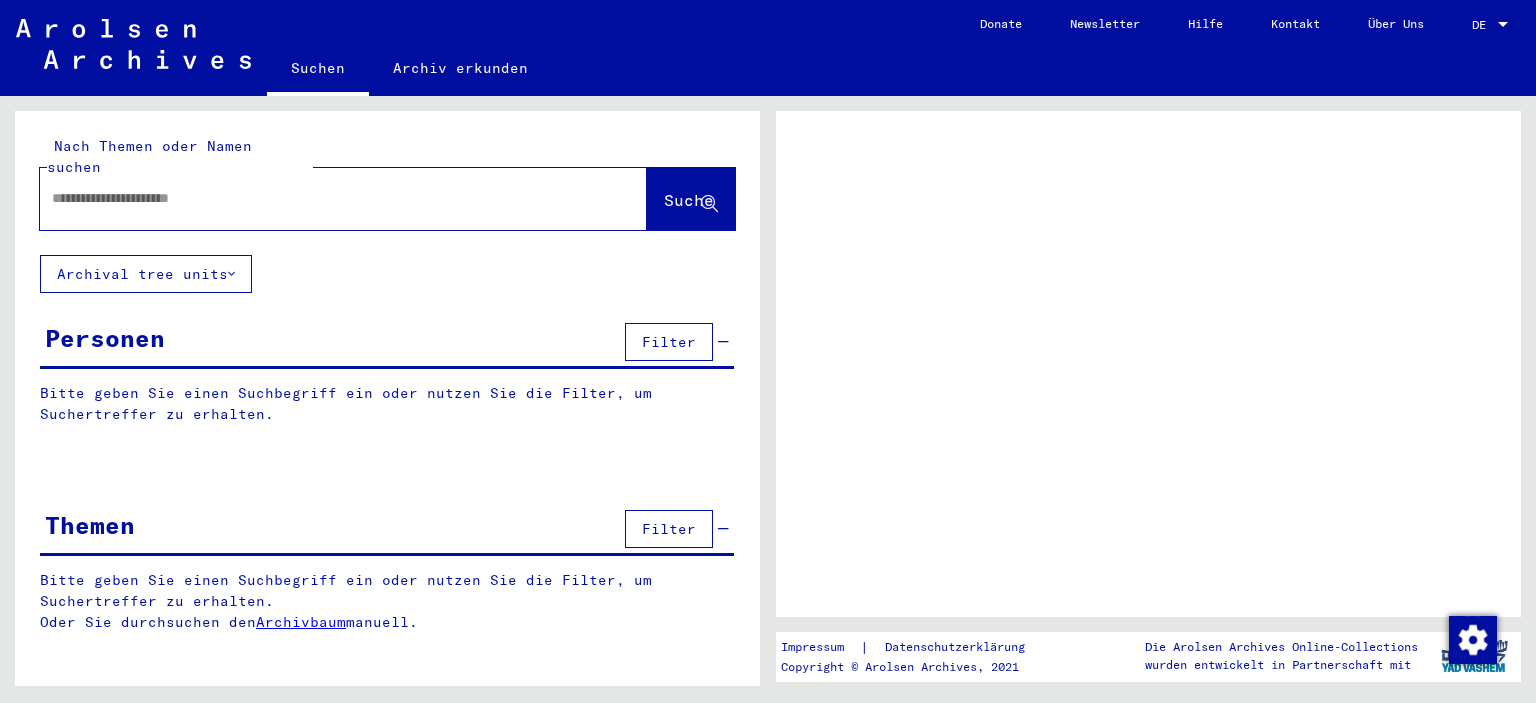 scroll, scrollTop: 0, scrollLeft: 0, axis: both 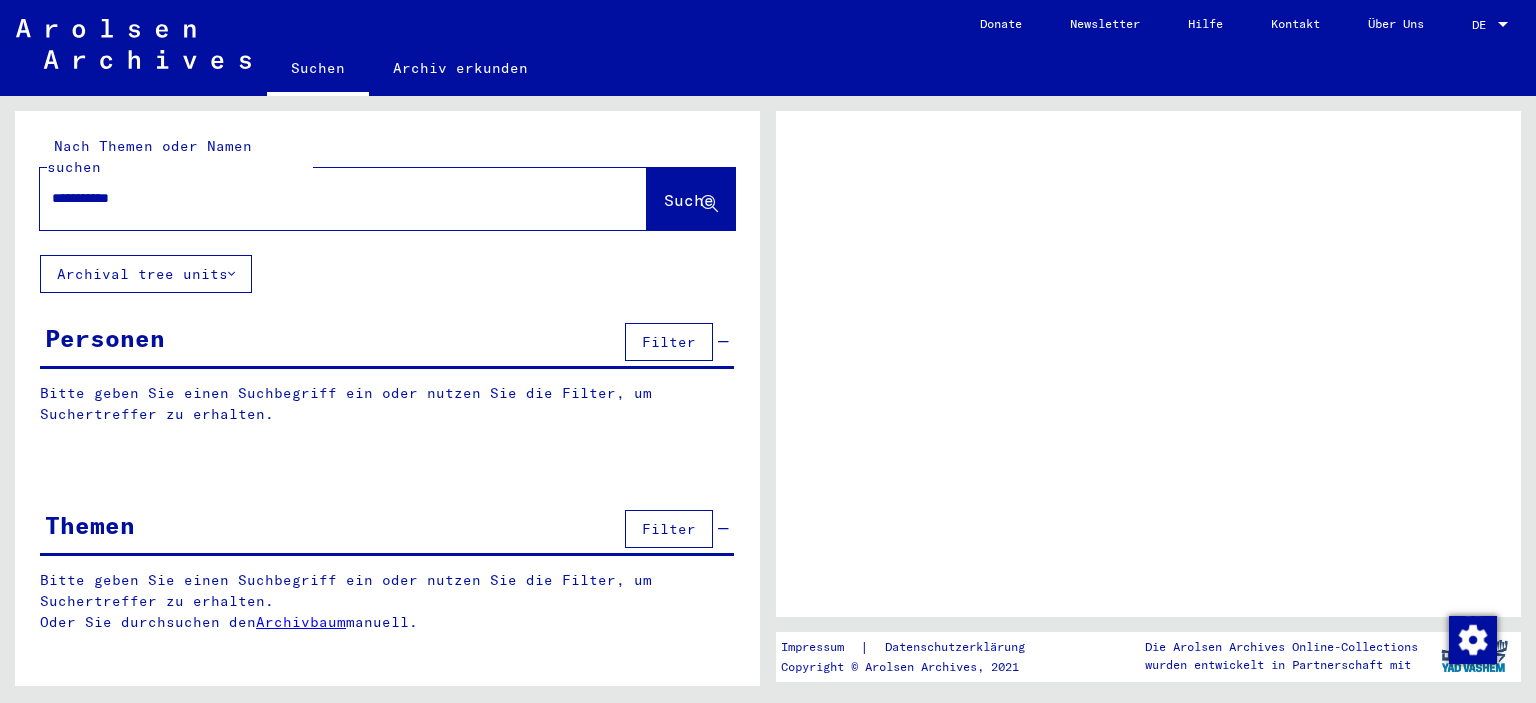 type on "**********" 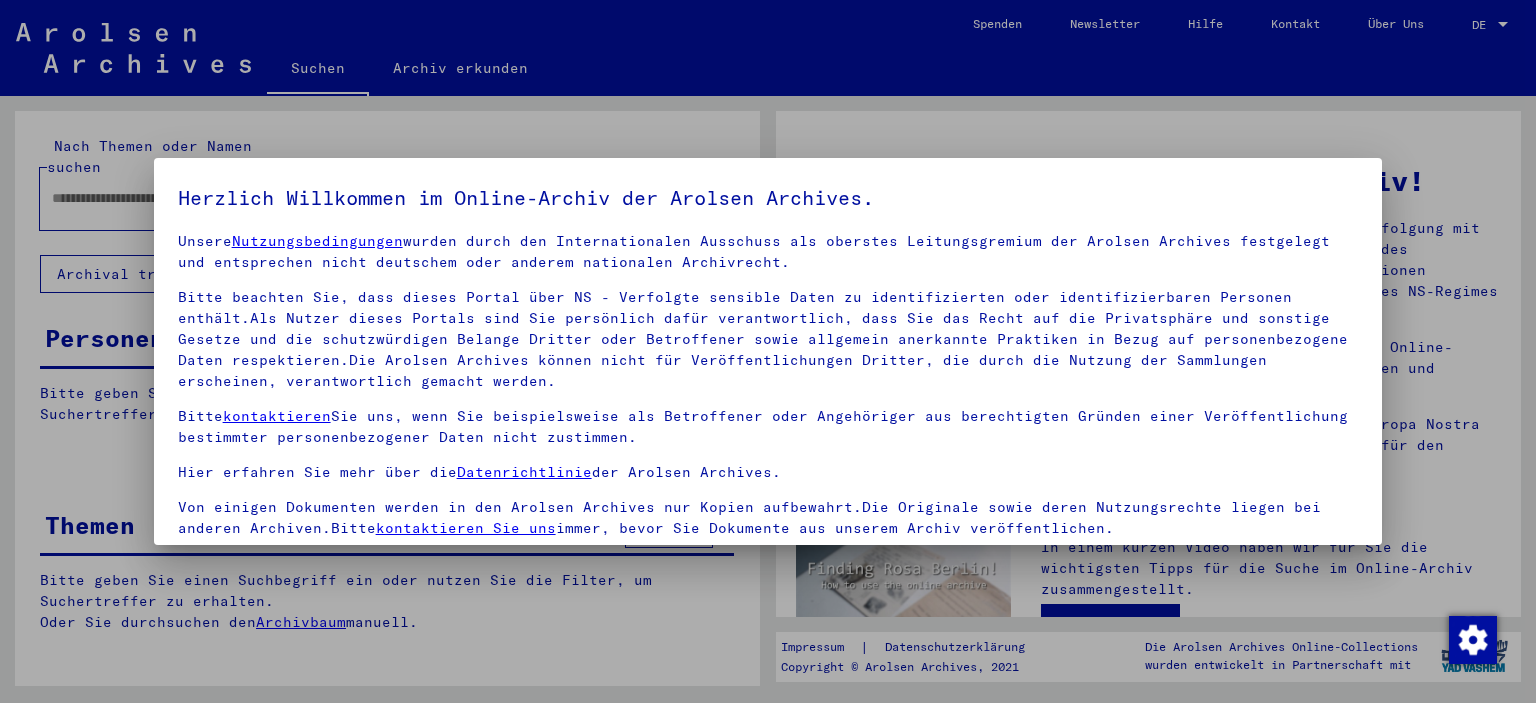scroll, scrollTop: 22, scrollLeft: 0, axis: vertical 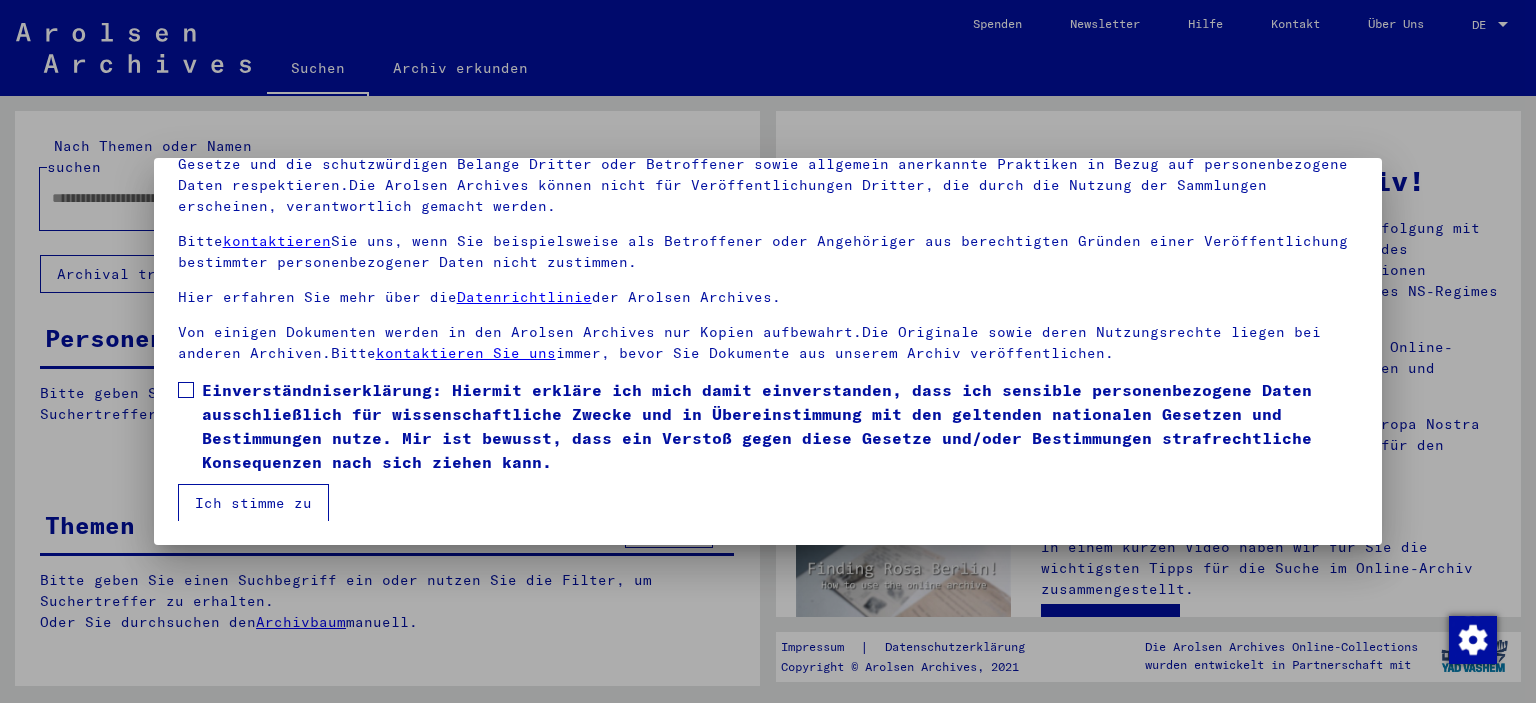 drag, startPoint x: 184, startPoint y: 386, endPoint x: 221, endPoint y: 467, distance: 89.050545 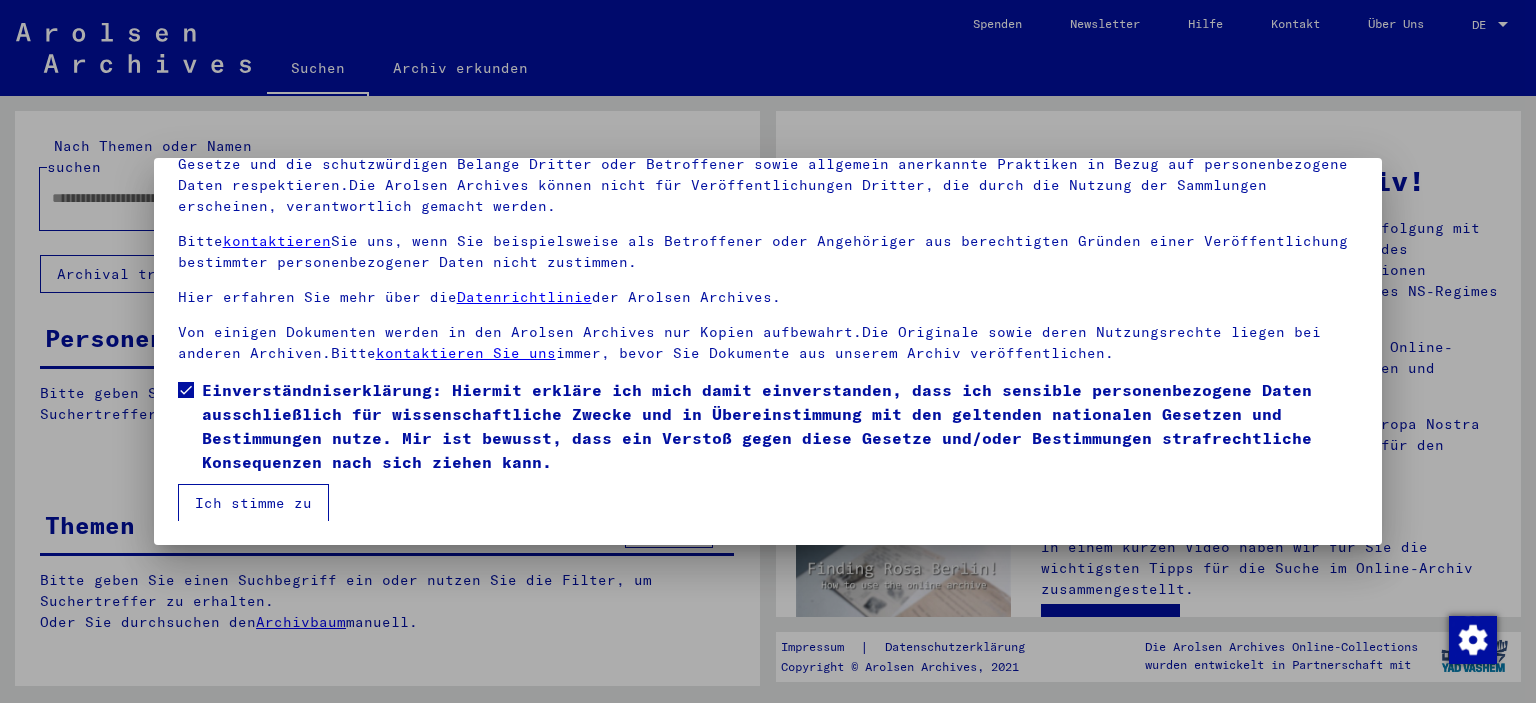 click on "Ich stimme zu" at bounding box center [253, 503] 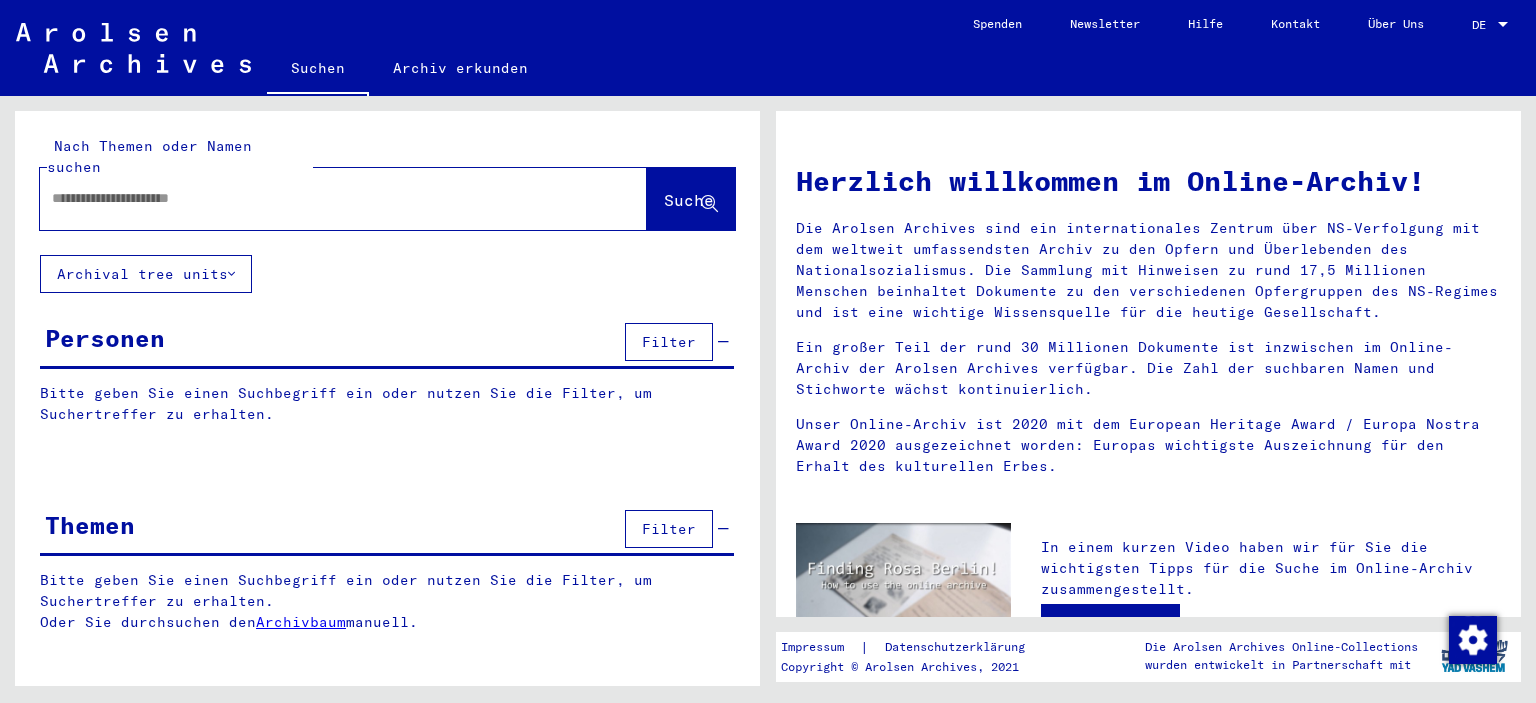 click at bounding box center [319, 198] 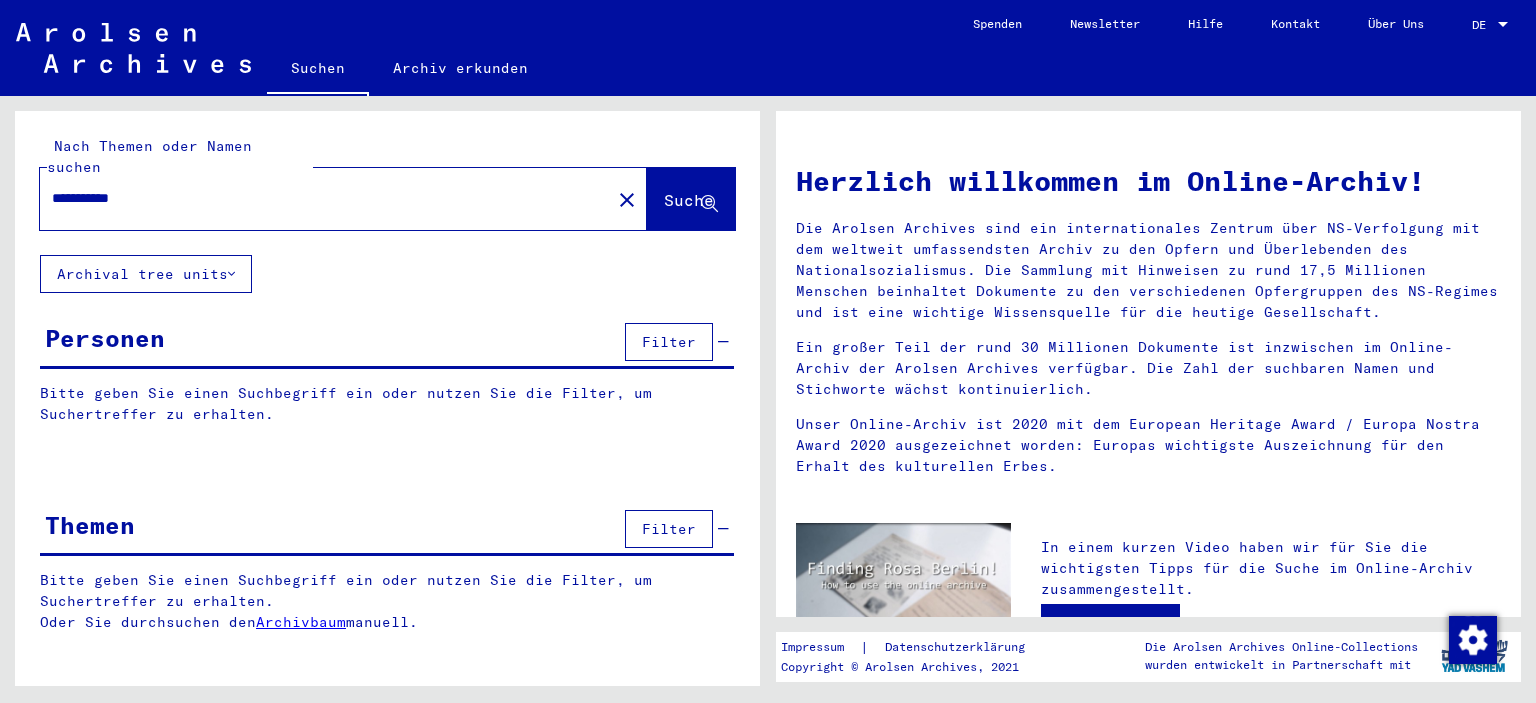 type on "**********" 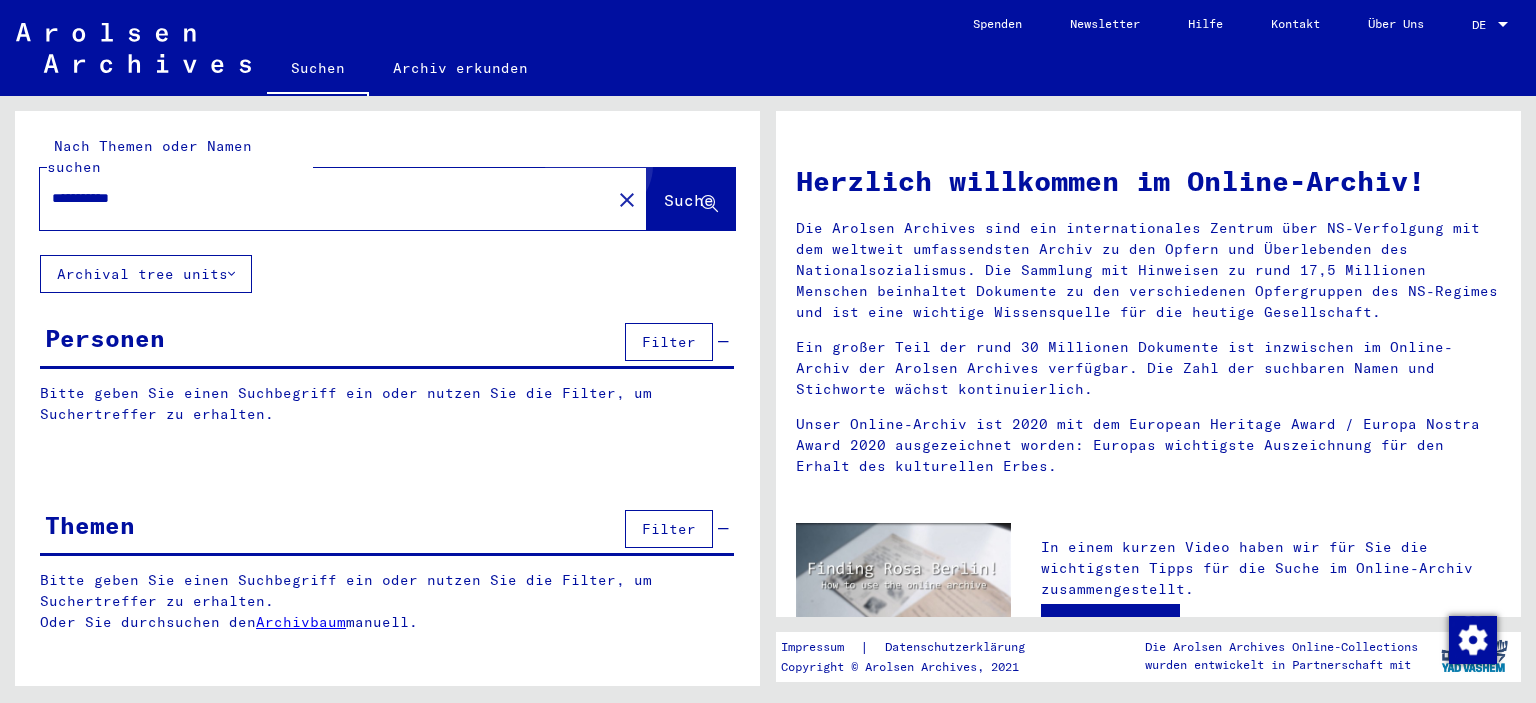 click on "Suche" 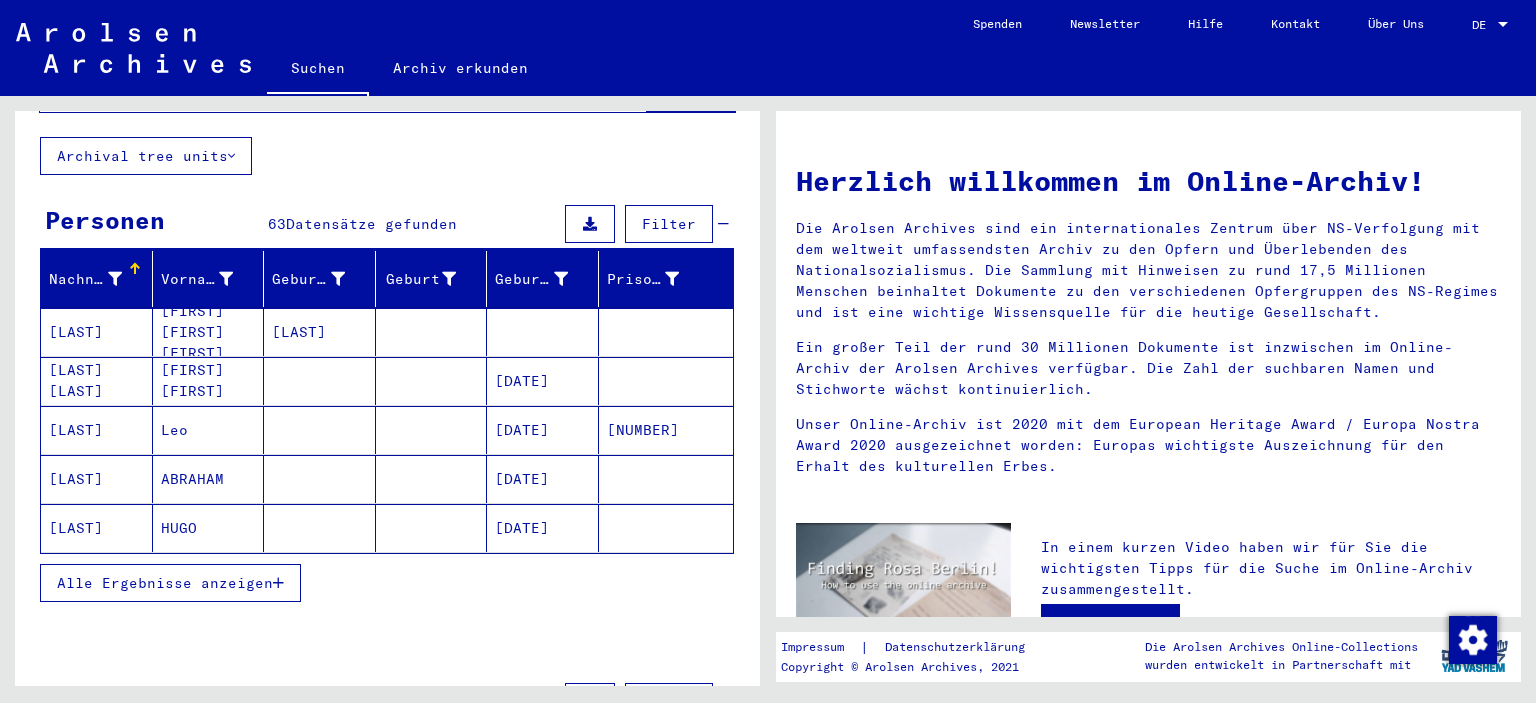 scroll, scrollTop: 200, scrollLeft: 0, axis: vertical 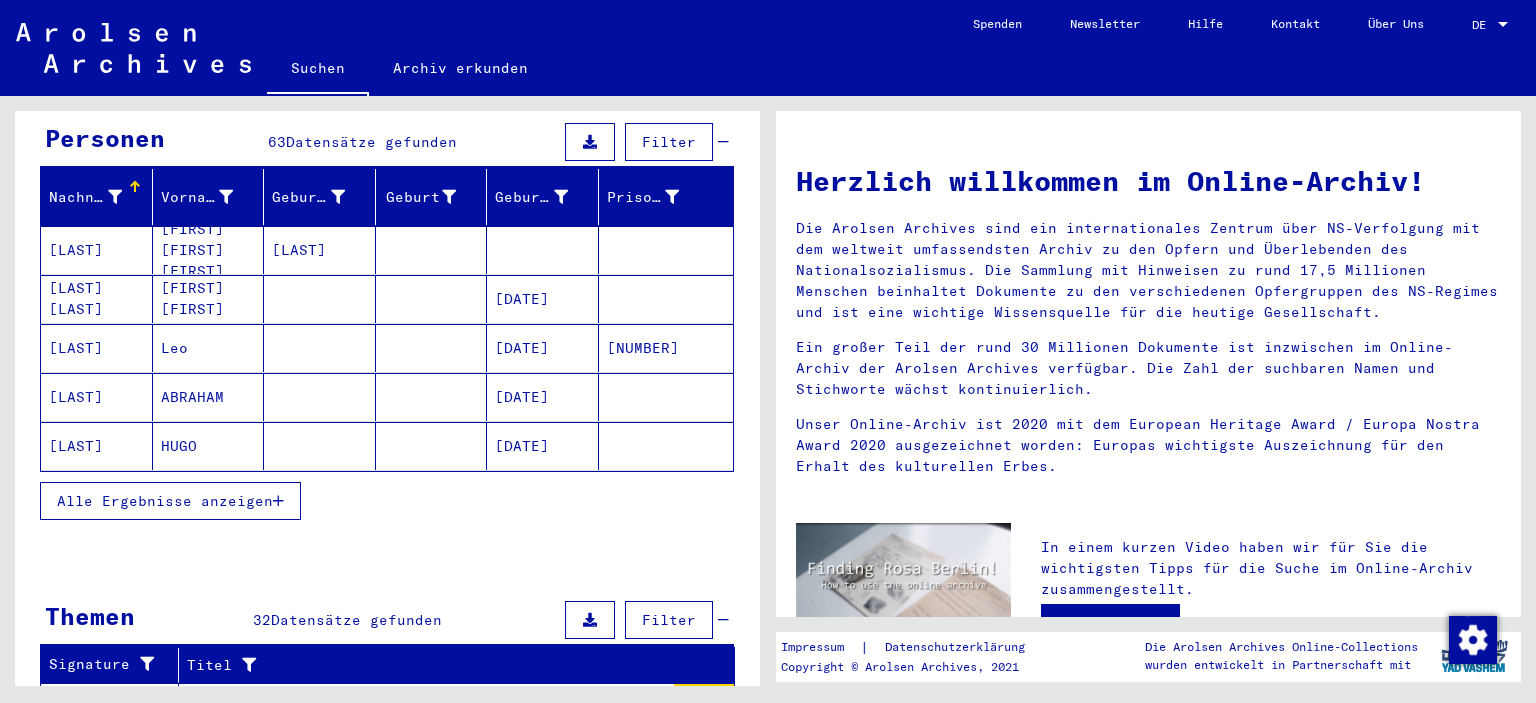 click on "Alle Ergebnisse anzeigen" at bounding box center [165, 501] 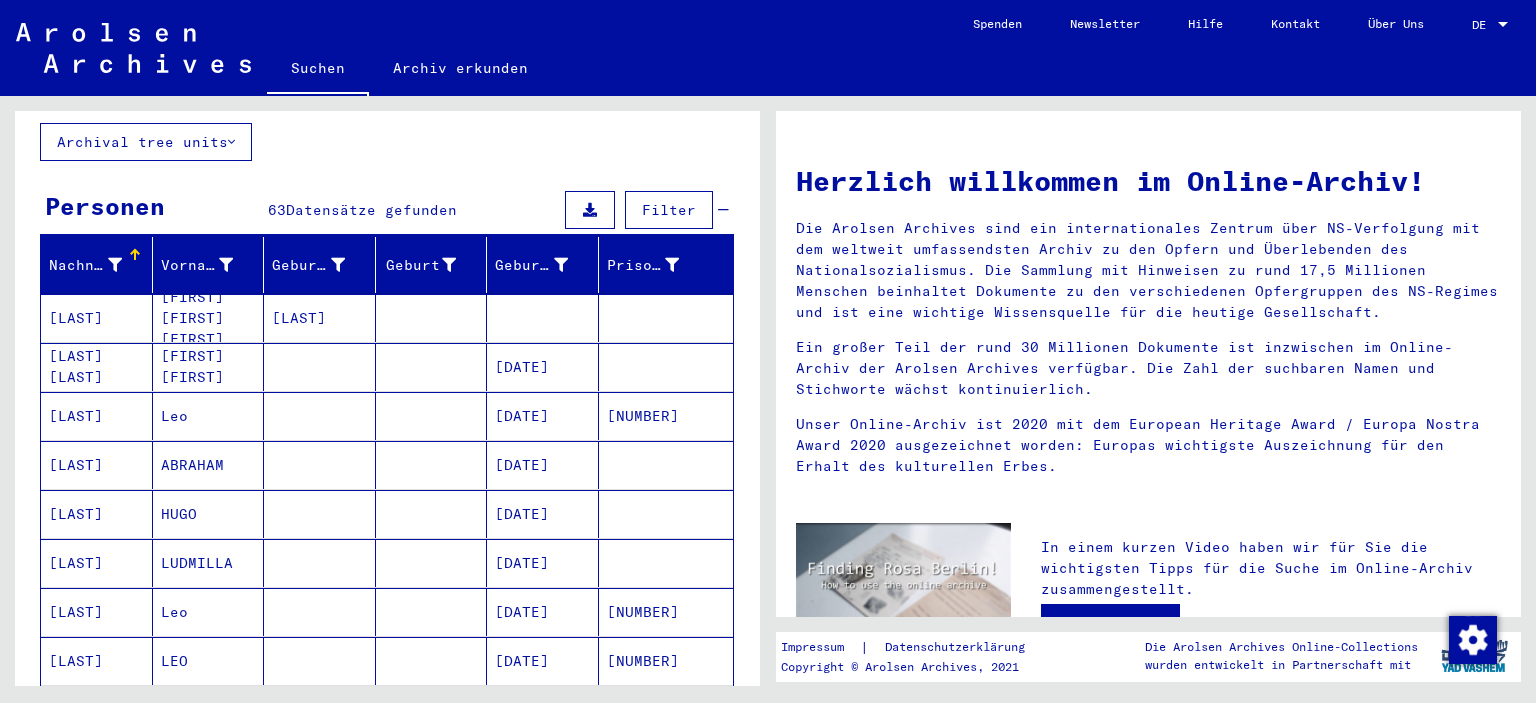 scroll, scrollTop: 100, scrollLeft: 0, axis: vertical 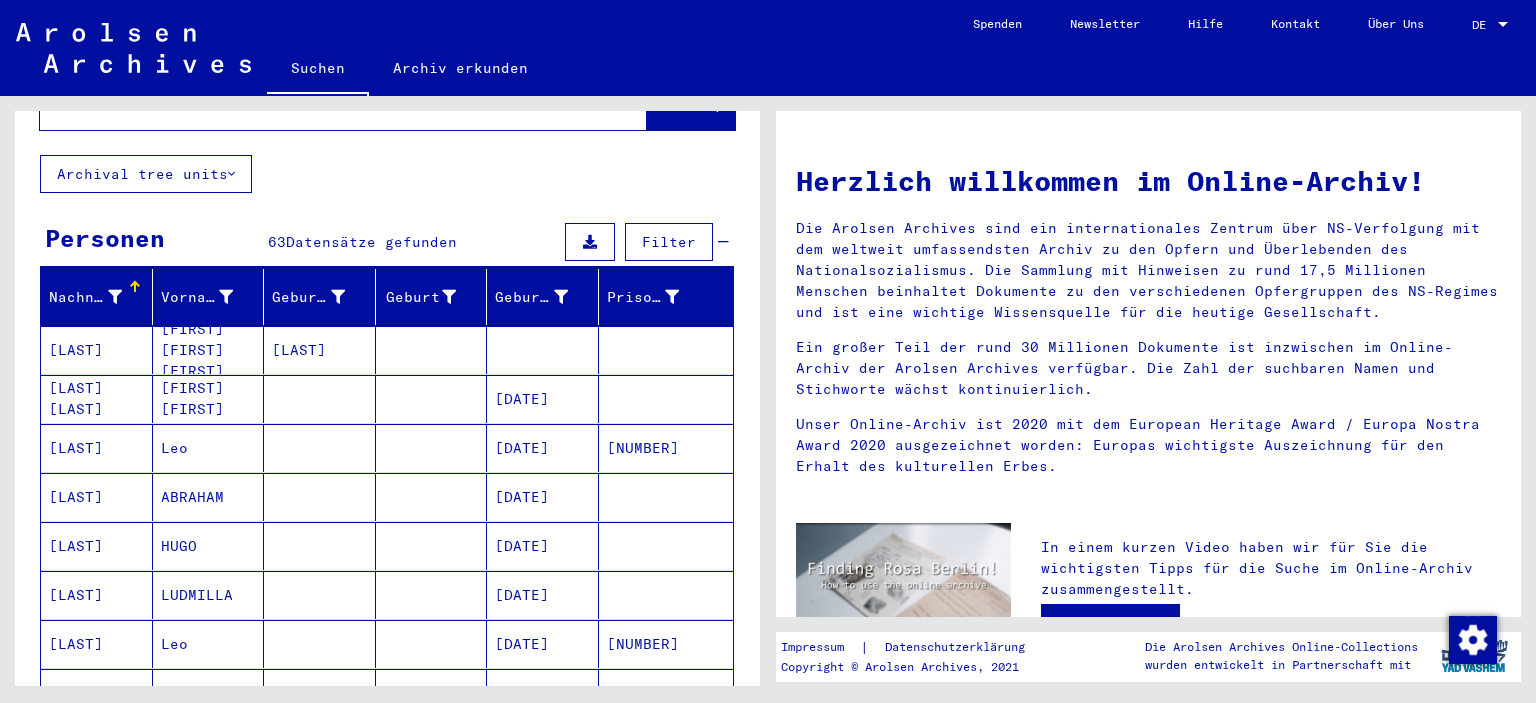 click on "[LAST]" at bounding box center [97, 399] 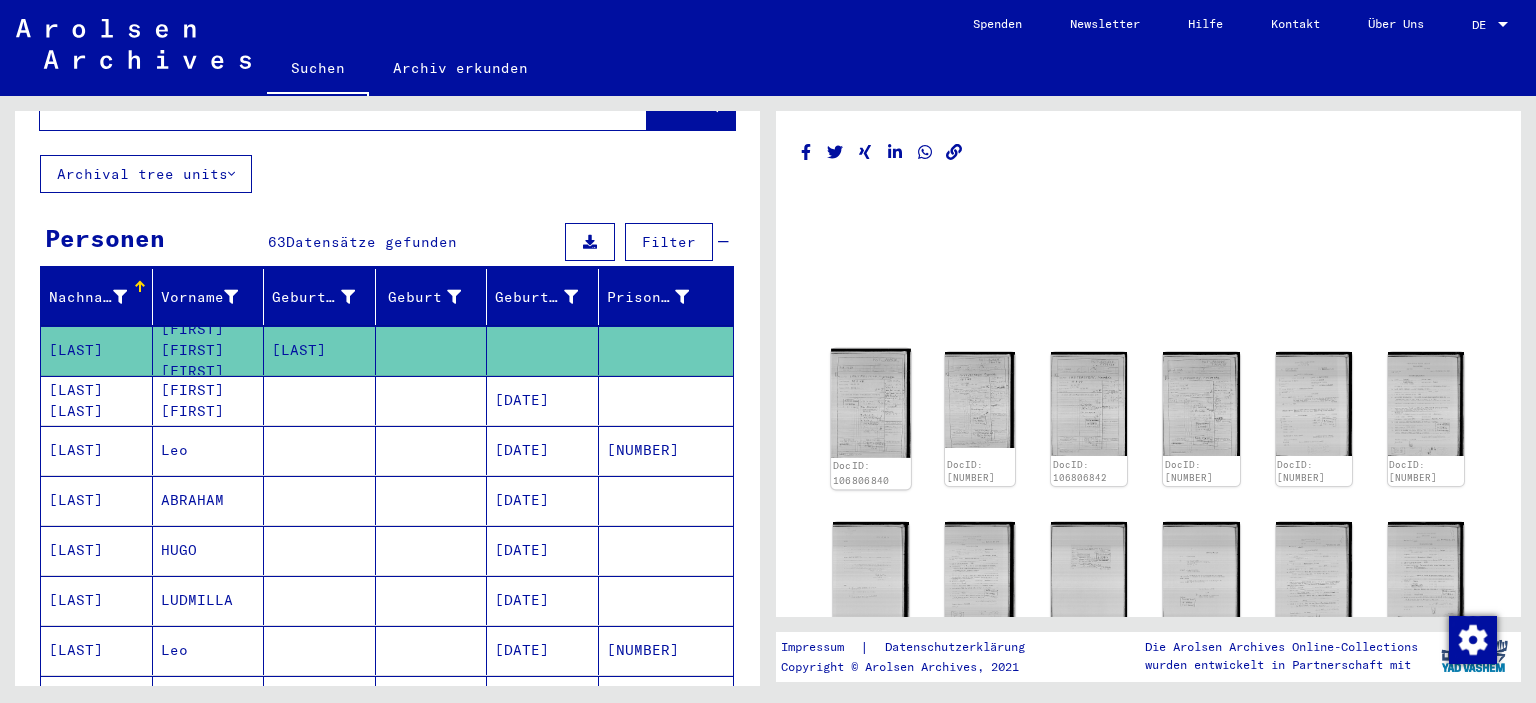 click 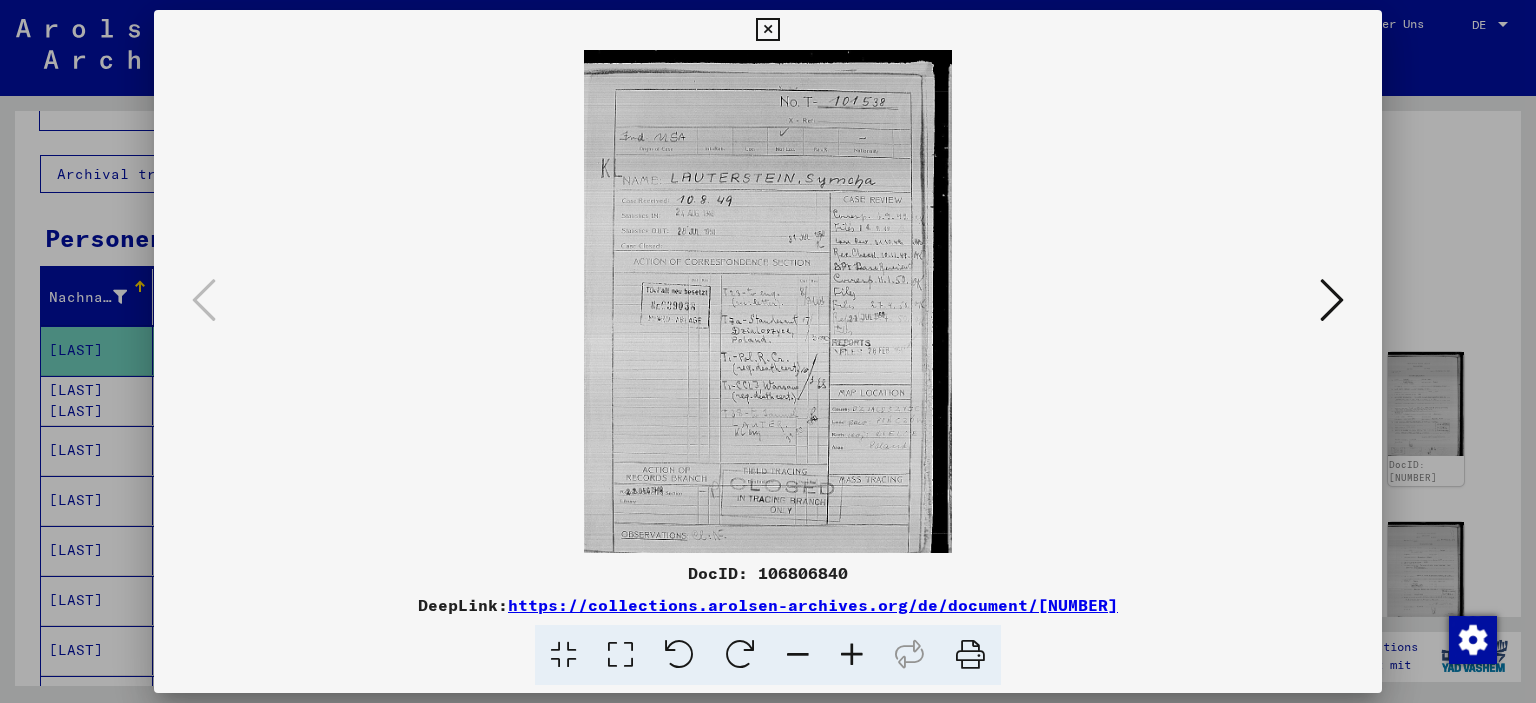 click at bounding box center [1332, 300] 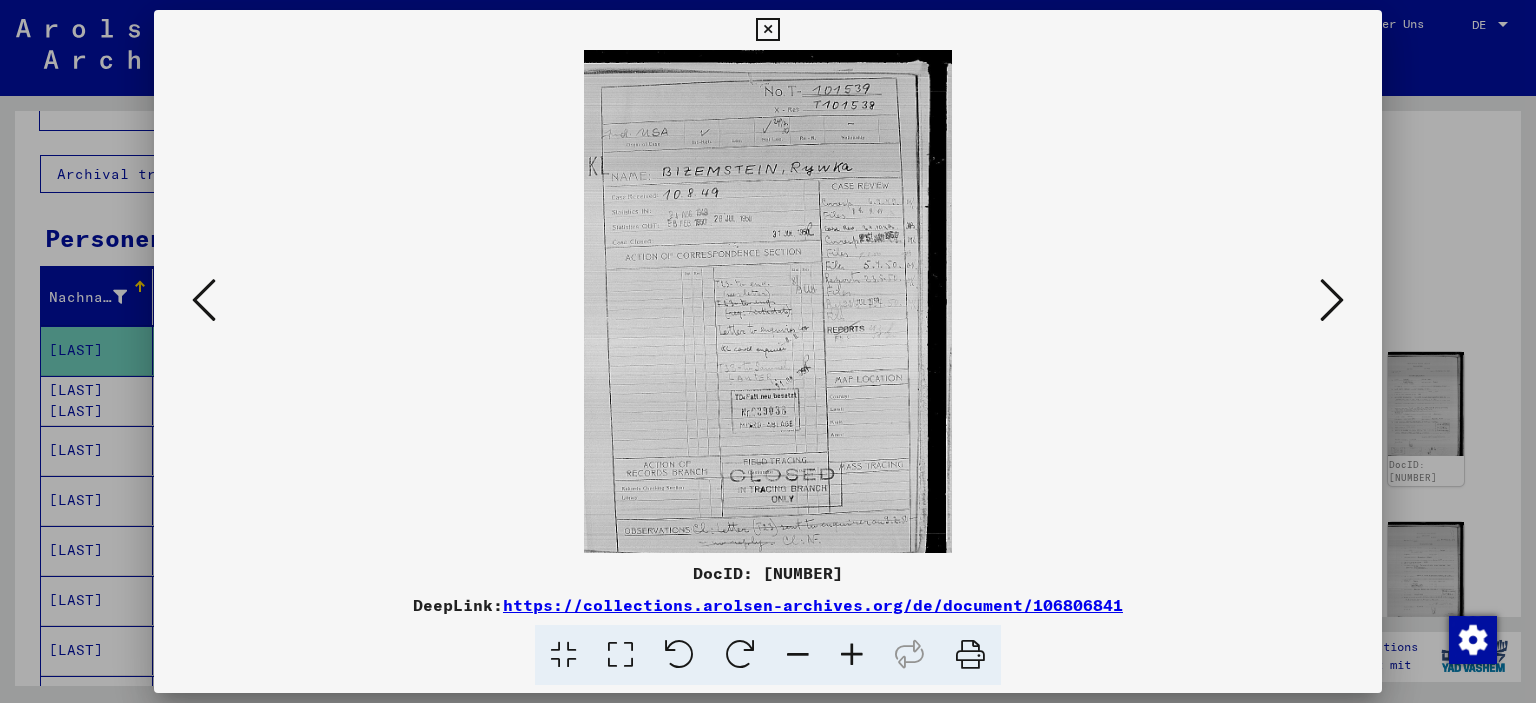 click at bounding box center (1332, 300) 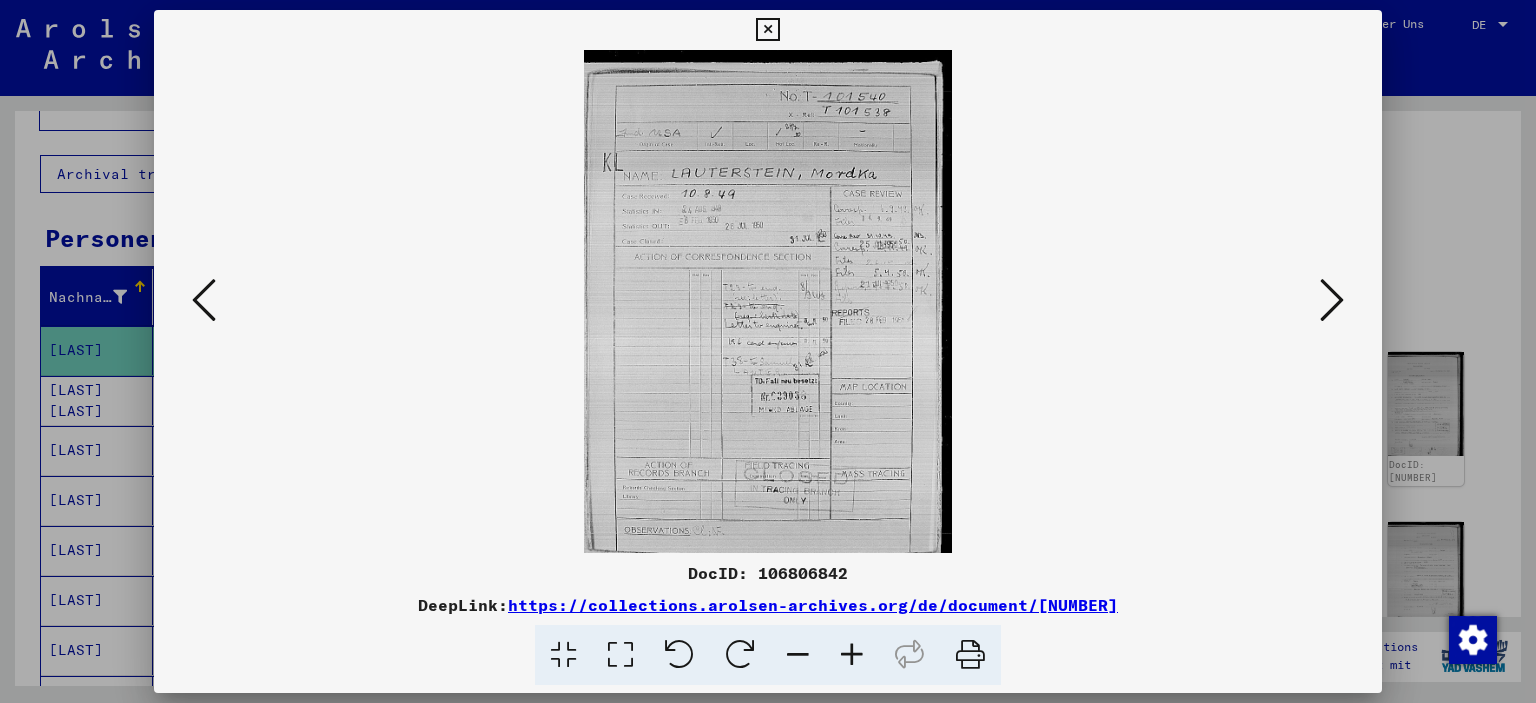 click at bounding box center (1332, 300) 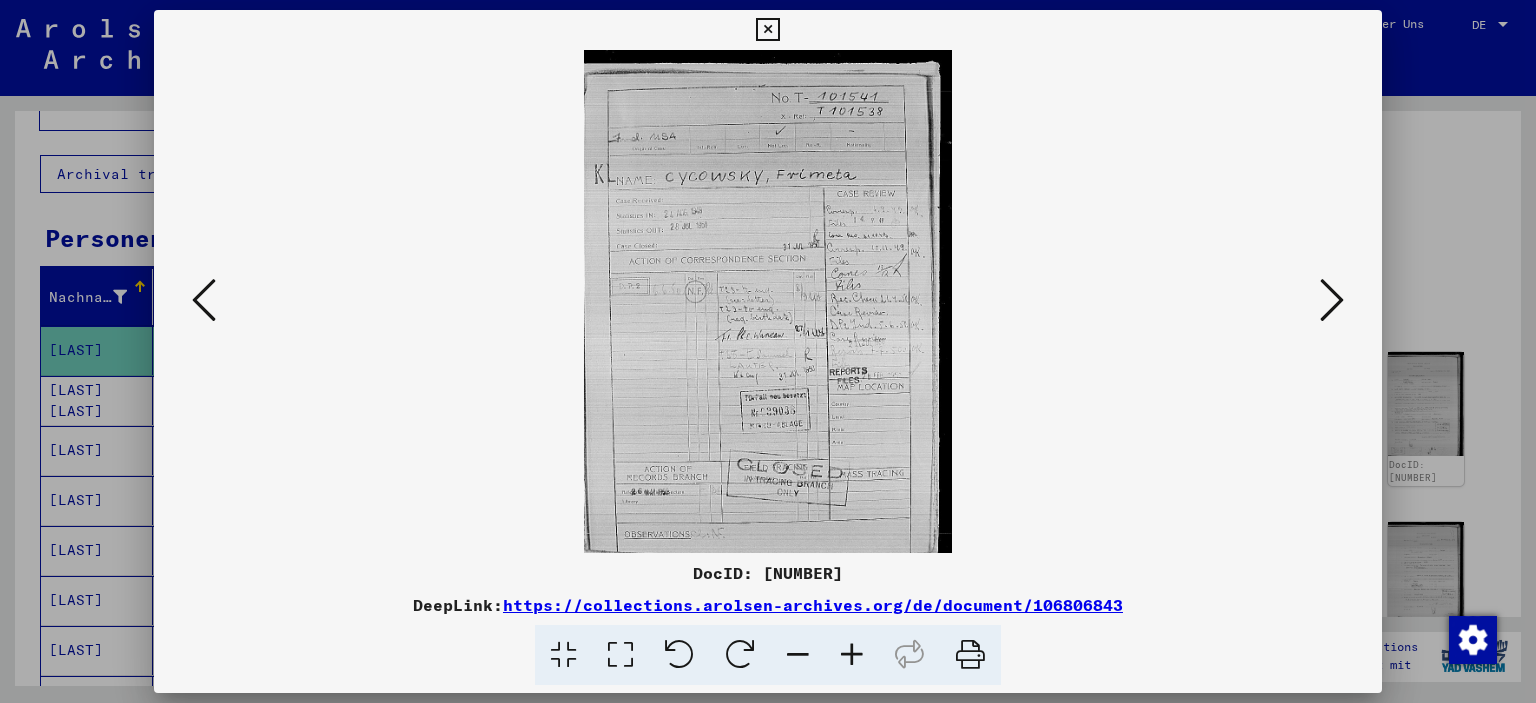 click at bounding box center (1332, 300) 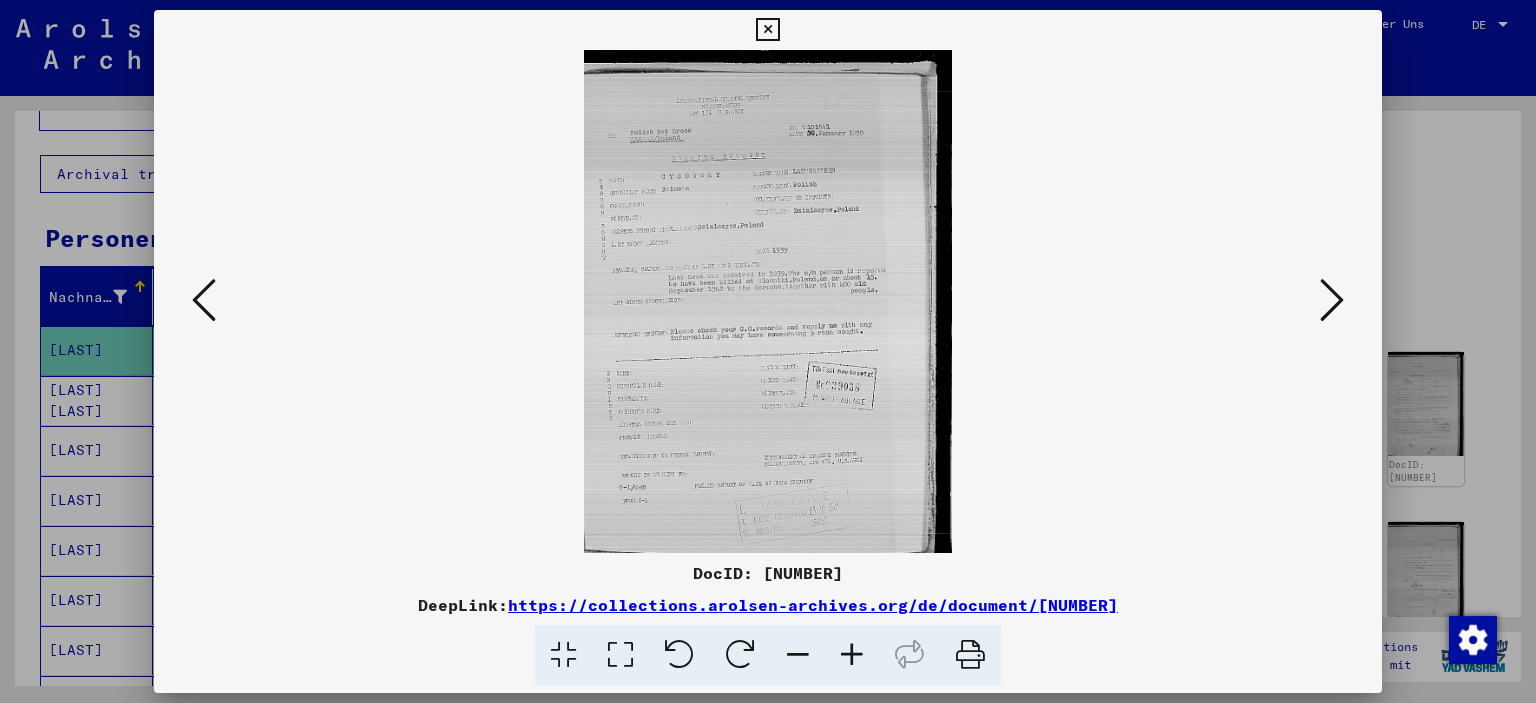 click at bounding box center (852, 655) 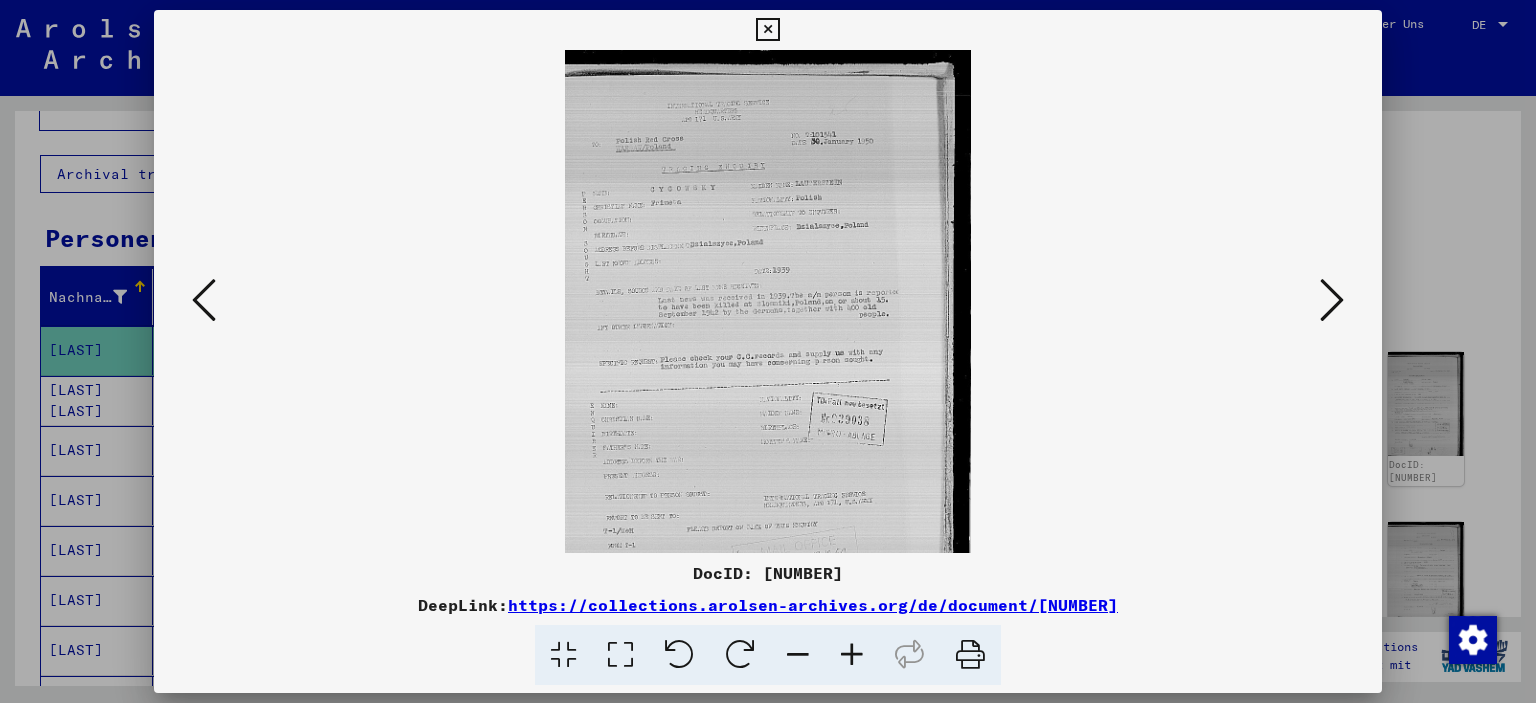 click at bounding box center [852, 655] 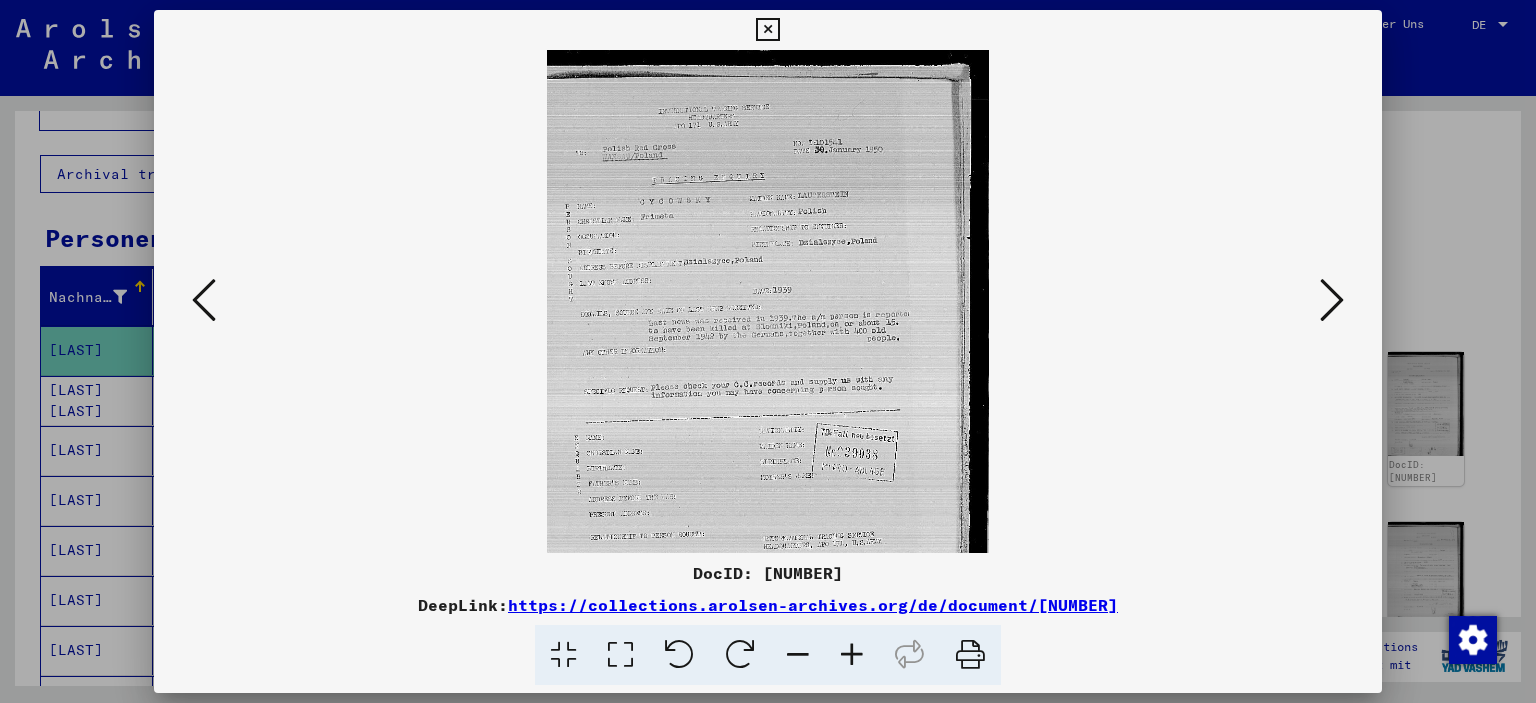 click at bounding box center (852, 655) 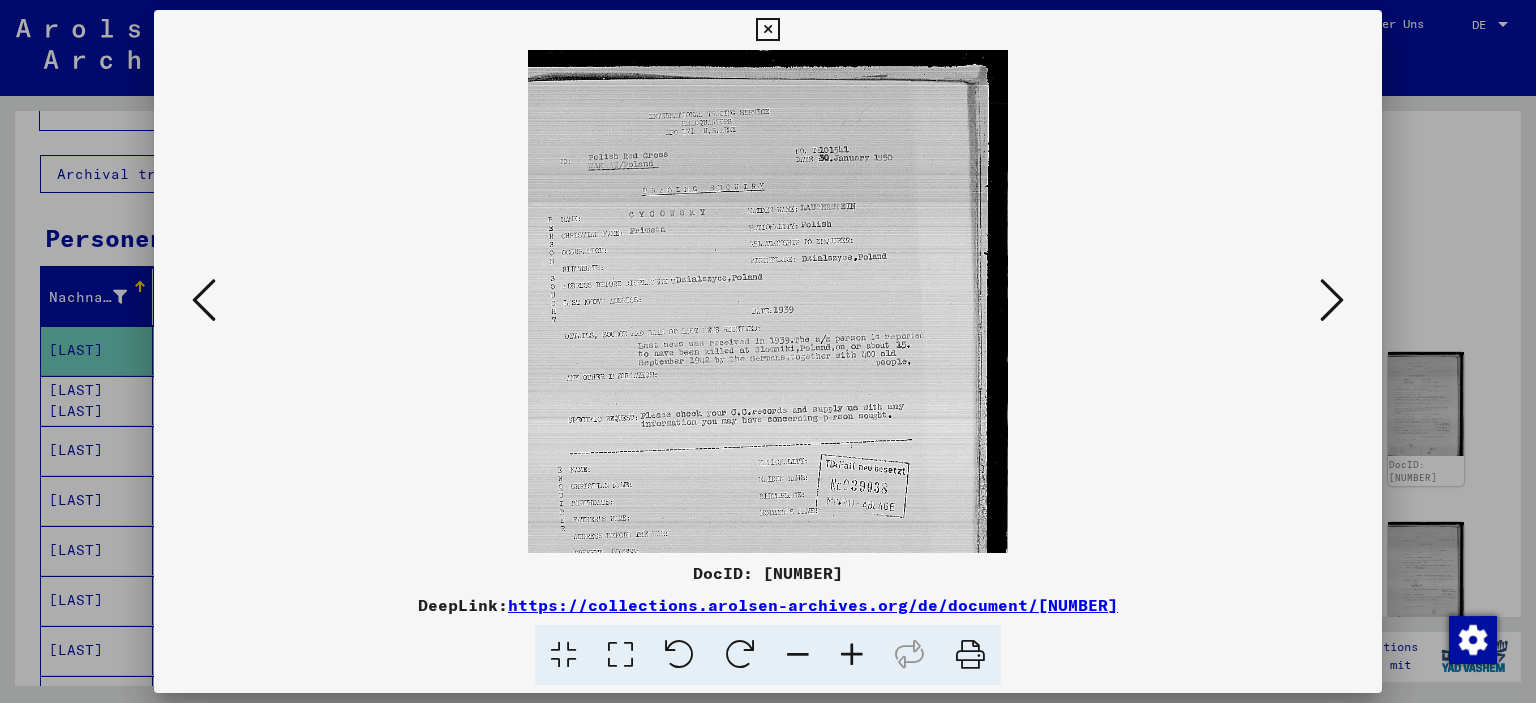 click at bounding box center (852, 655) 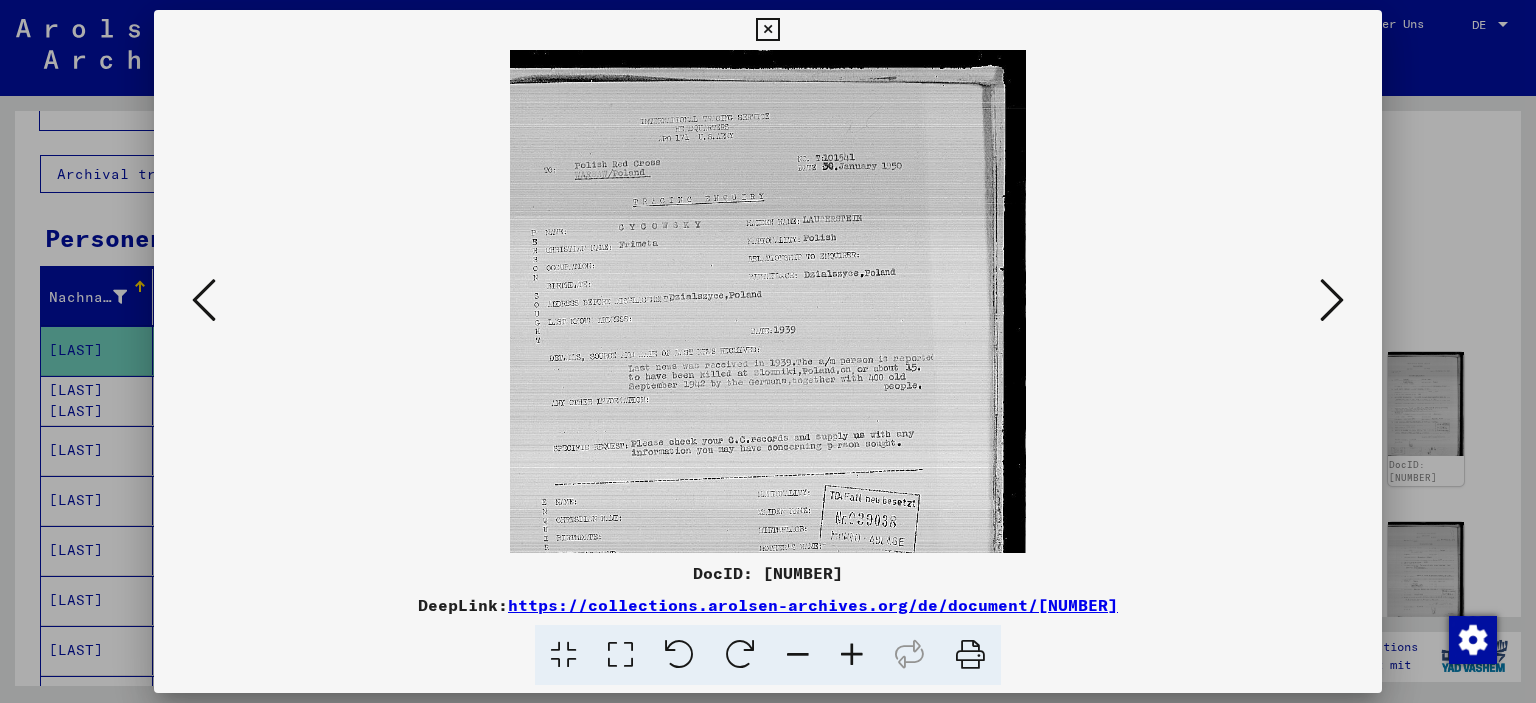 click at bounding box center (1332, 300) 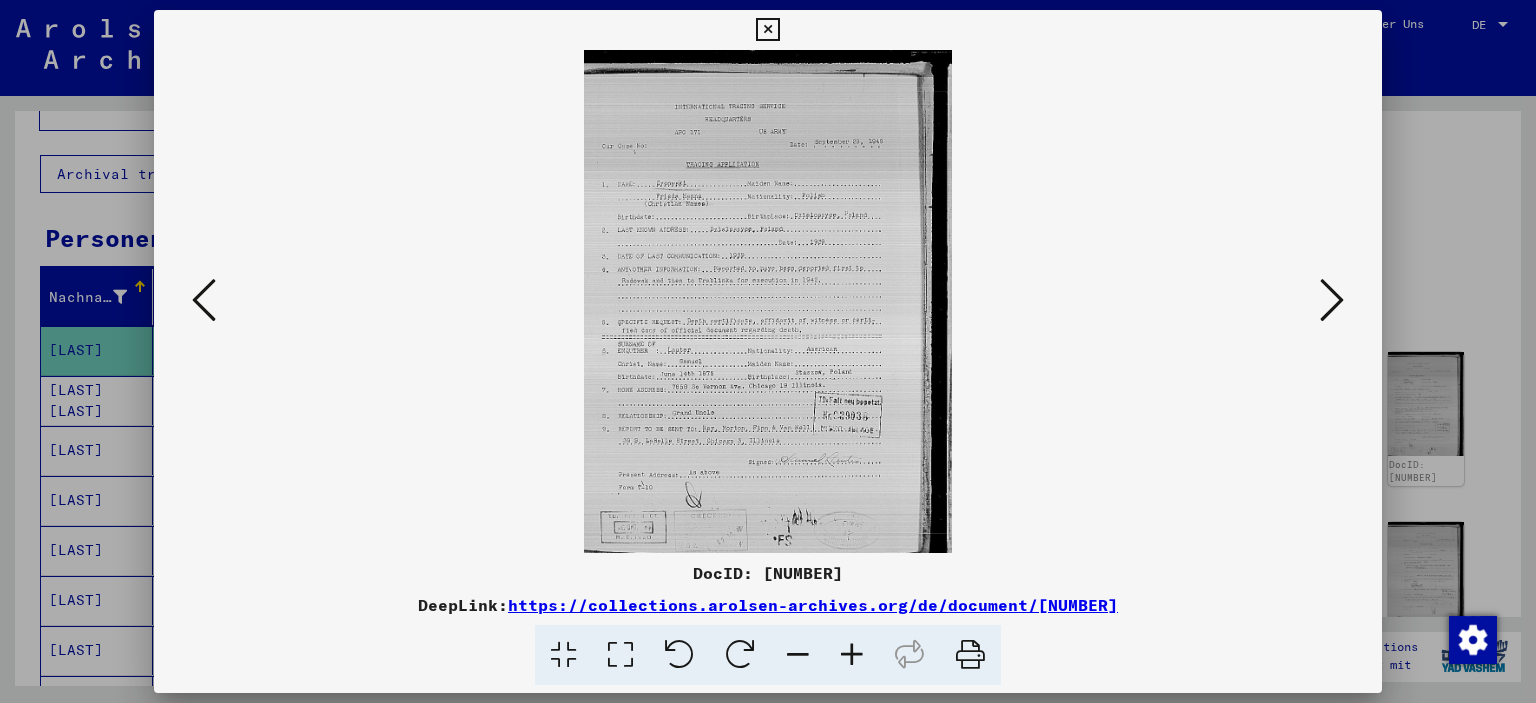 click at bounding box center (1332, 300) 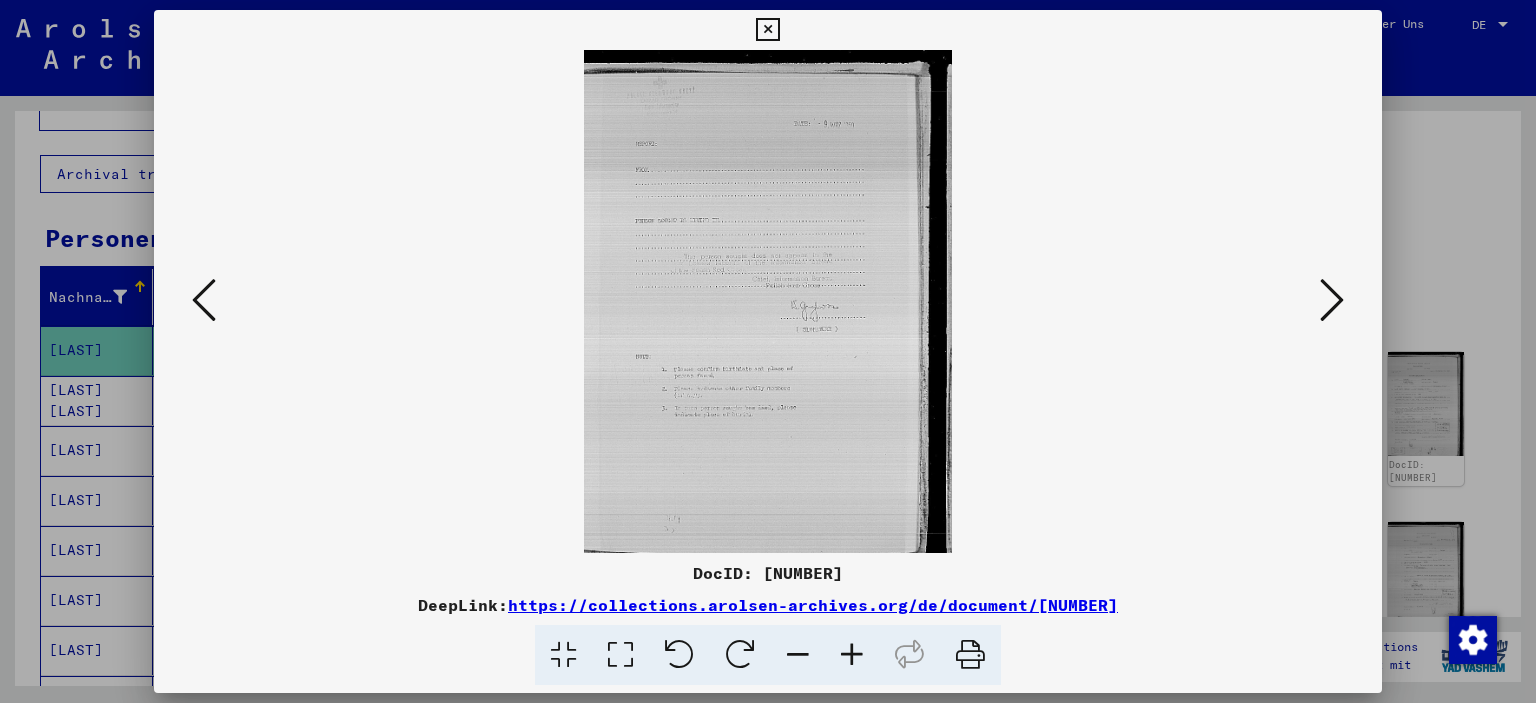 click at bounding box center [767, 30] 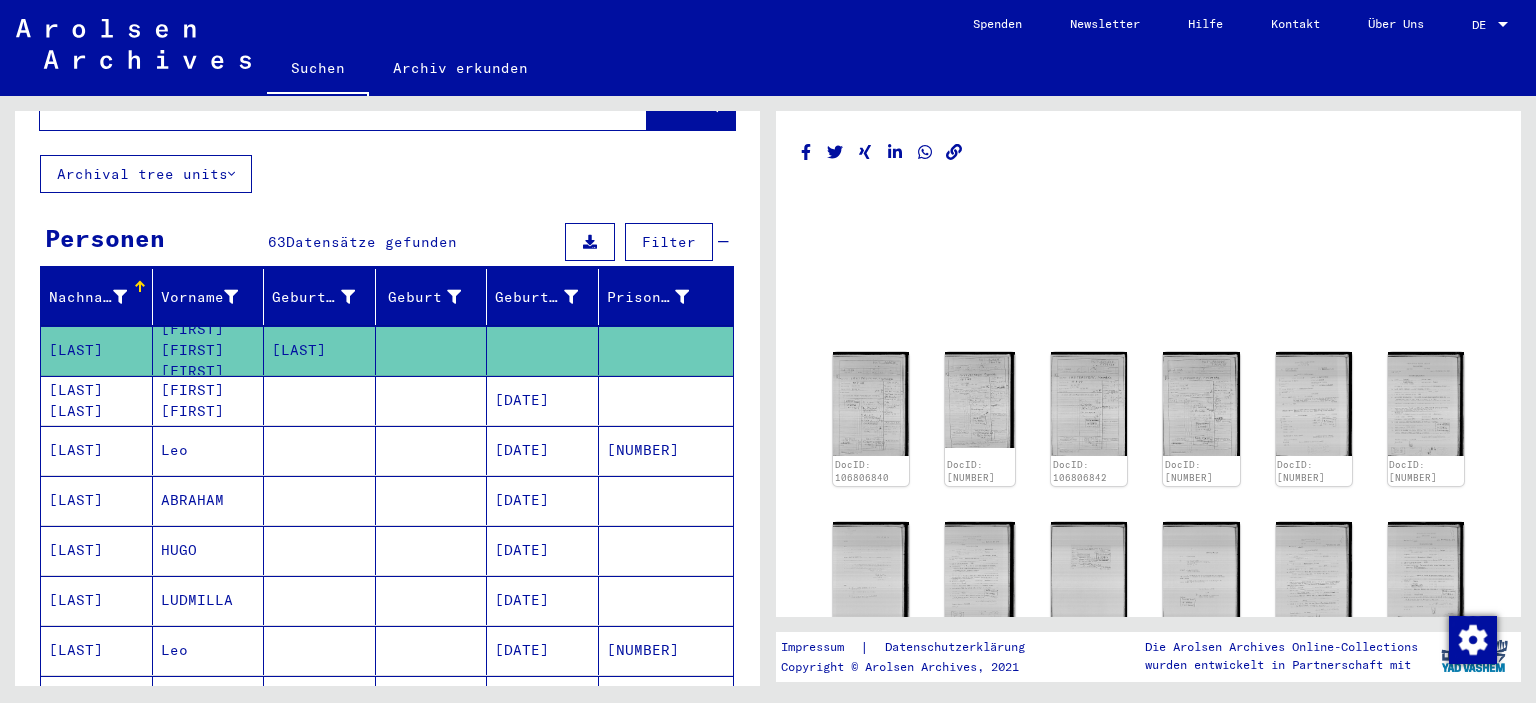 click on "[LAST] [LAST]" at bounding box center [97, 450] 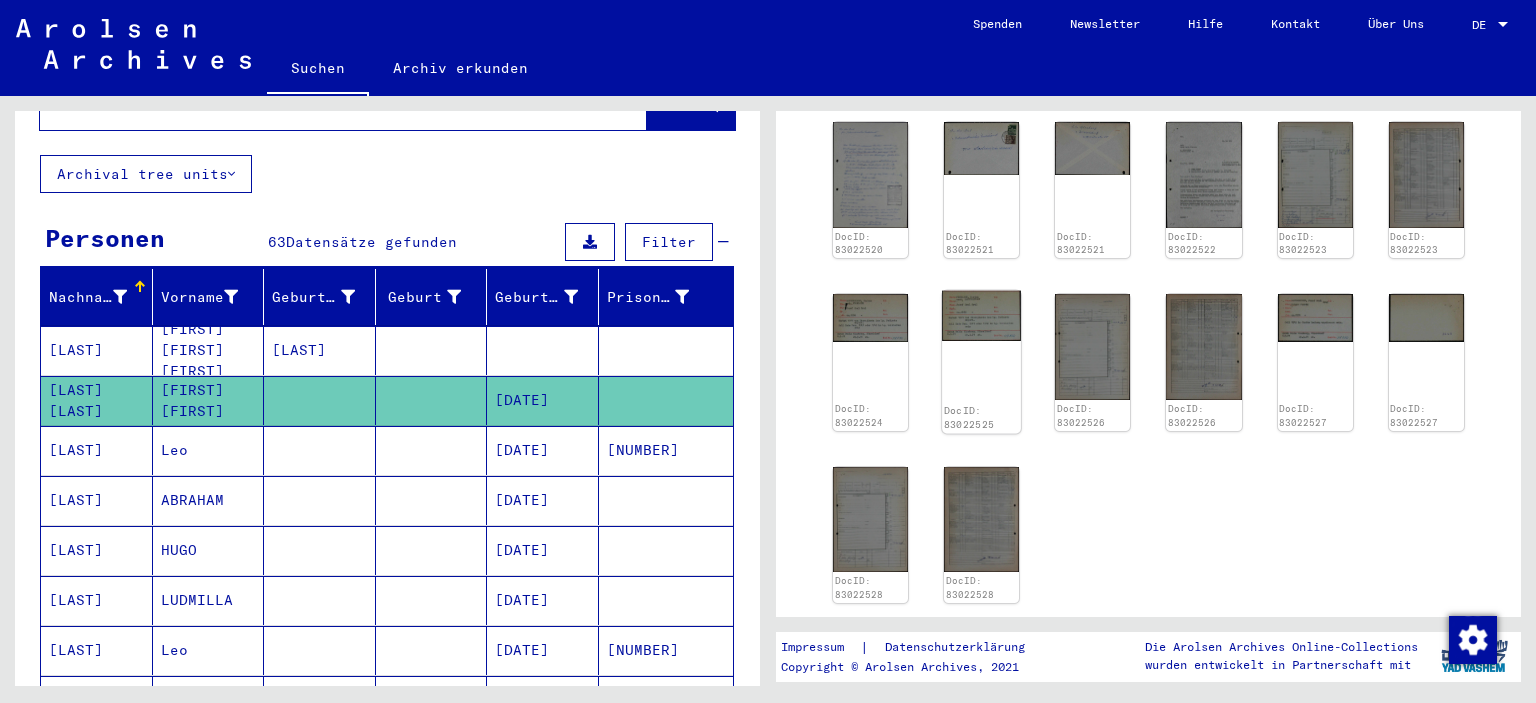 scroll, scrollTop: 500, scrollLeft: 0, axis: vertical 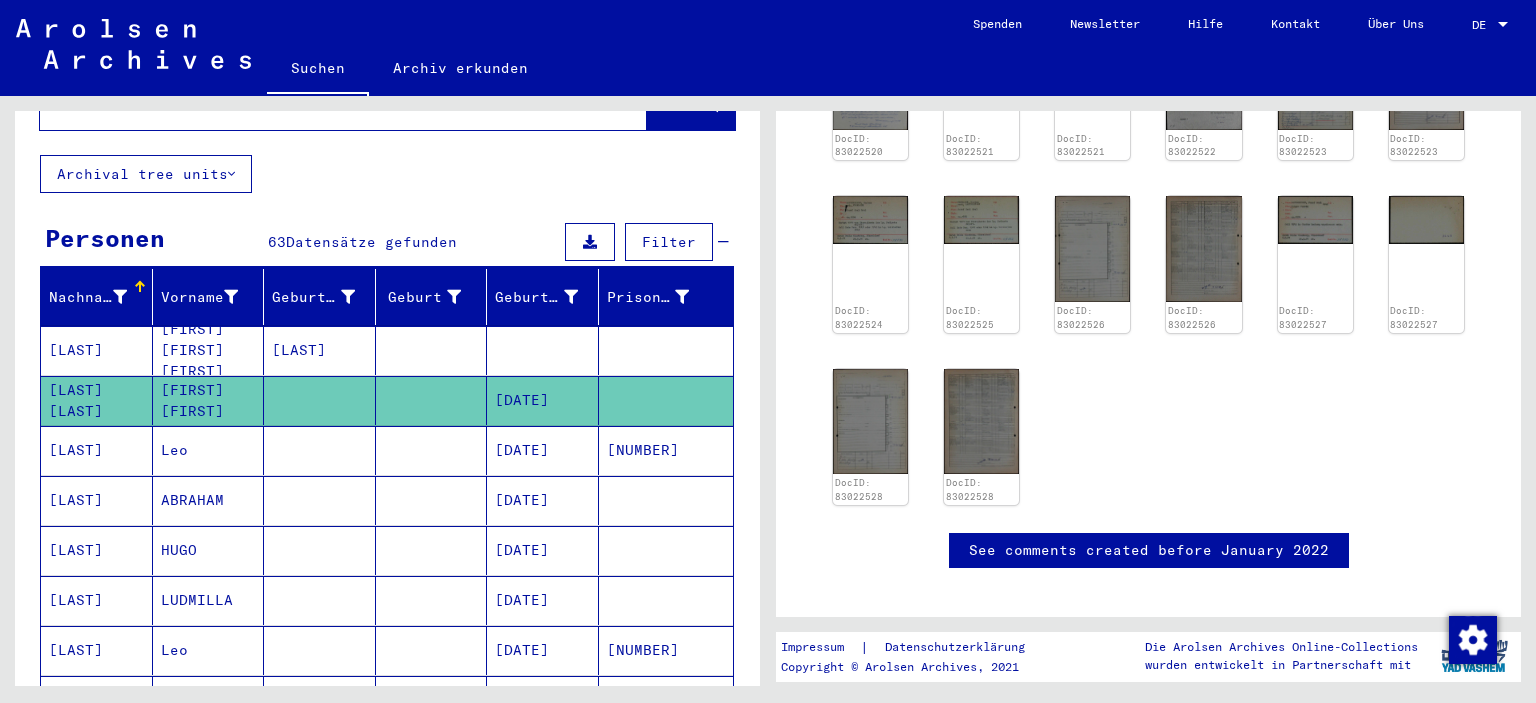 click on "[LAST]" at bounding box center (97, 500) 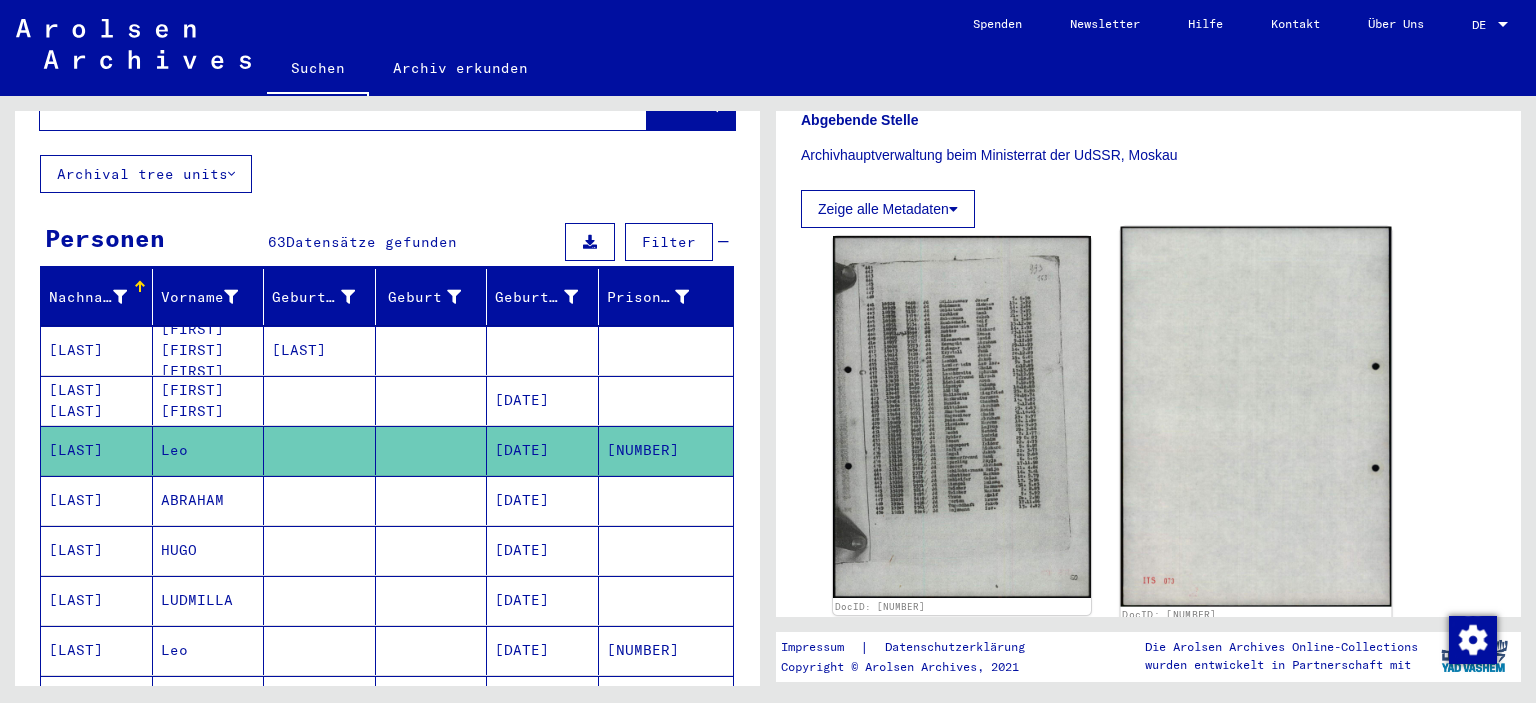 scroll, scrollTop: 500, scrollLeft: 0, axis: vertical 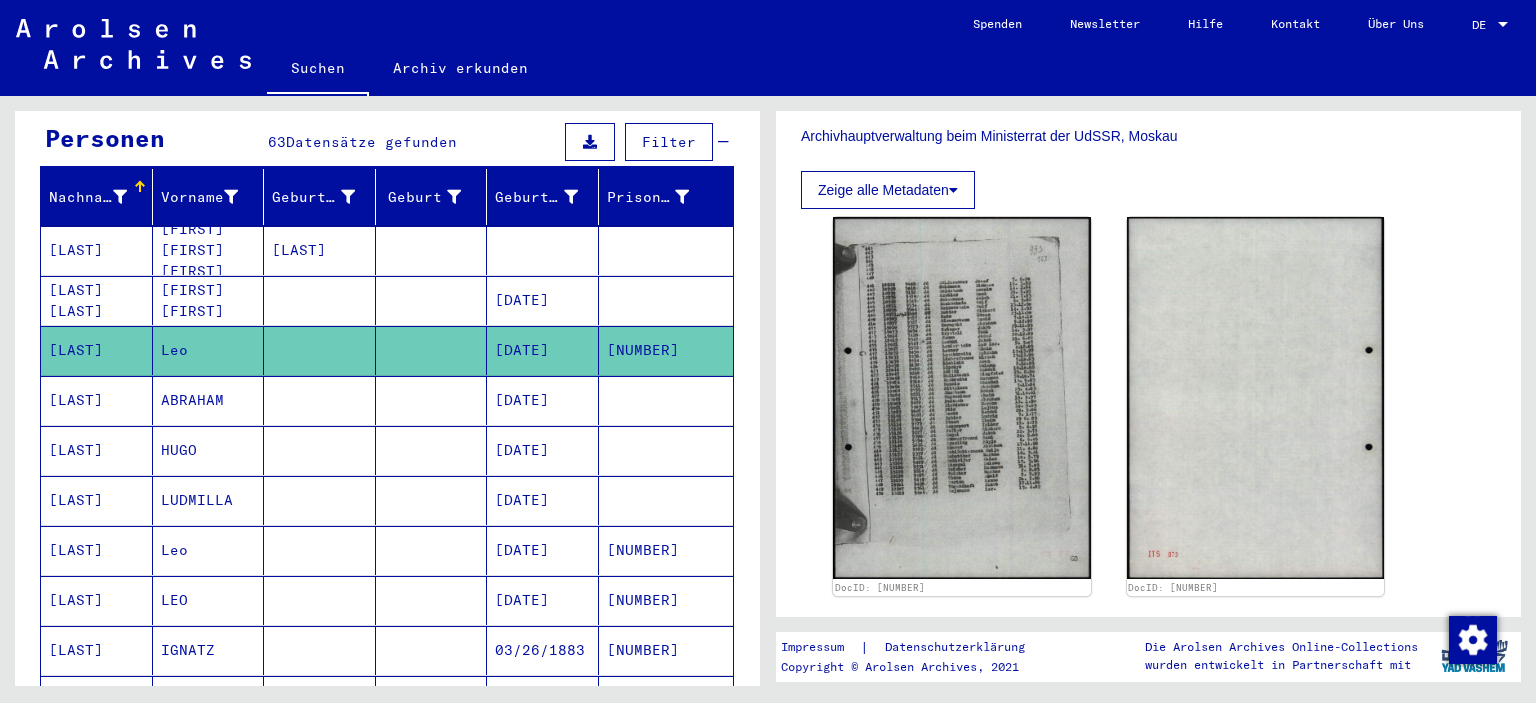 click on "[LAST]" at bounding box center (97, 500) 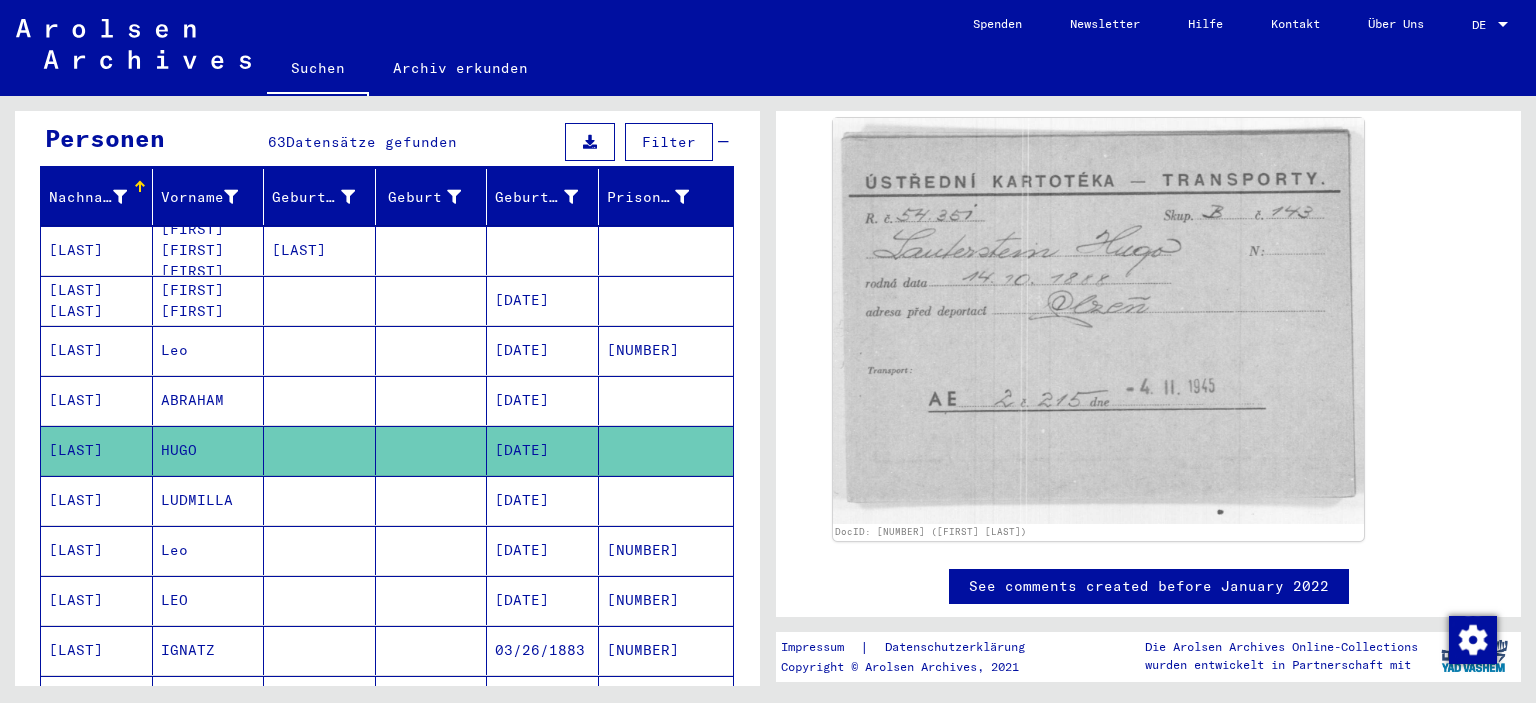 scroll, scrollTop: 300, scrollLeft: 0, axis: vertical 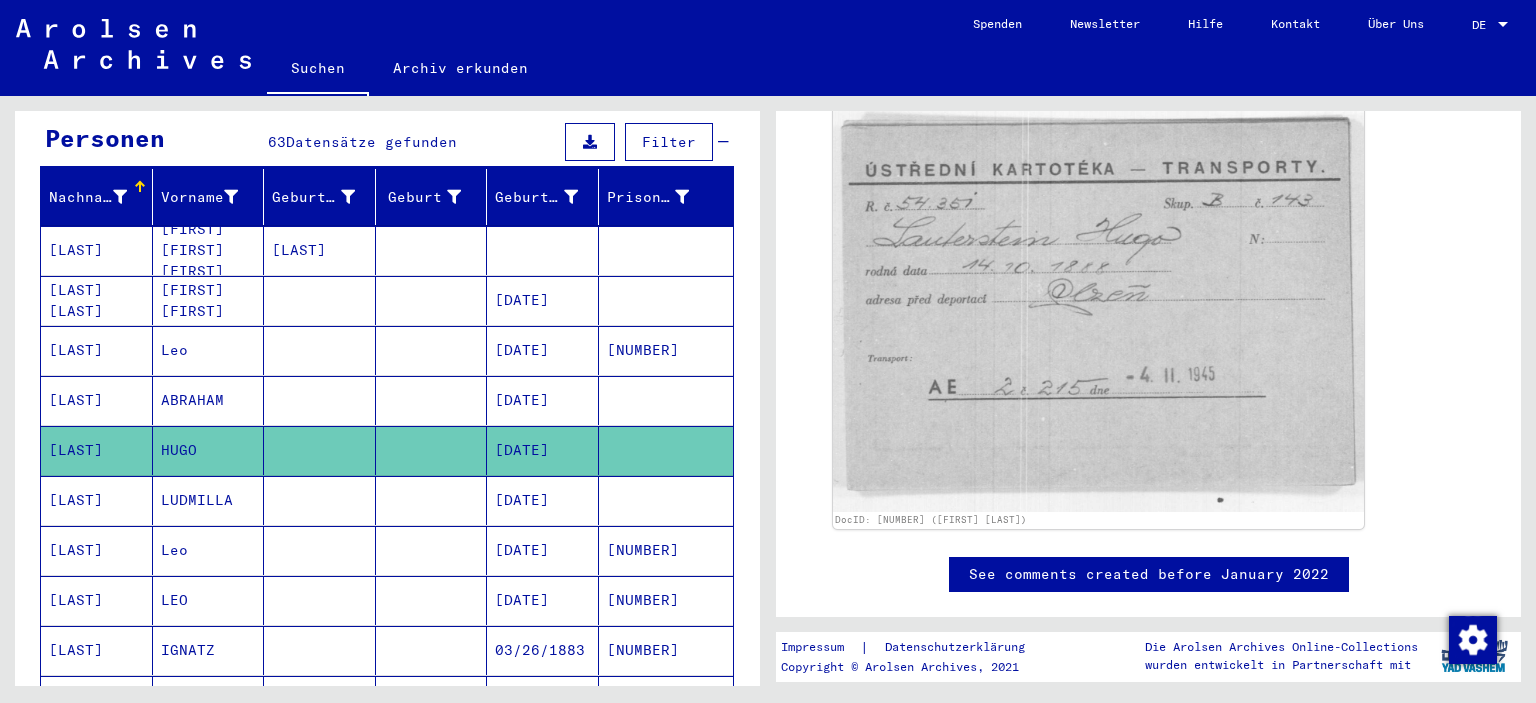 click on "[LAST]" at bounding box center (97, 600) 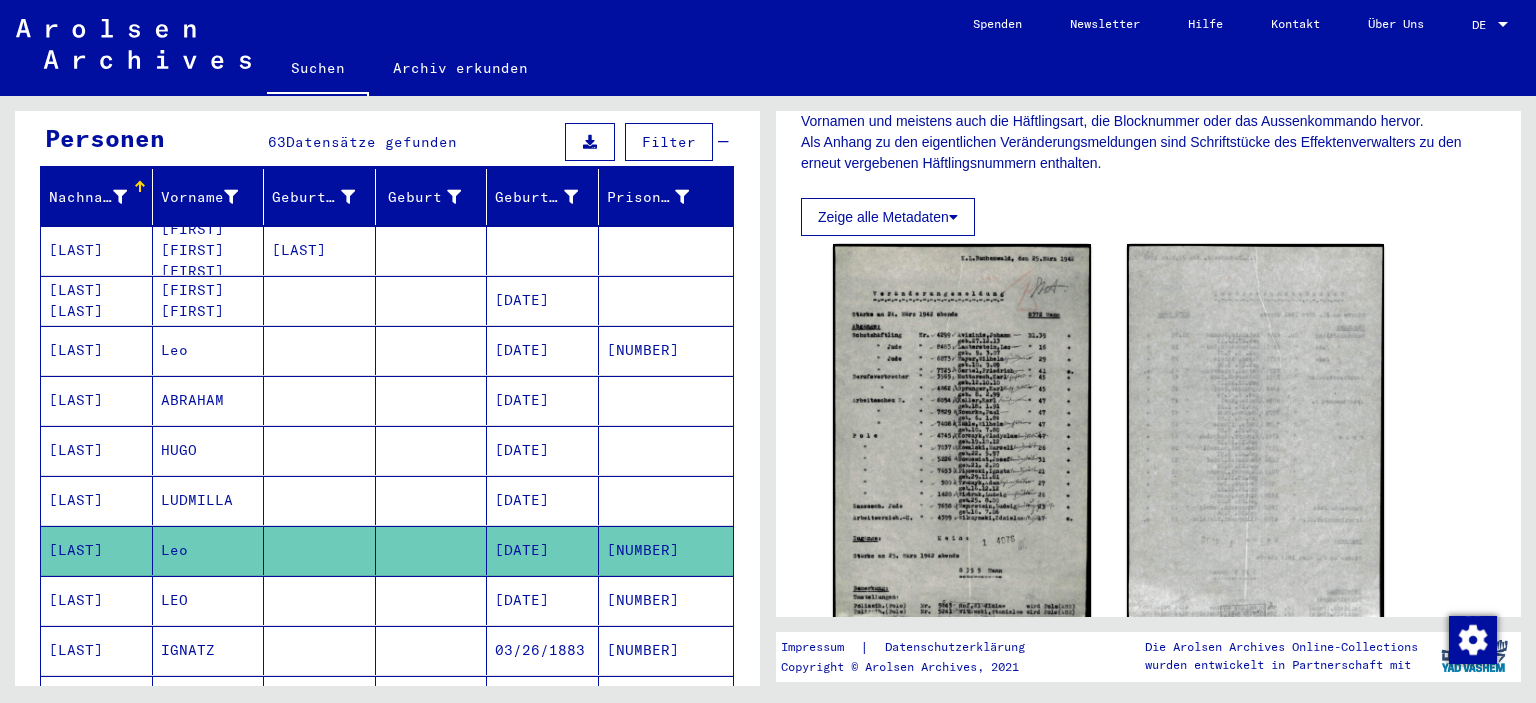 scroll, scrollTop: 400, scrollLeft: 0, axis: vertical 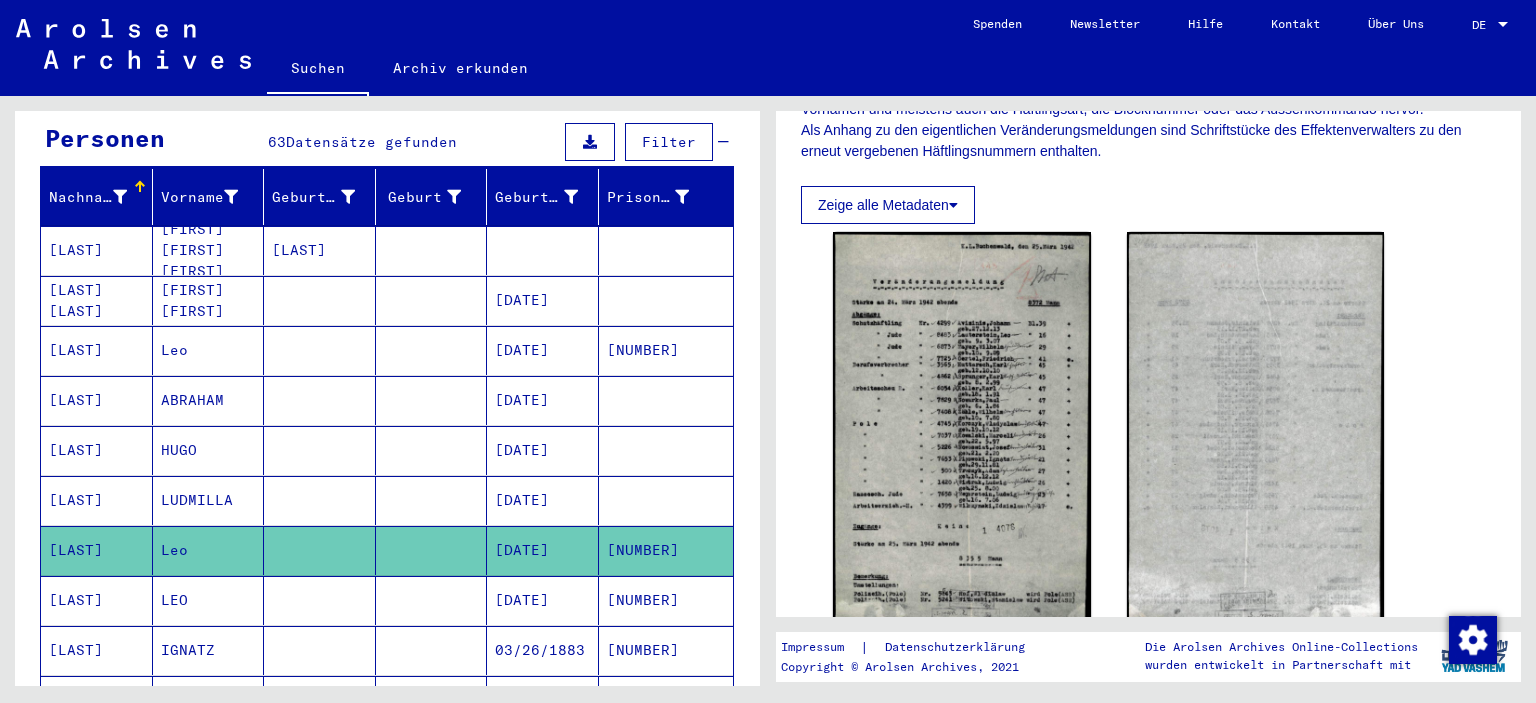 click on "[LAST]" at bounding box center (97, 650) 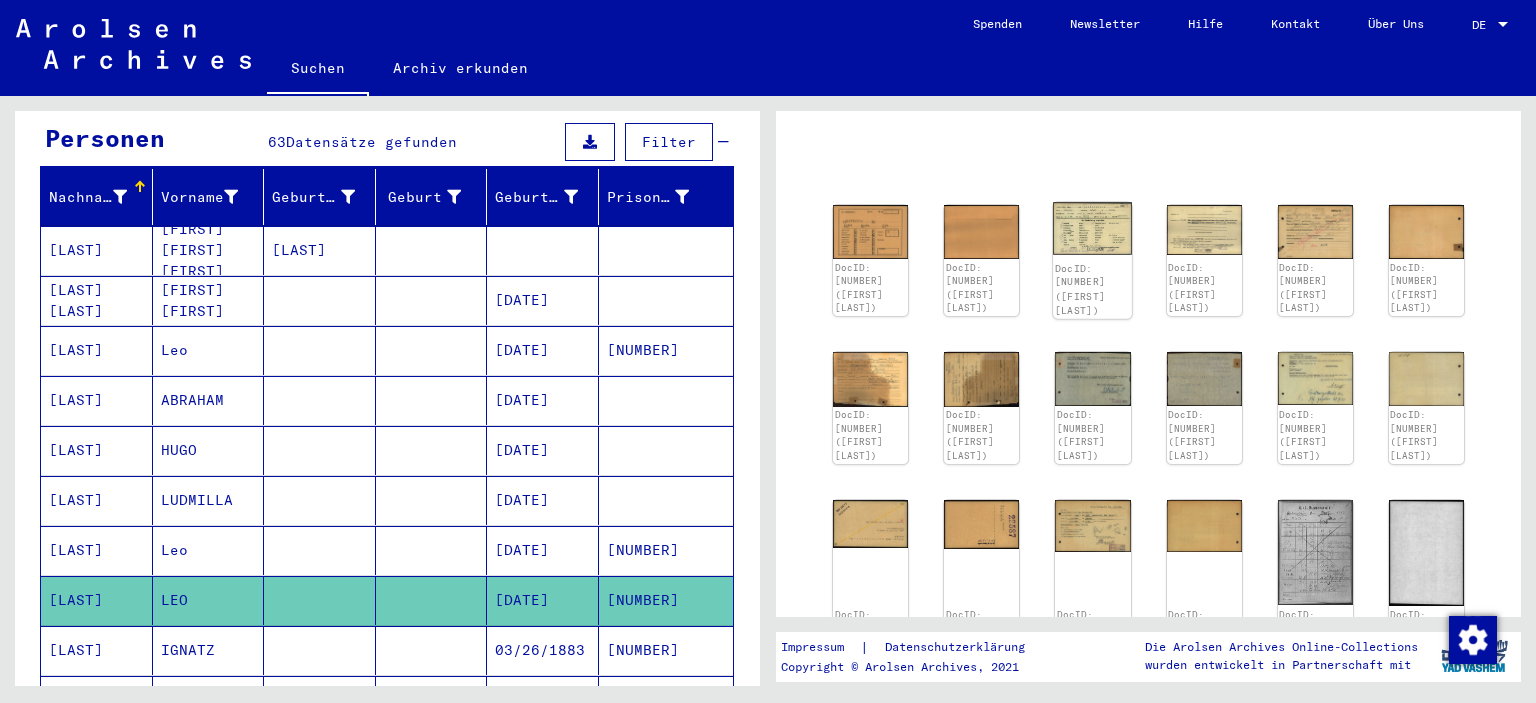 click 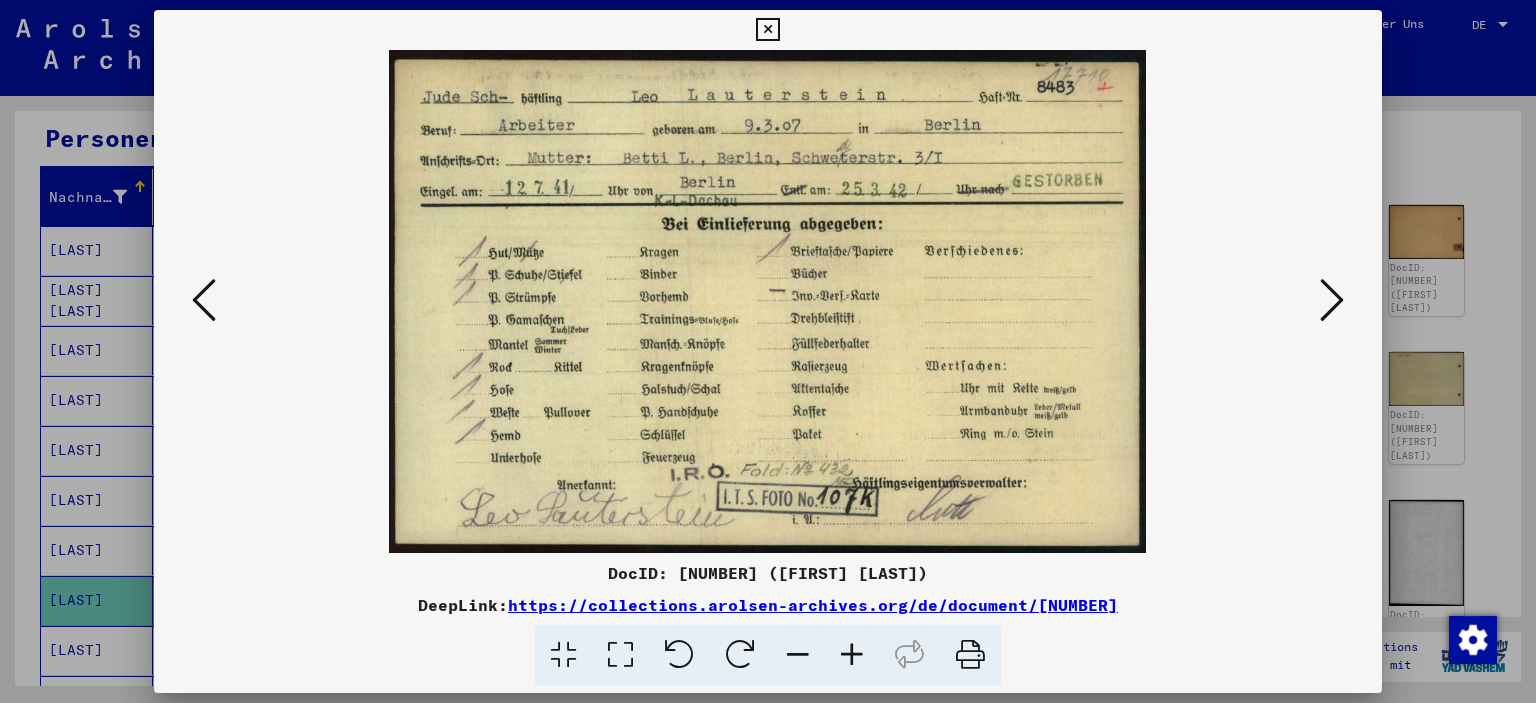 click at bounding box center [1332, 300] 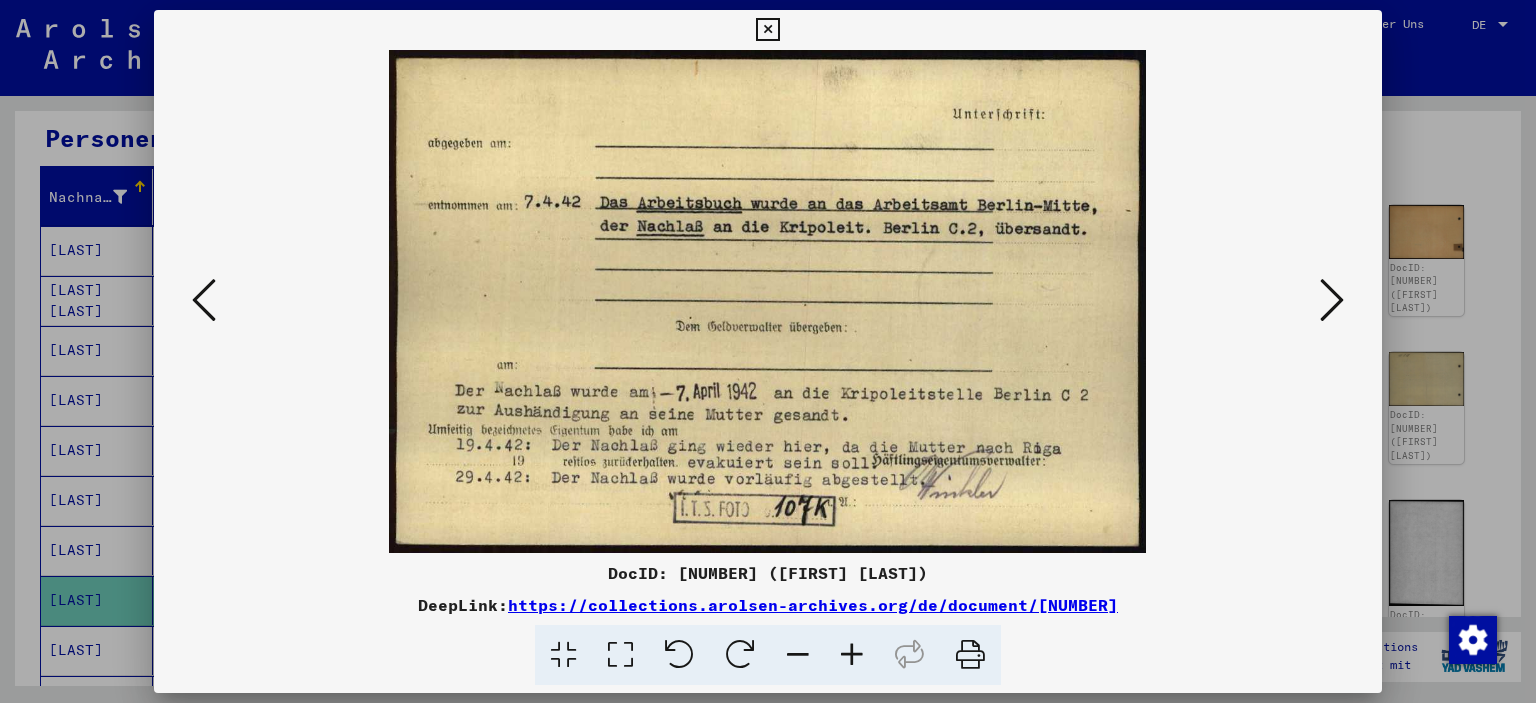 click at bounding box center (767, 30) 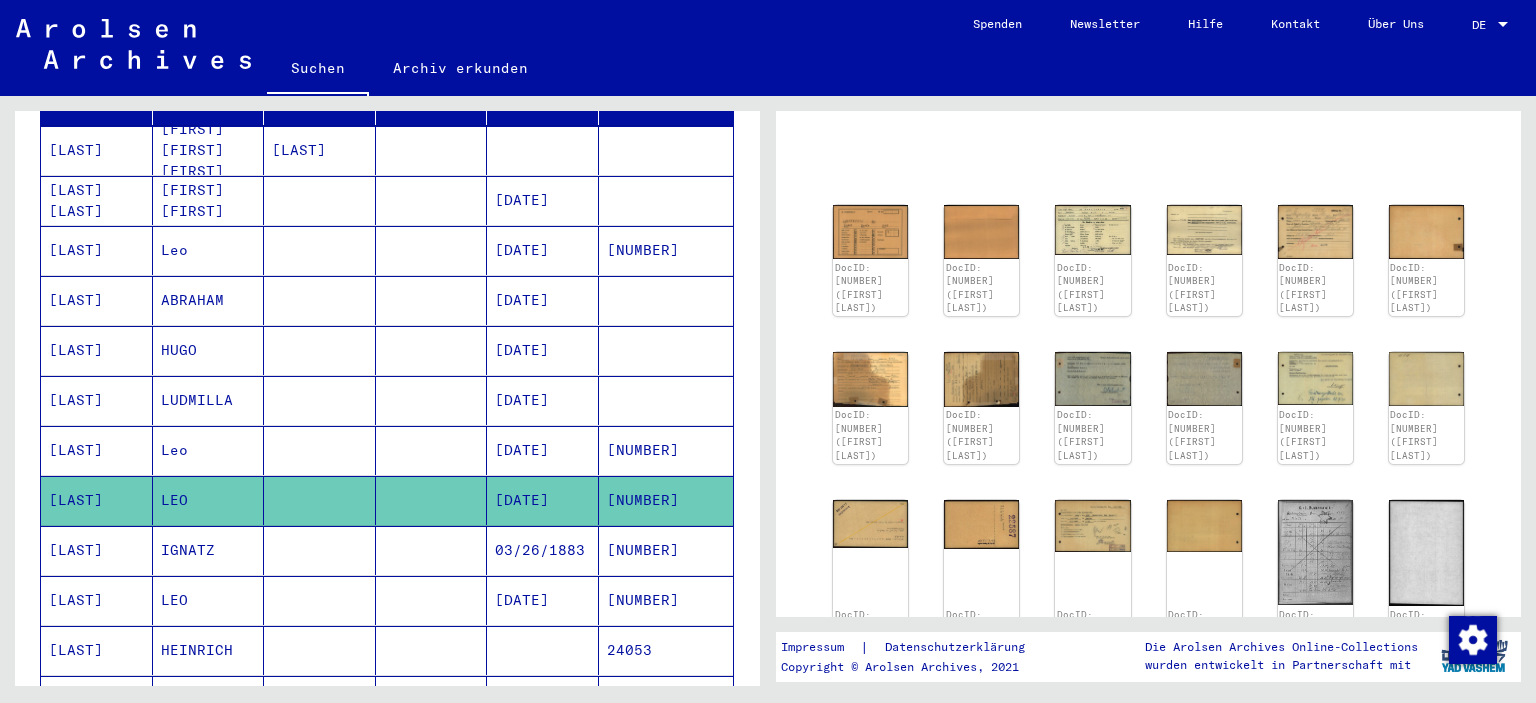 scroll, scrollTop: 400, scrollLeft: 0, axis: vertical 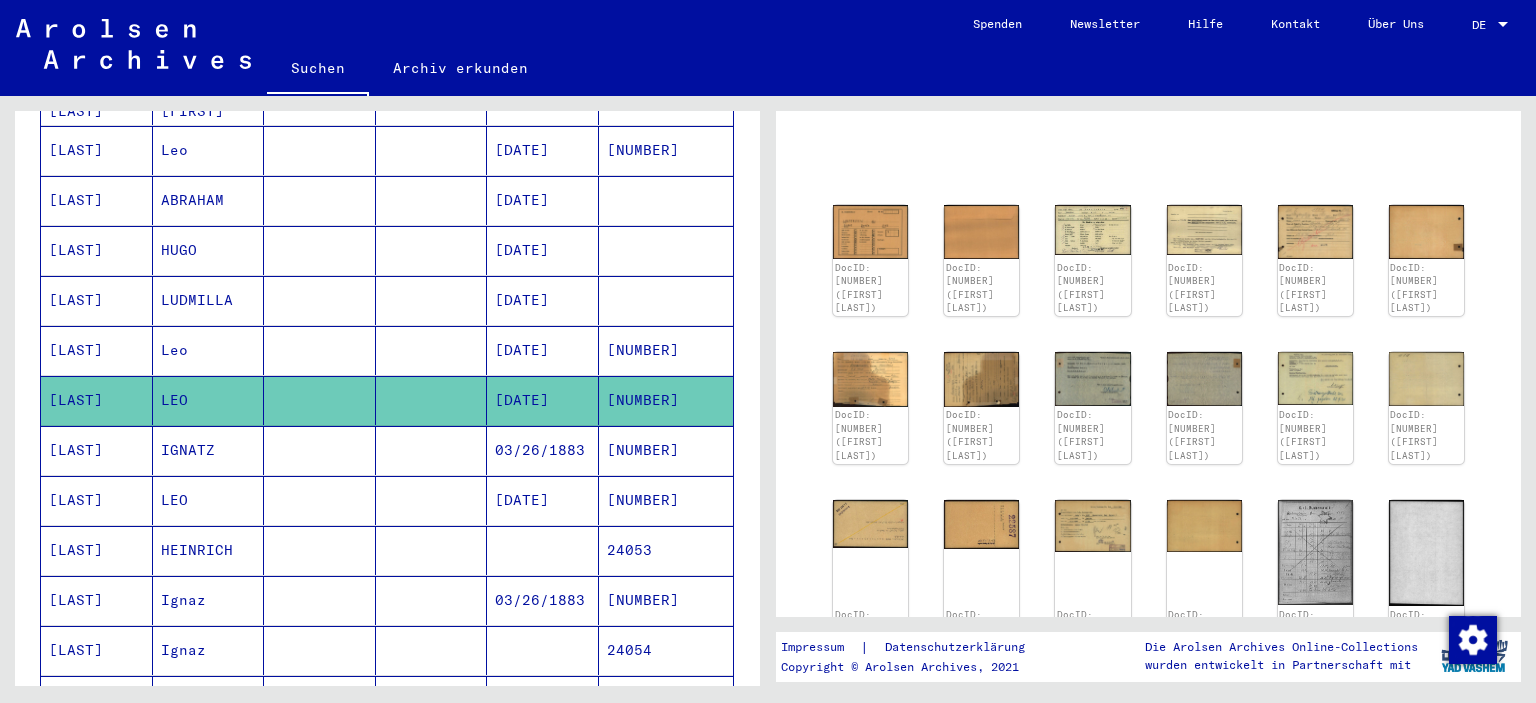 click on "[LAST]" at bounding box center [97, 550] 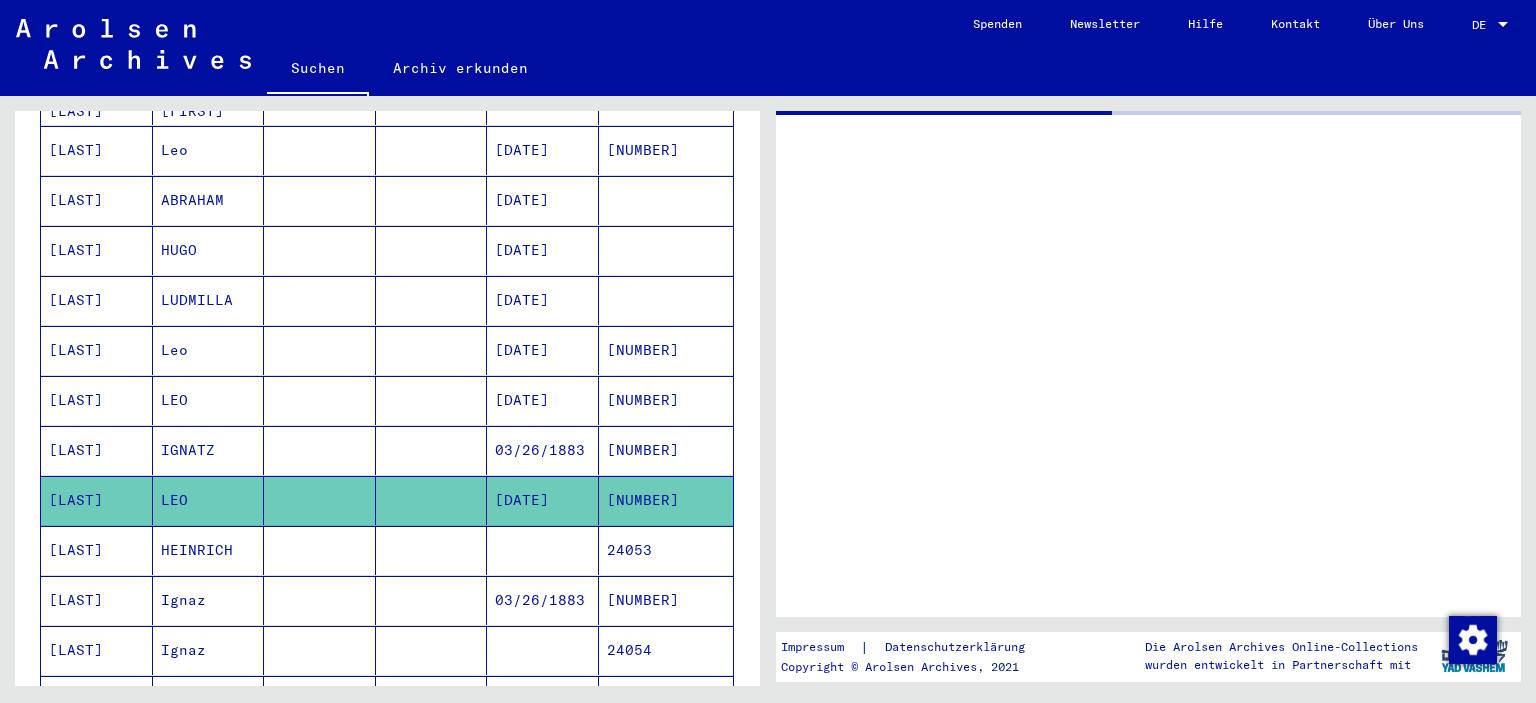 scroll, scrollTop: 0, scrollLeft: 0, axis: both 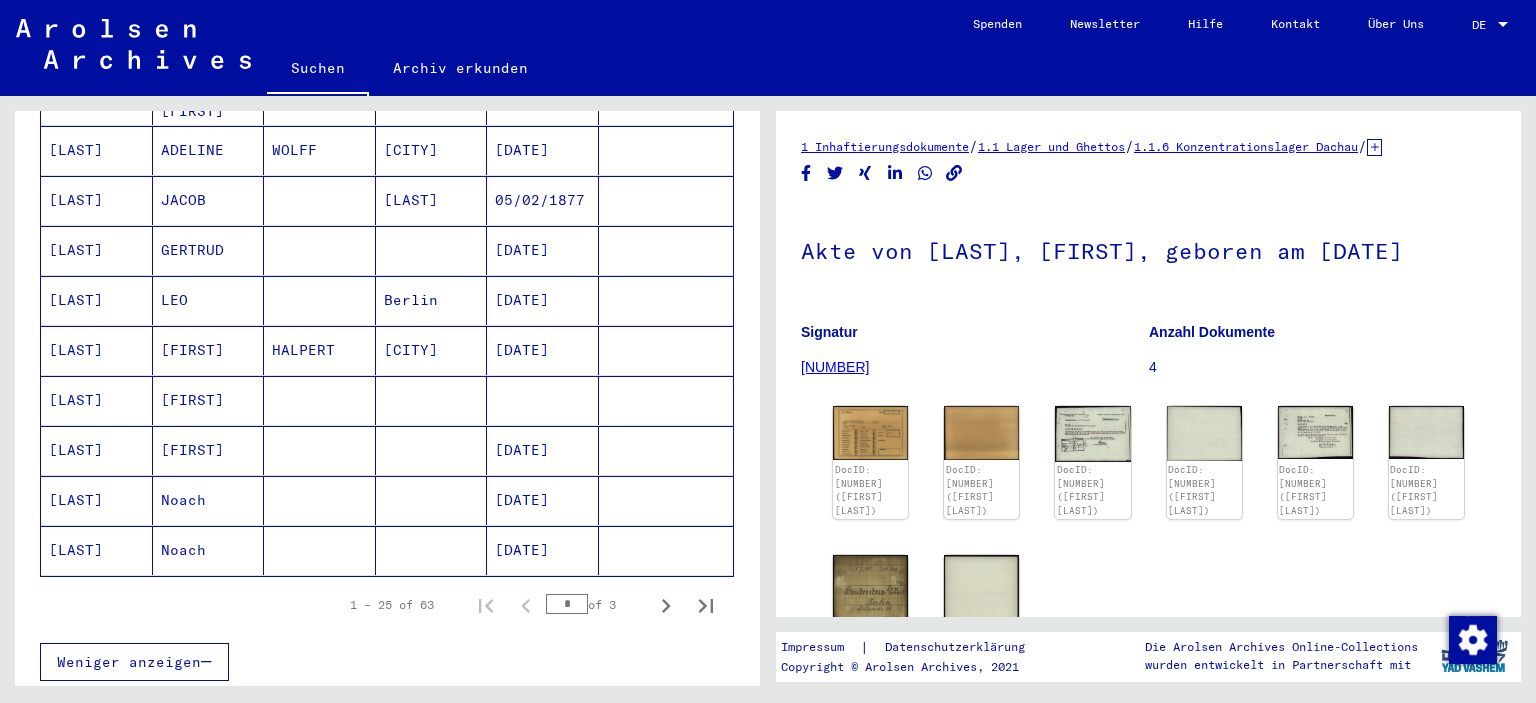 click on "[LAST]" at bounding box center [97, 500] 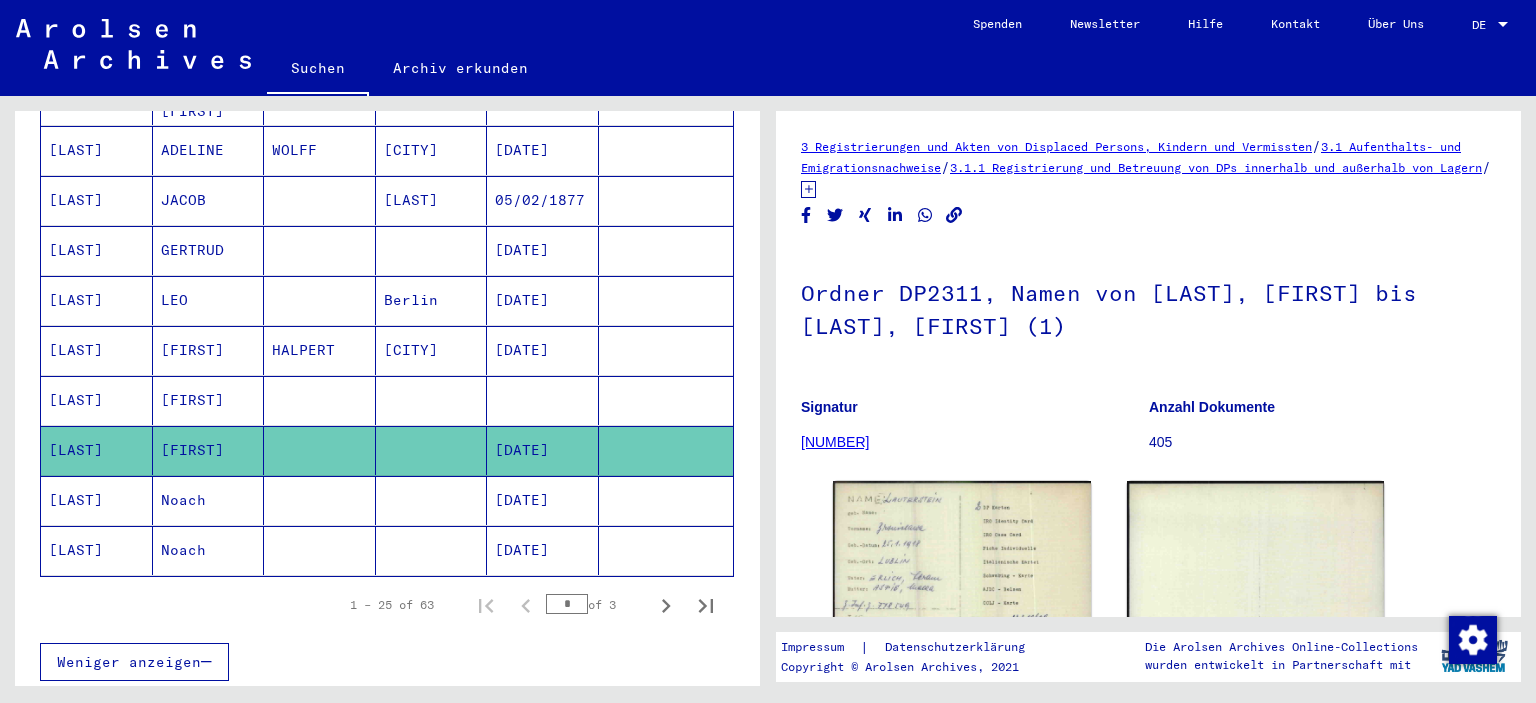 scroll, scrollTop: 0, scrollLeft: 0, axis: both 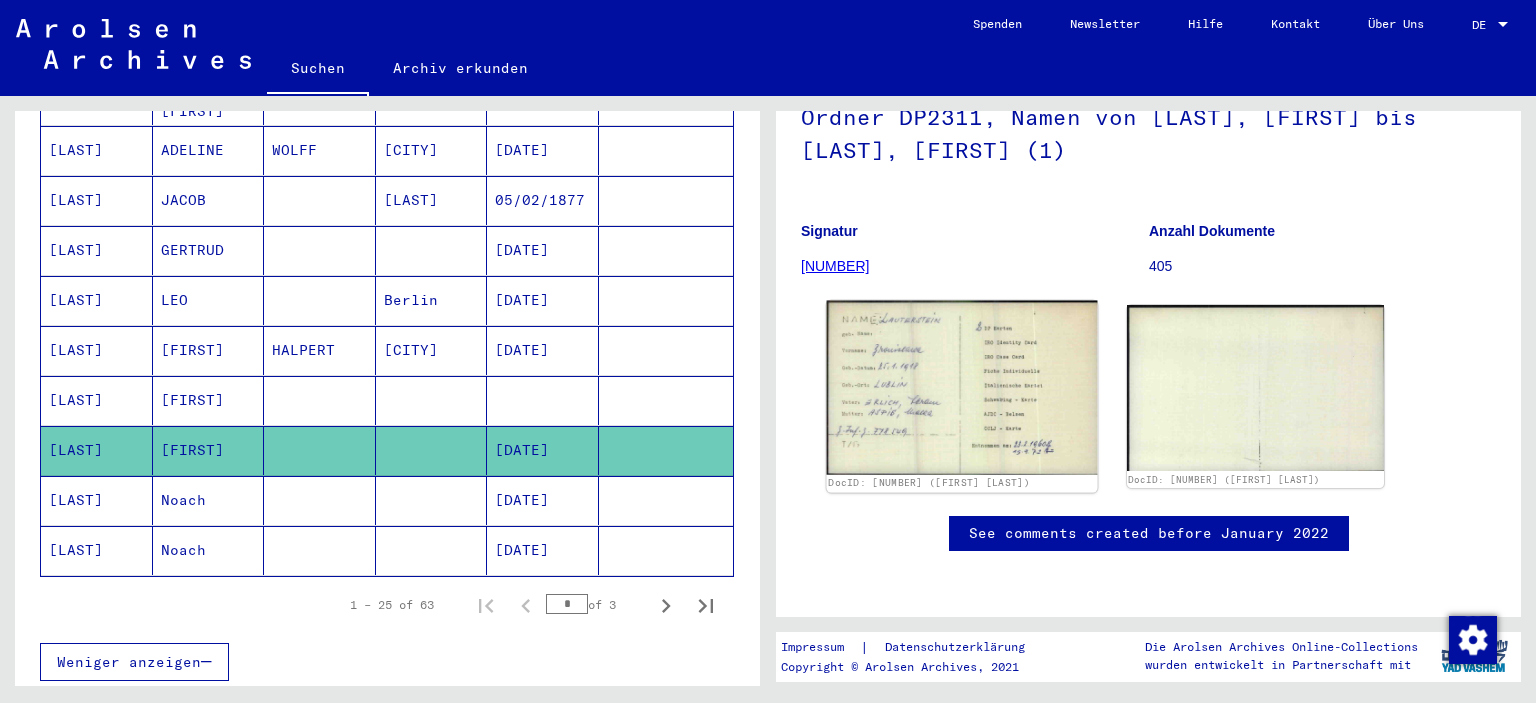 click 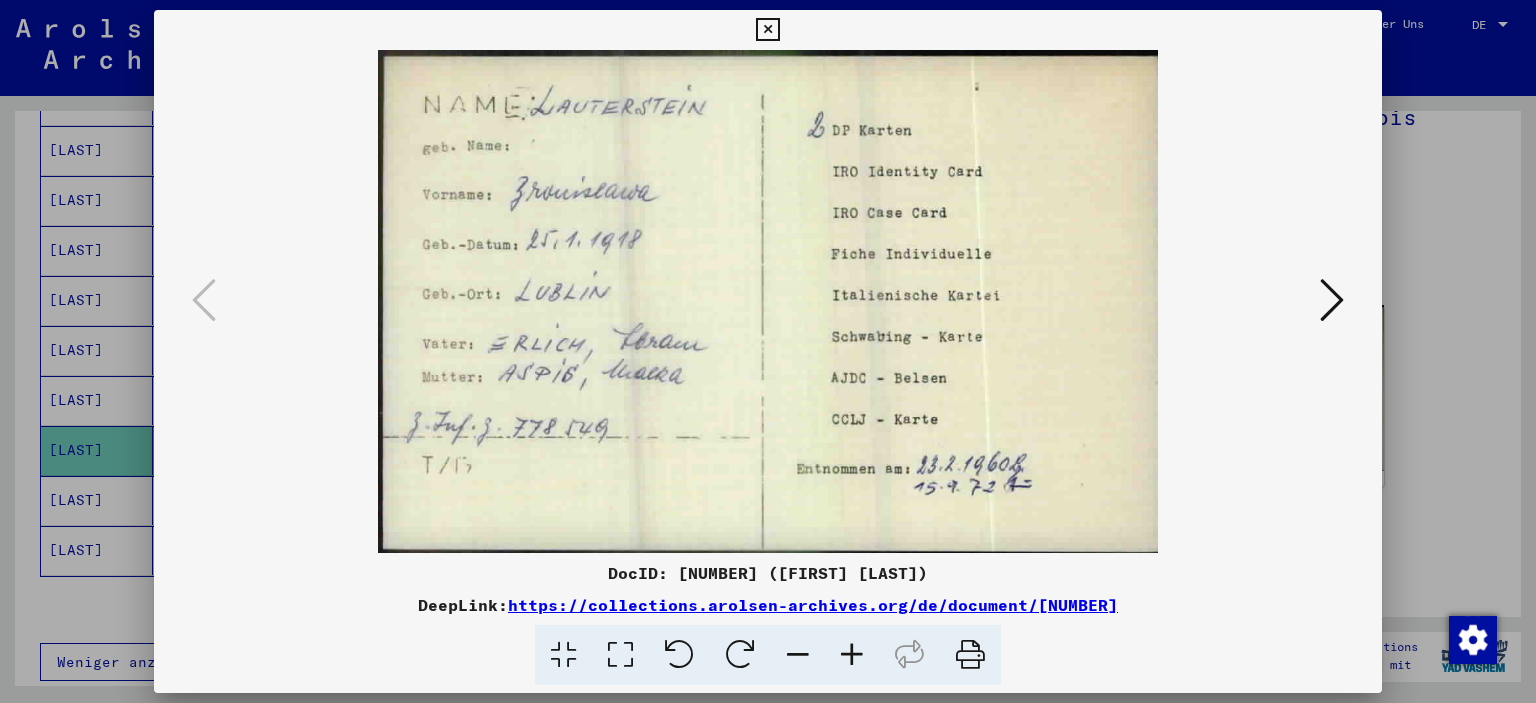 click at bounding box center (767, 30) 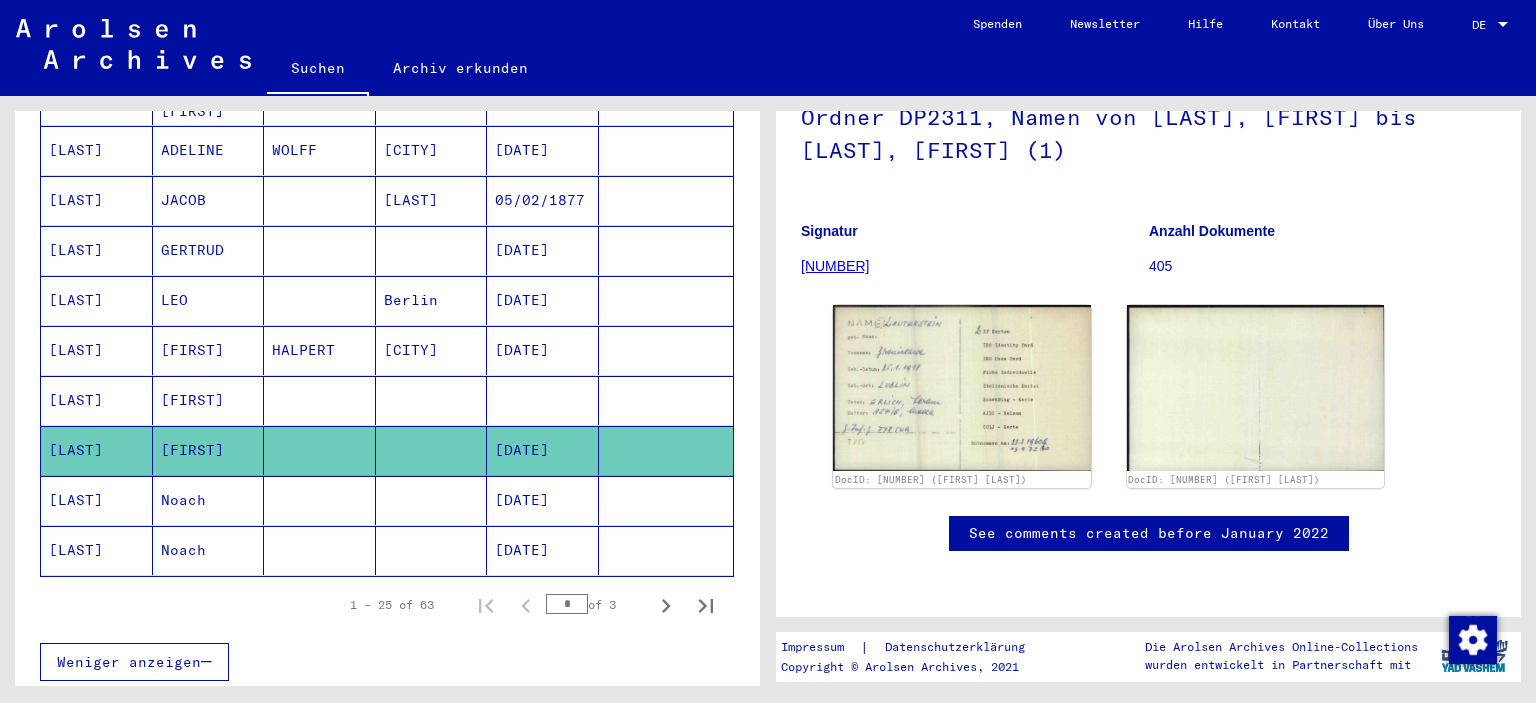 click on "[LAST]" at bounding box center [97, 550] 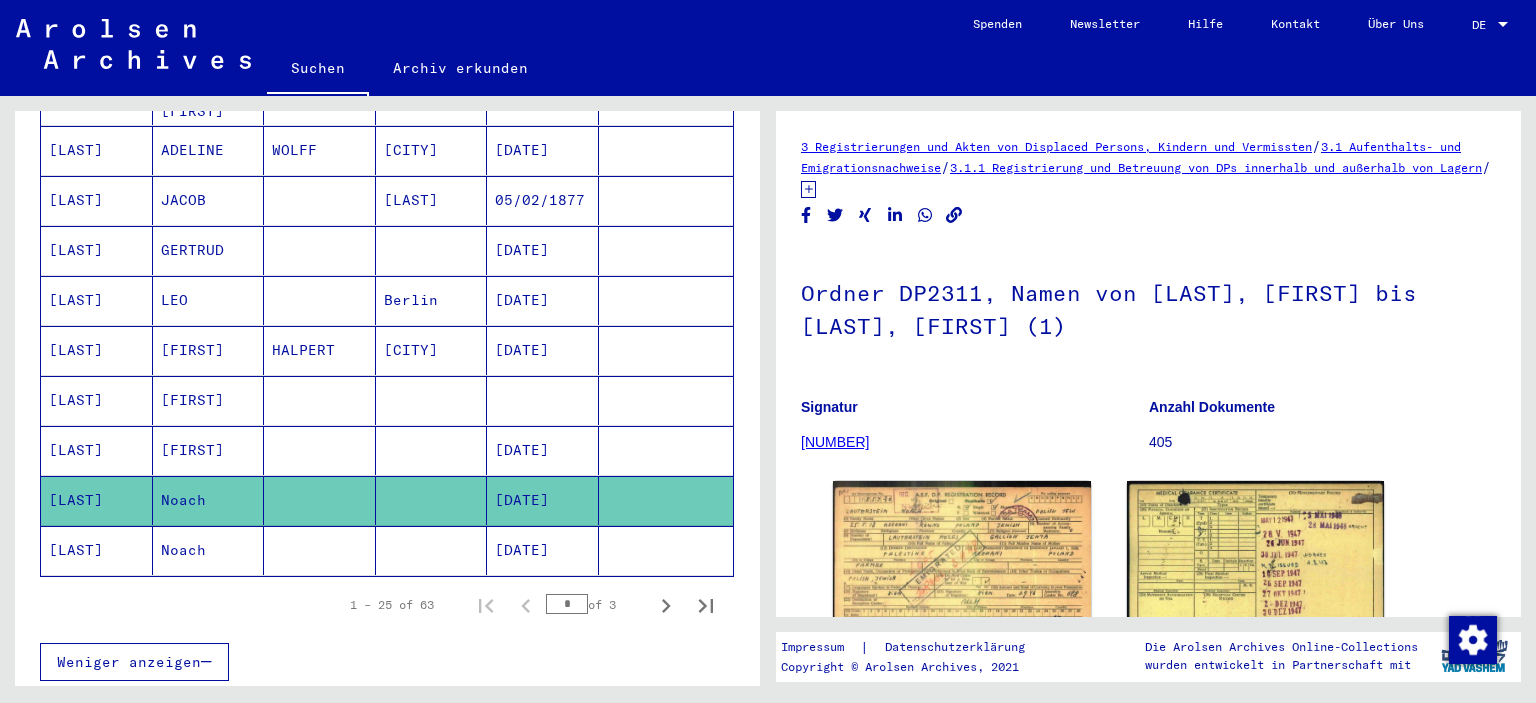 scroll, scrollTop: 0, scrollLeft: 0, axis: both 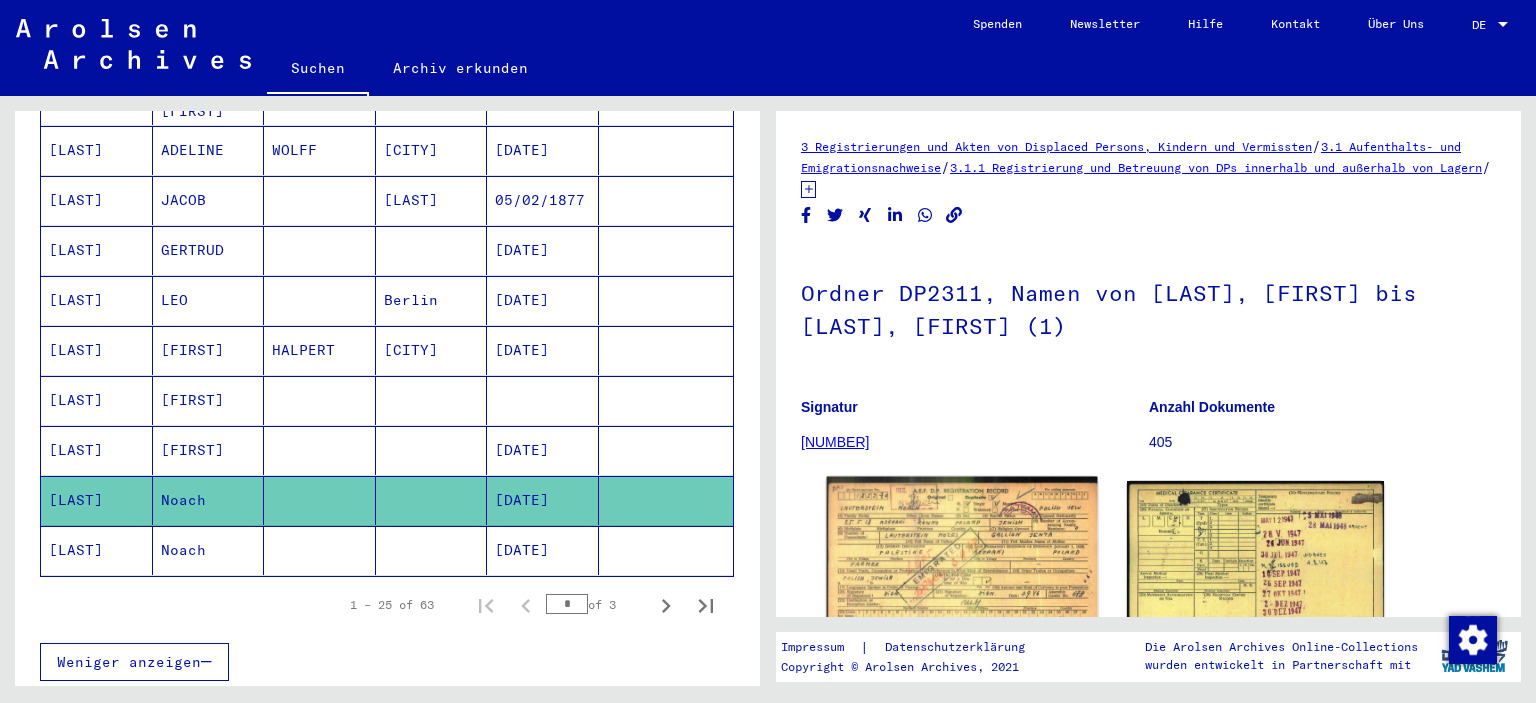 click 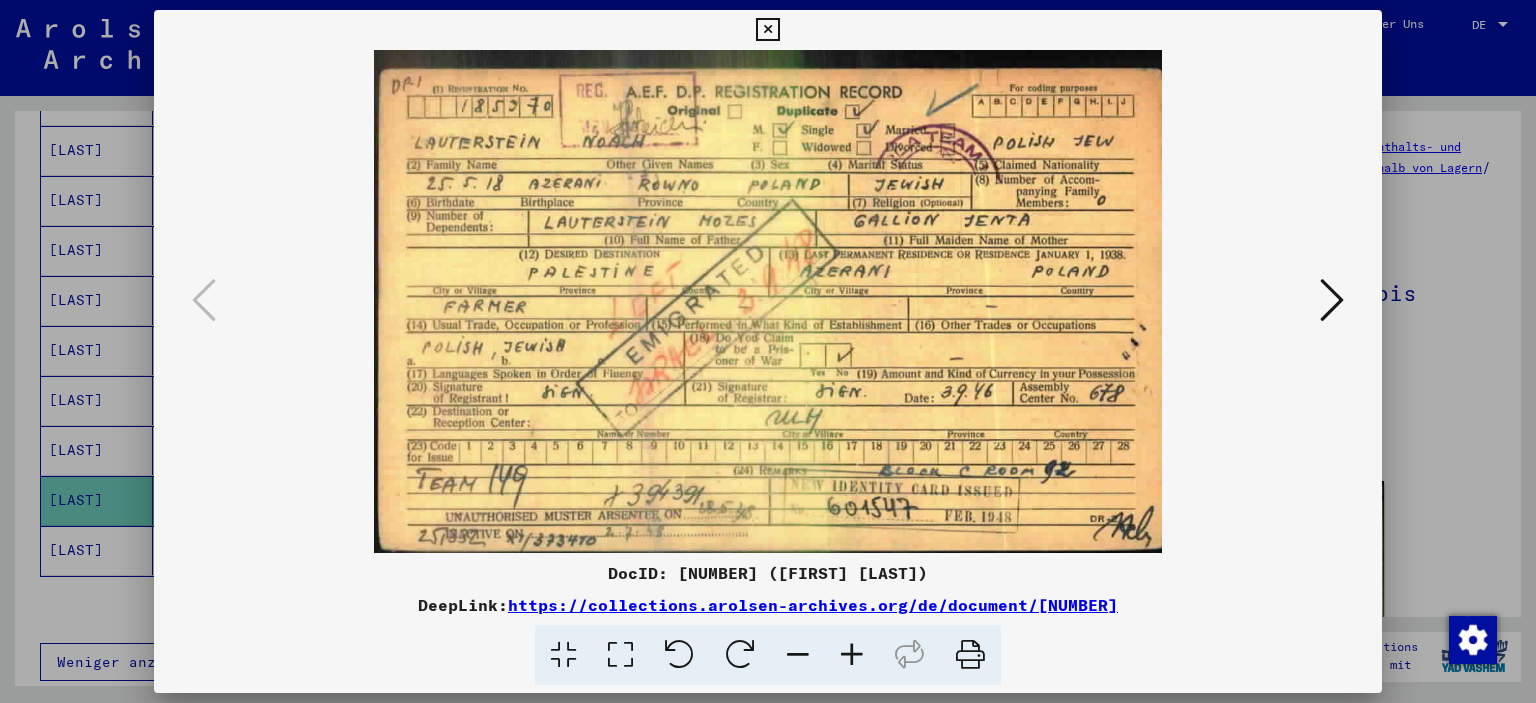 click at bounding box center [767, 30] 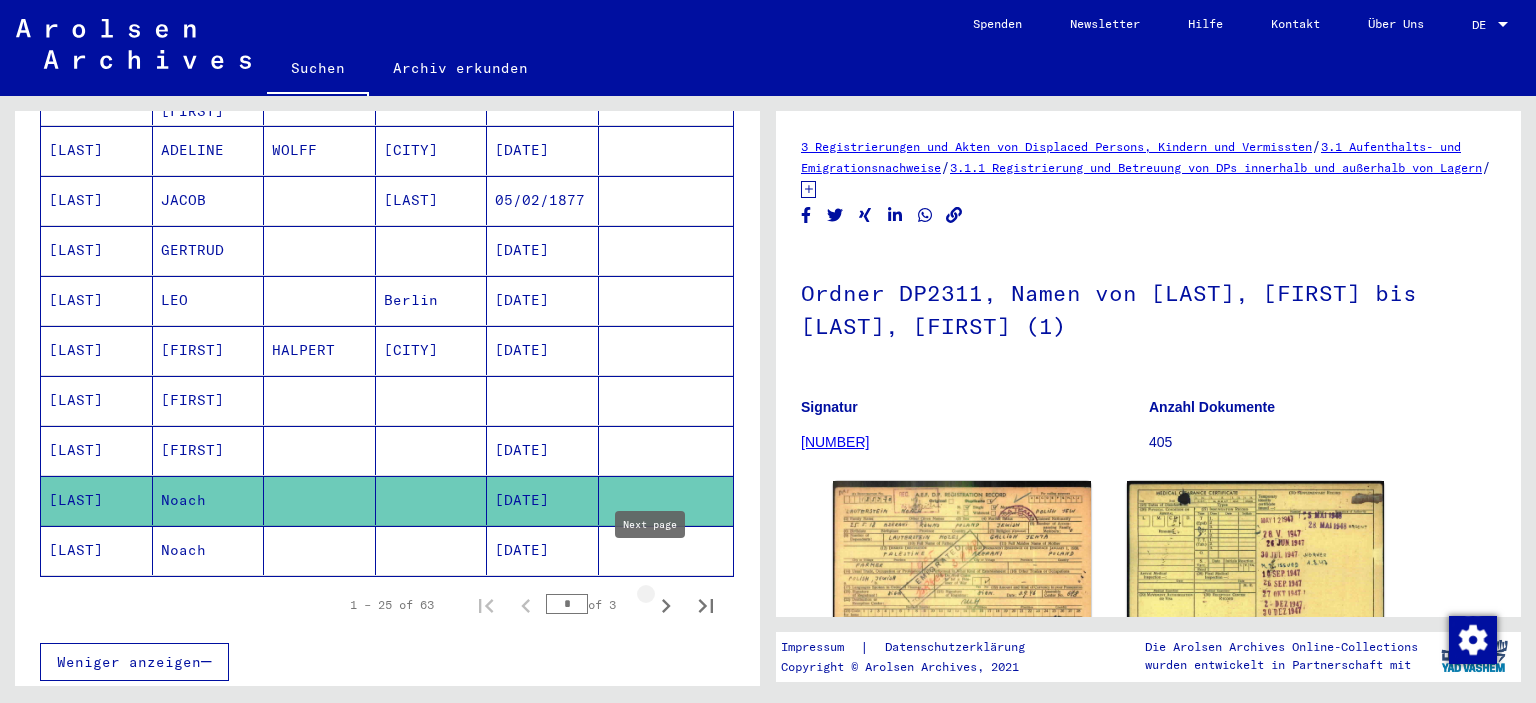 click 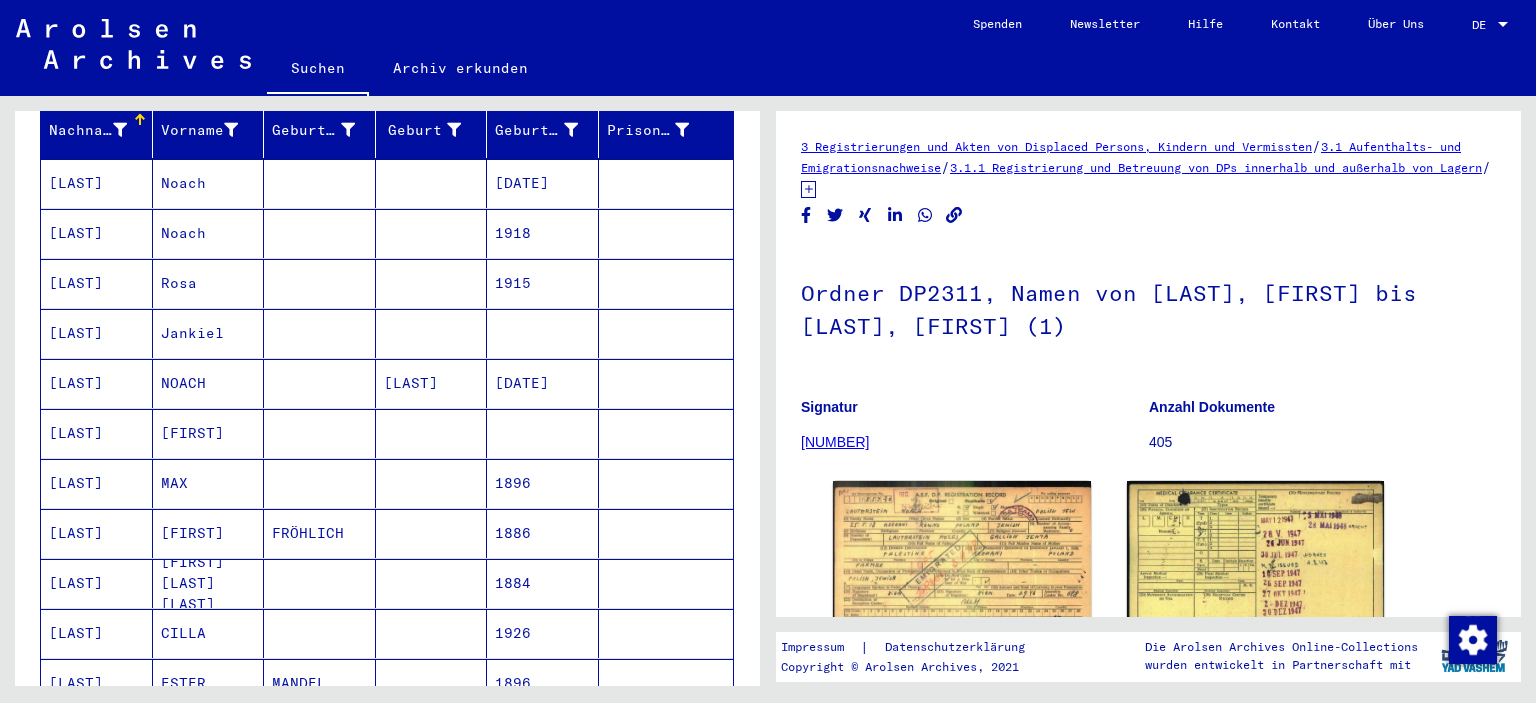 scroll, scrollTop: 200, scrollLeft: 0, axis: vertical 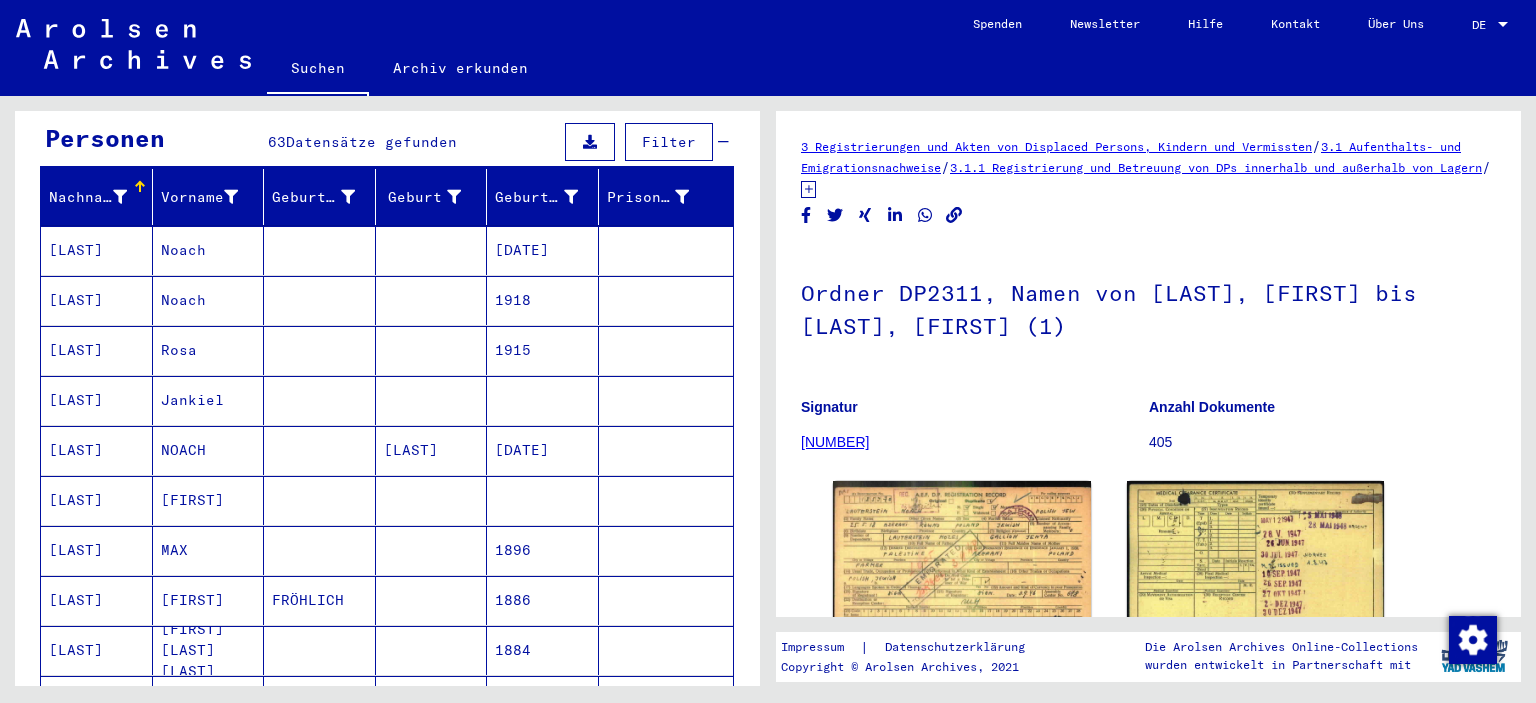 click on "[LAST]" at bounding box center (97, 400) 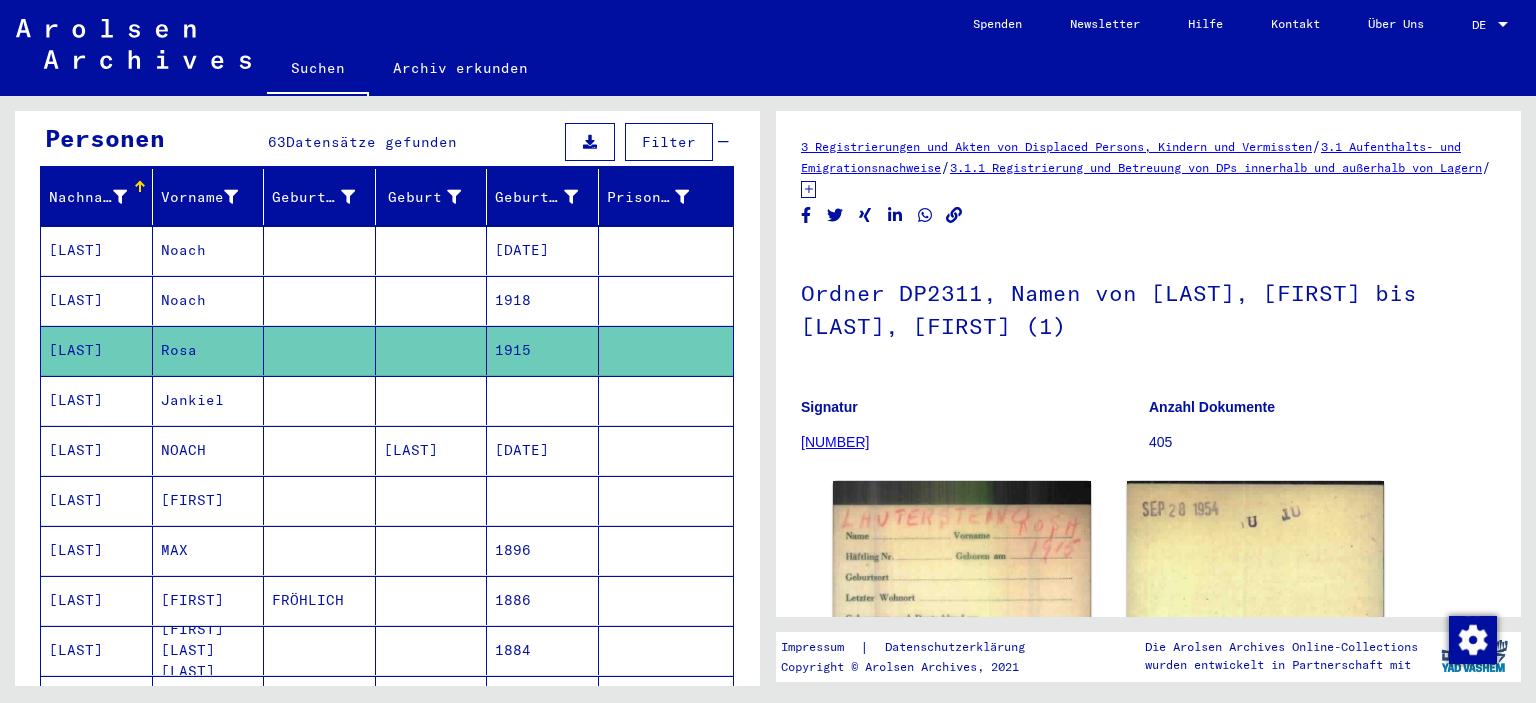 scroll, scrollTop: 0, scrollLeft: 0, axis: both 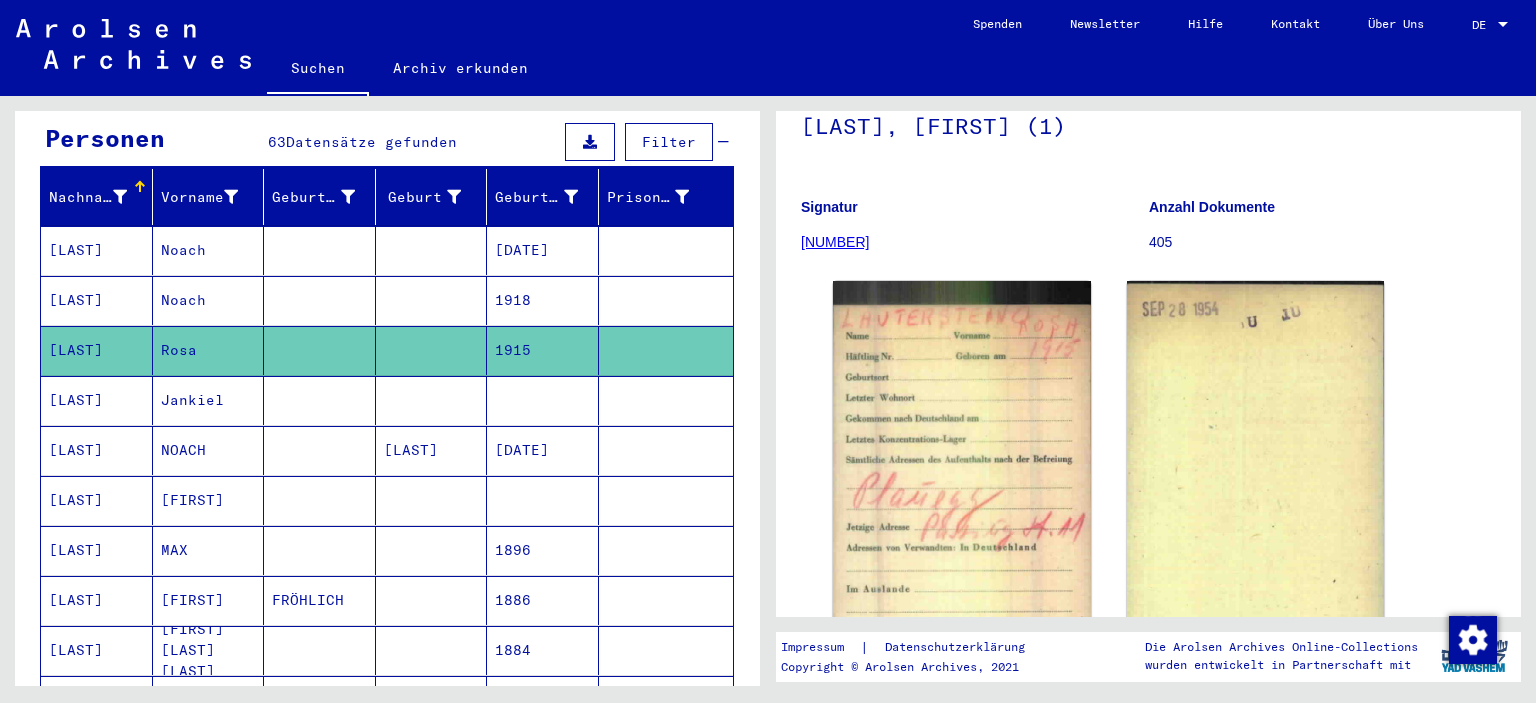 click on "[LAST]" at bounding box center [97, 450] 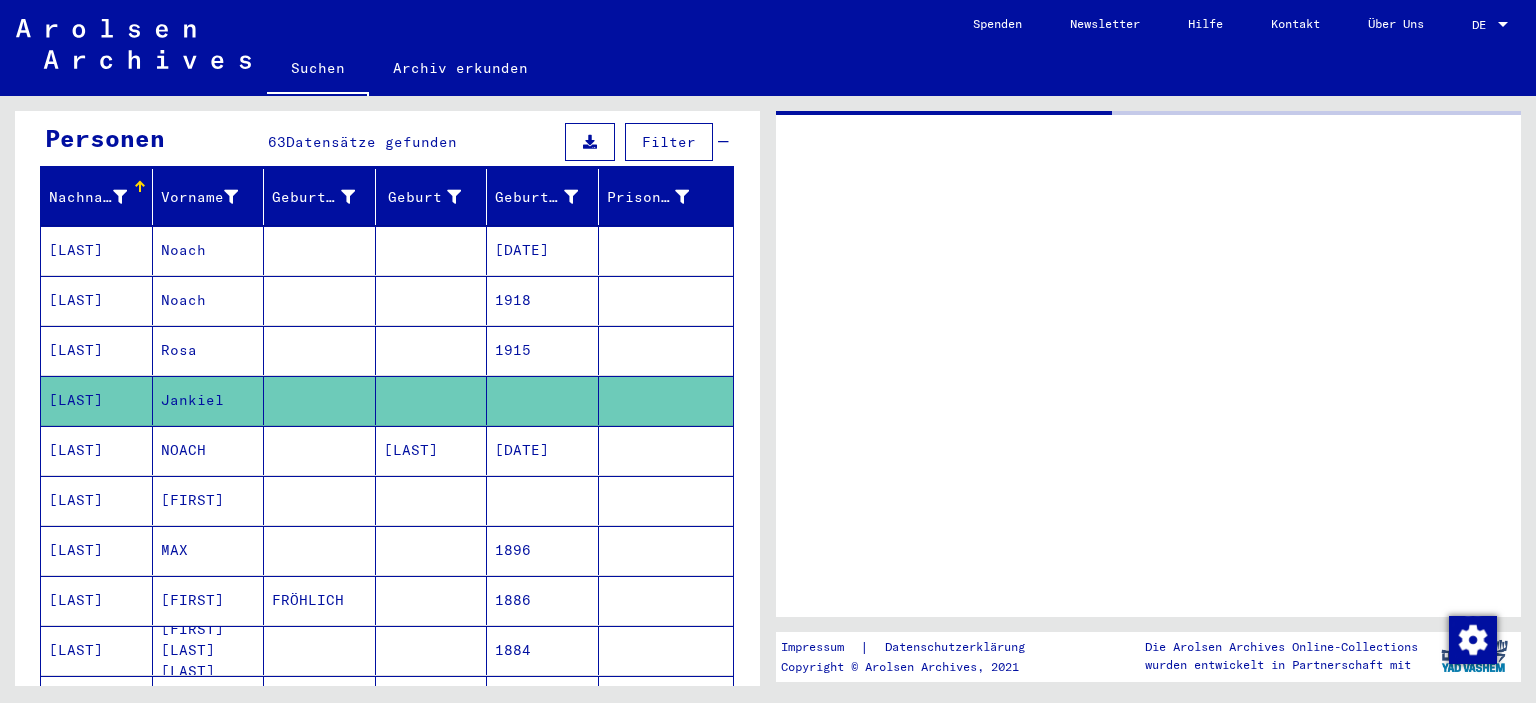 scroll, scrollTop: 0, scrollLeft: 0, axis: both 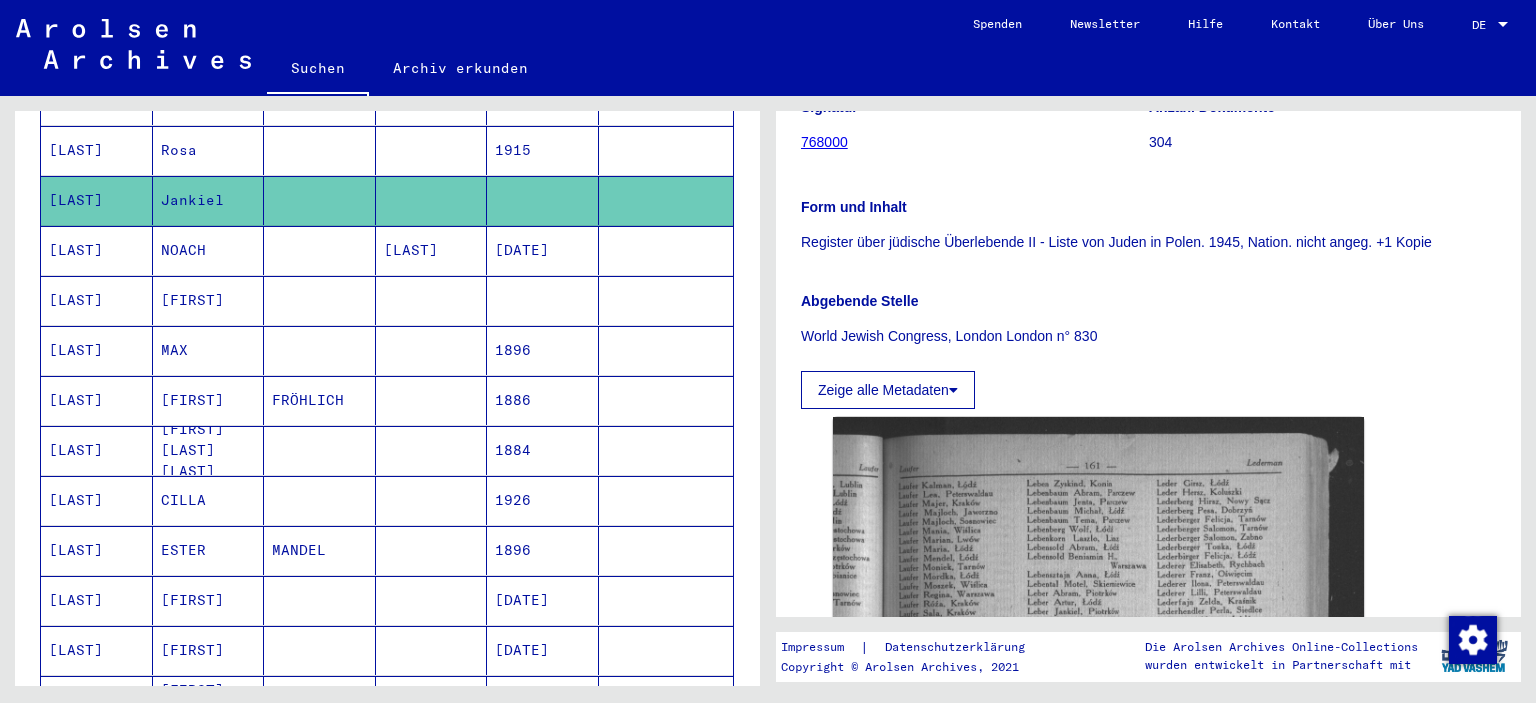 click on "[LAST]" at bounding box center (97, 500) 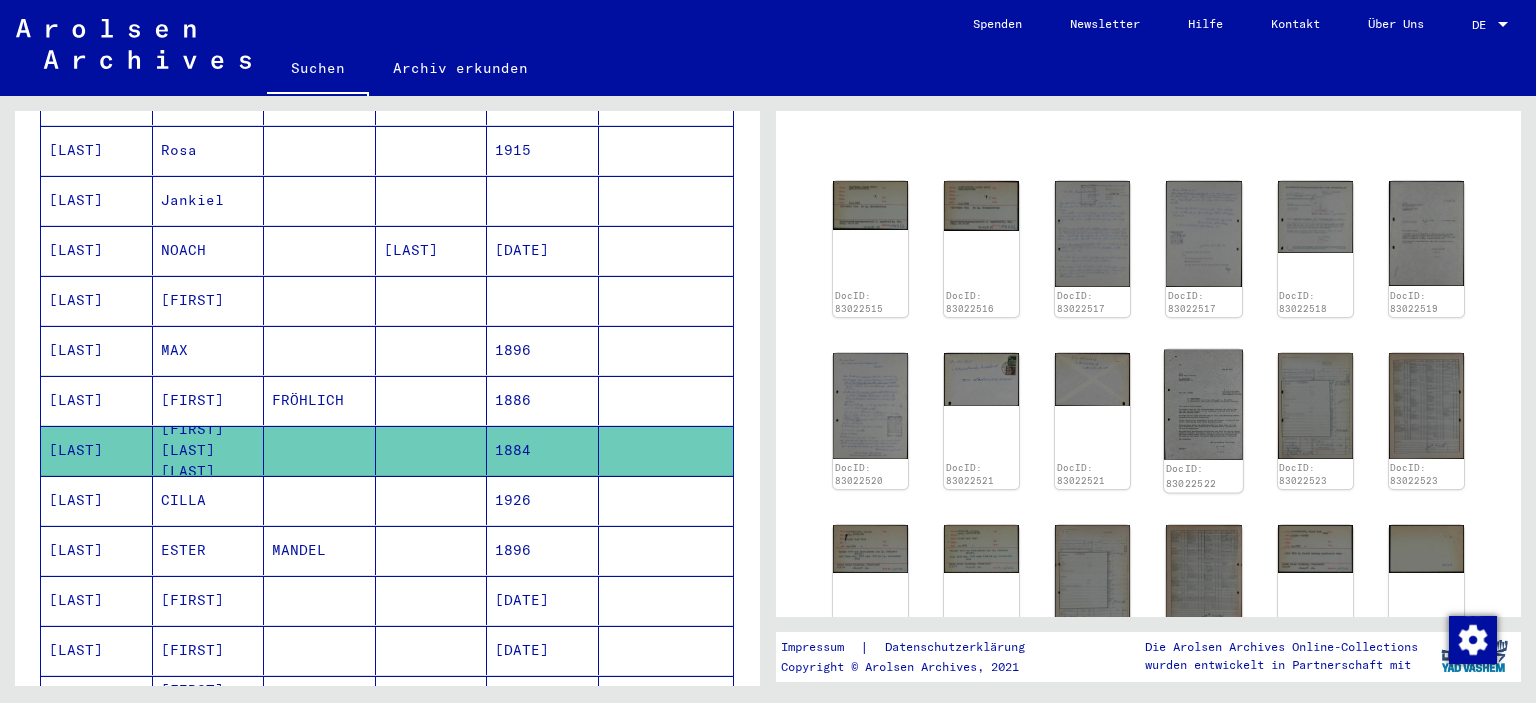 click 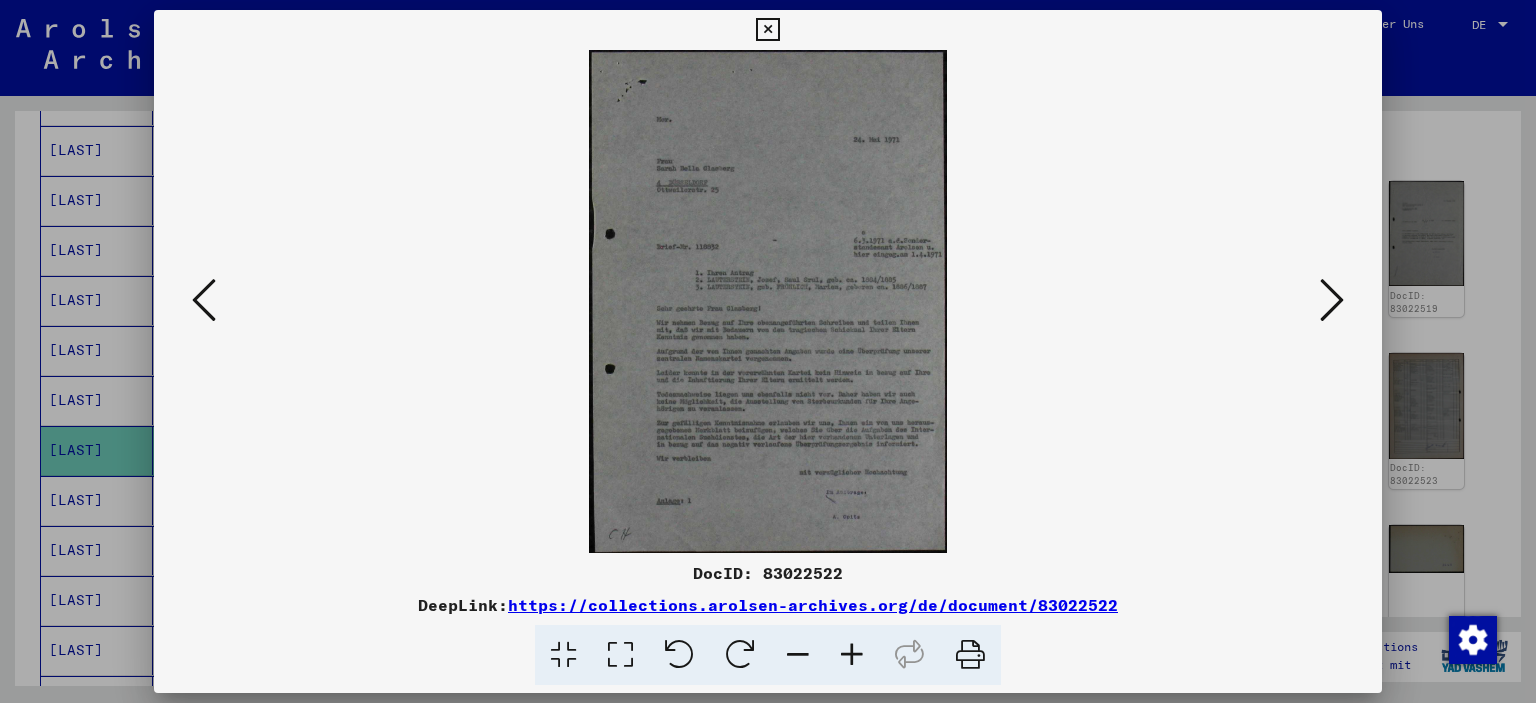 click at bounding box center [852, 655] 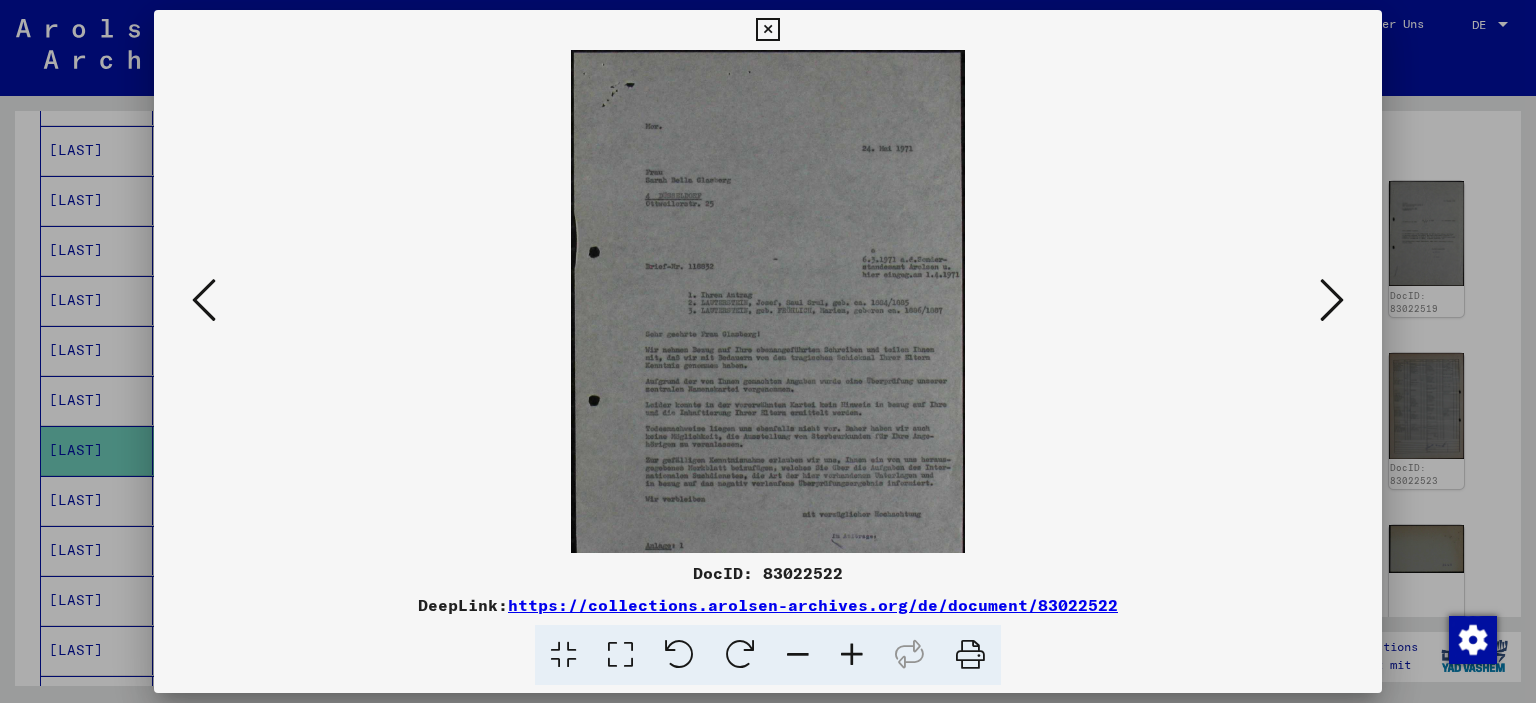 click at bounding box center [852, 655] 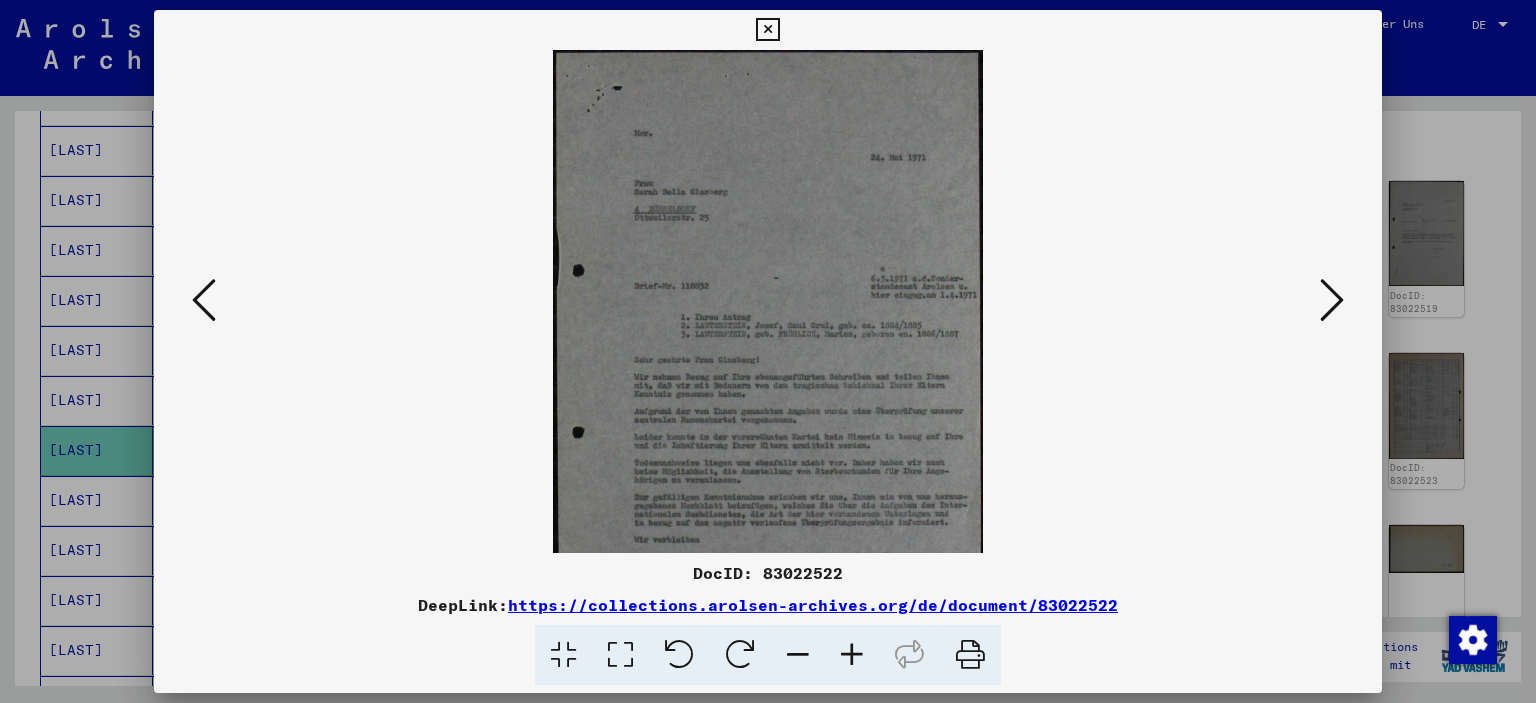 click at bounding box center [852, 655] 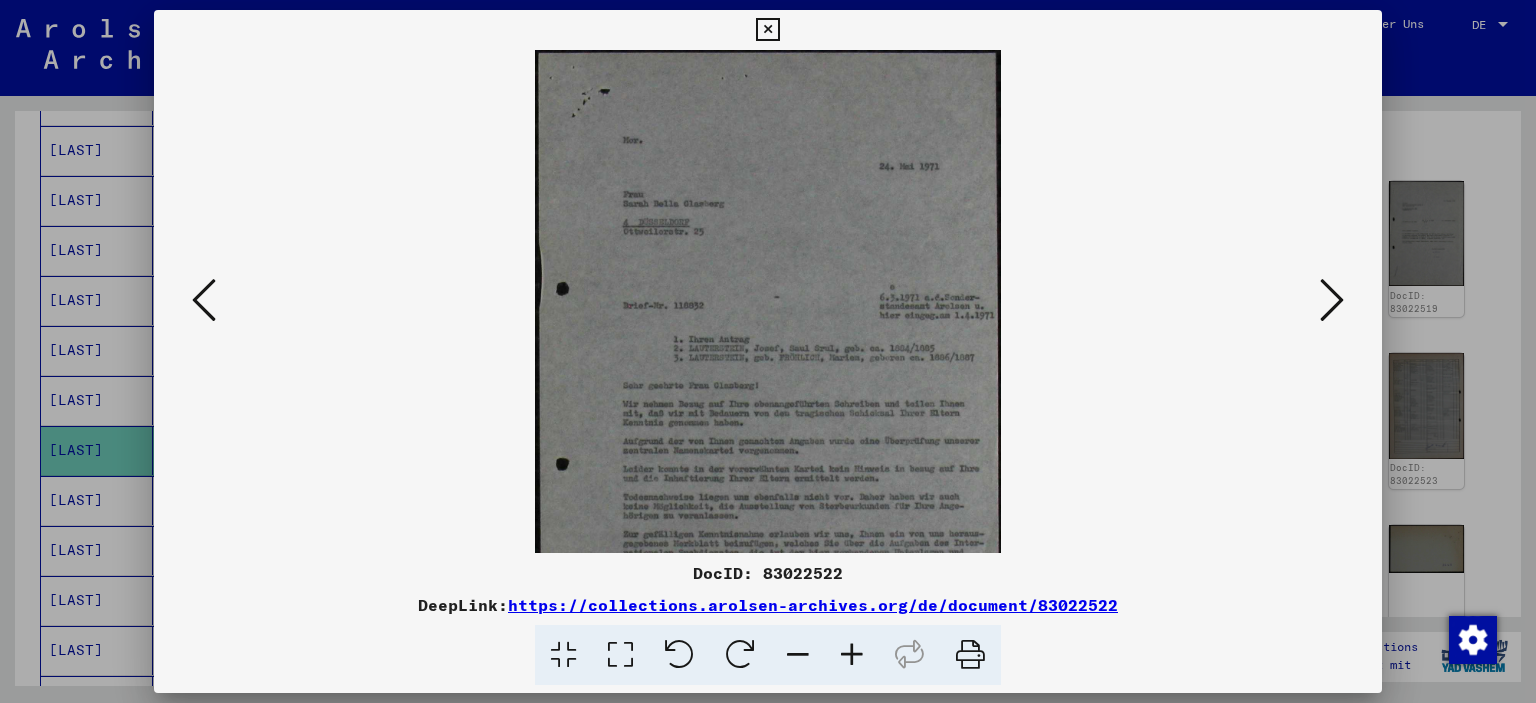 click at bounding box center (852, 655) 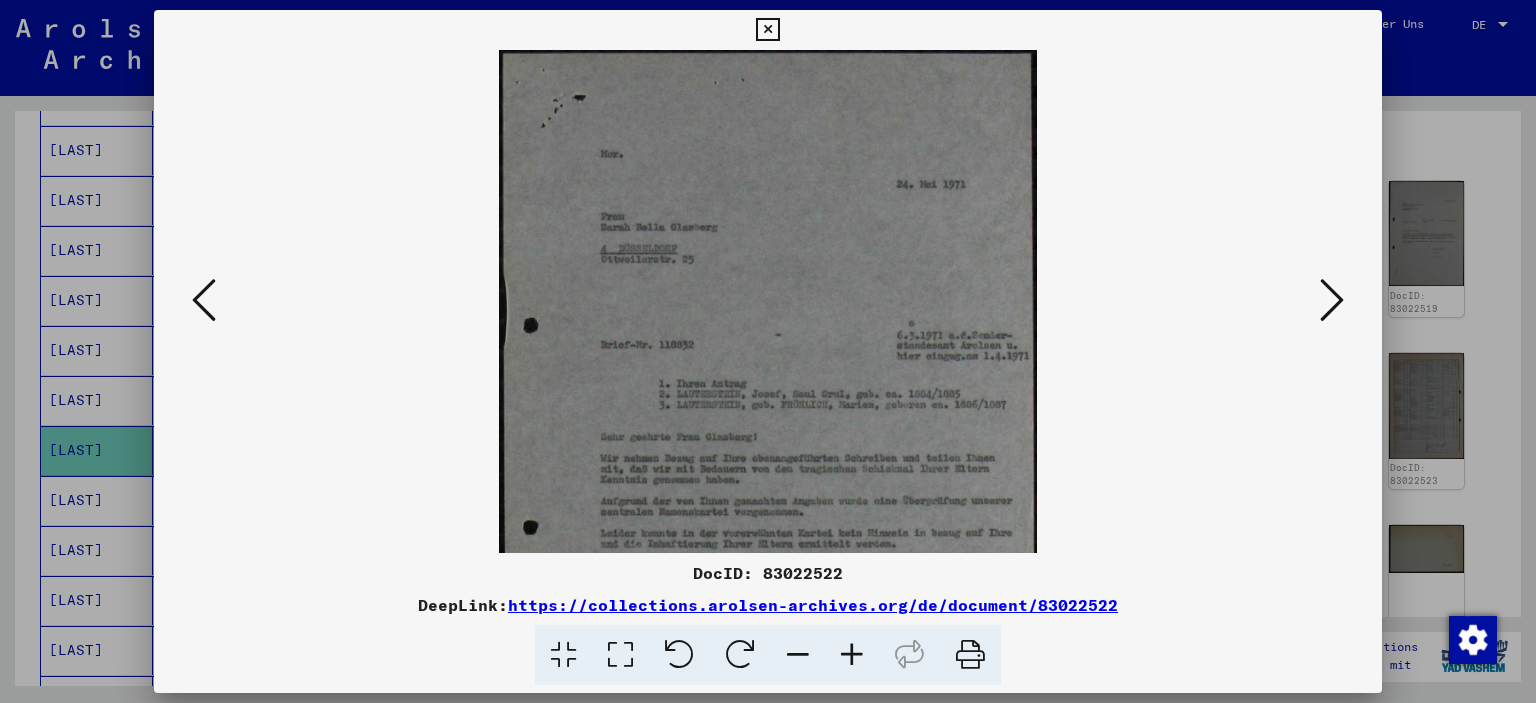 click at bounding box center (852, 655) 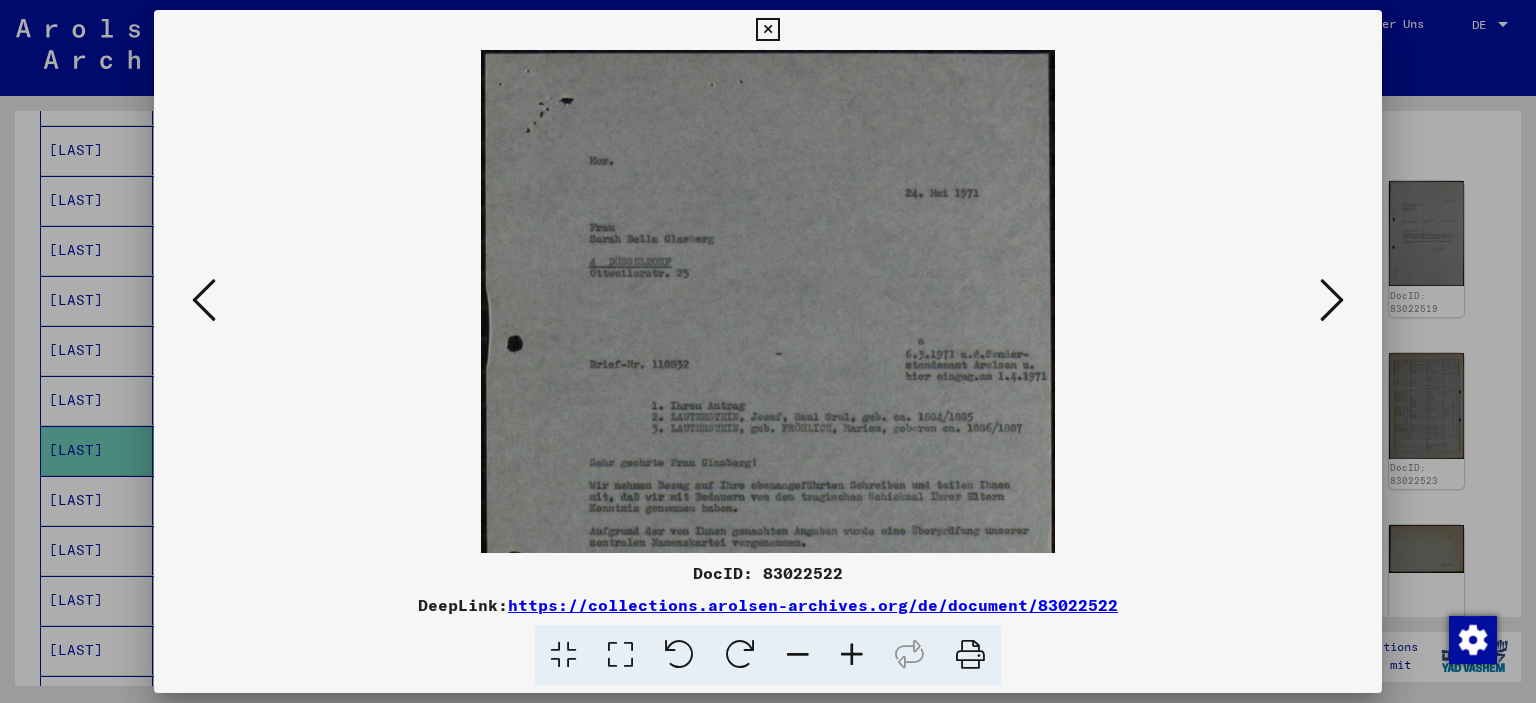 click at bounding box center [852, 655] 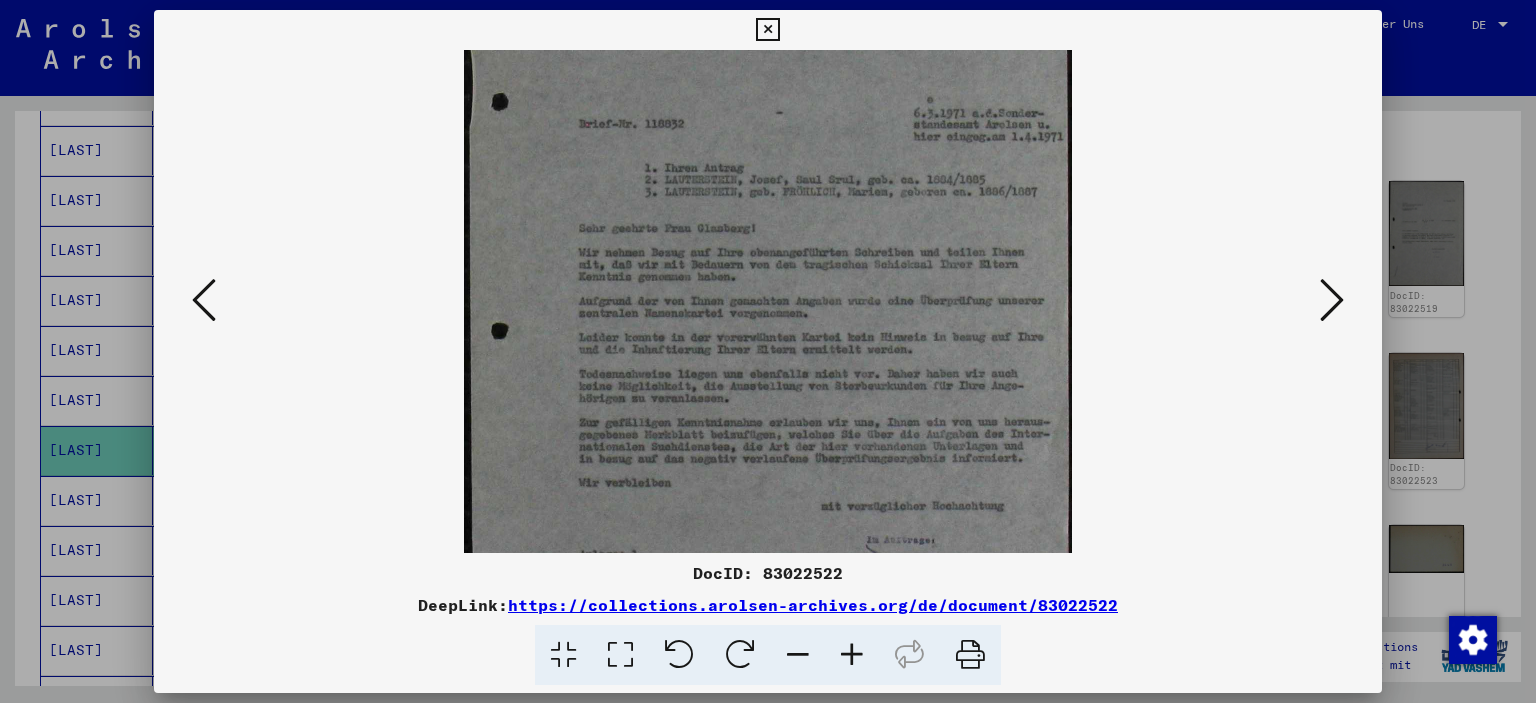 scroll, scrollTop: 259, scrollLeft: 0, axis: vertical 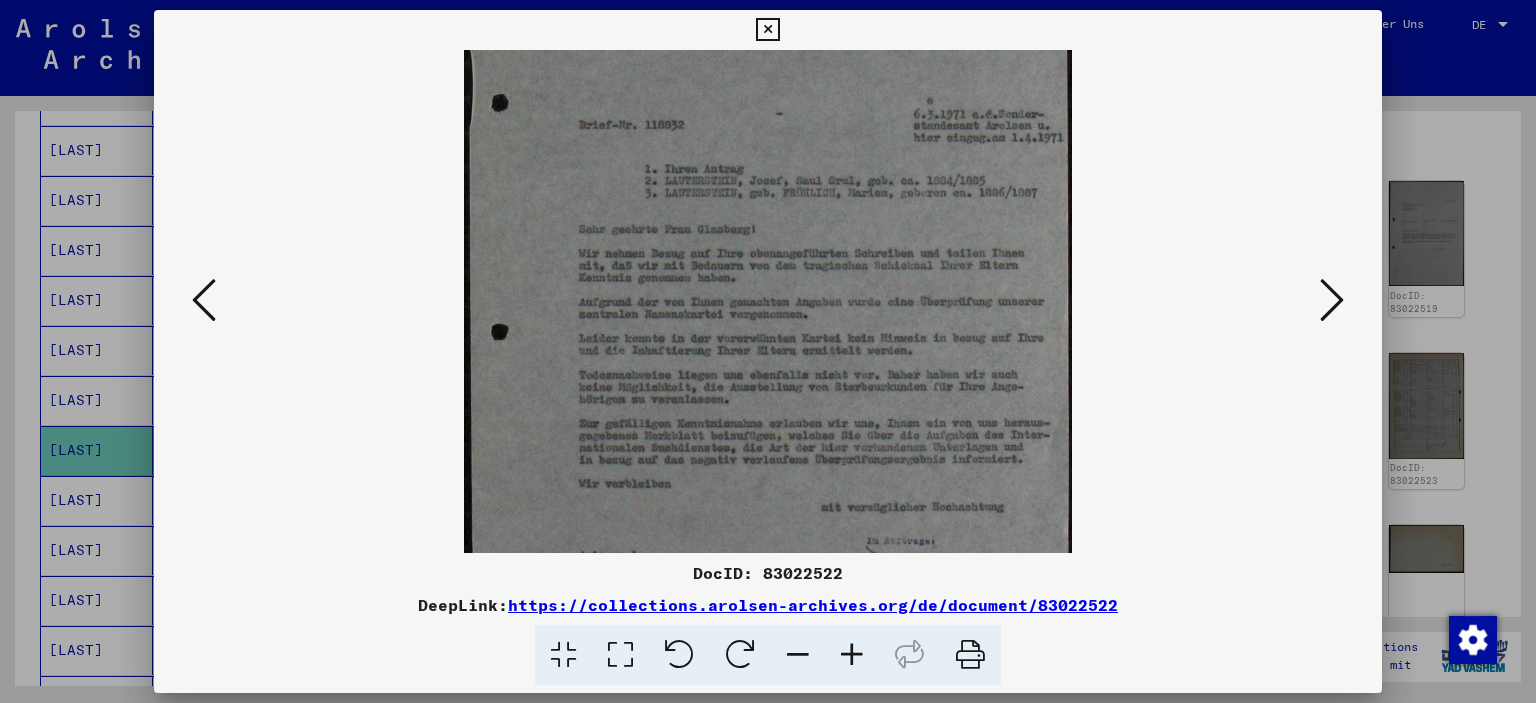 drag, startPoint x: 864, startPoint y: 496, endPoint x: 893, endPoint y: 239, distance: 258.631 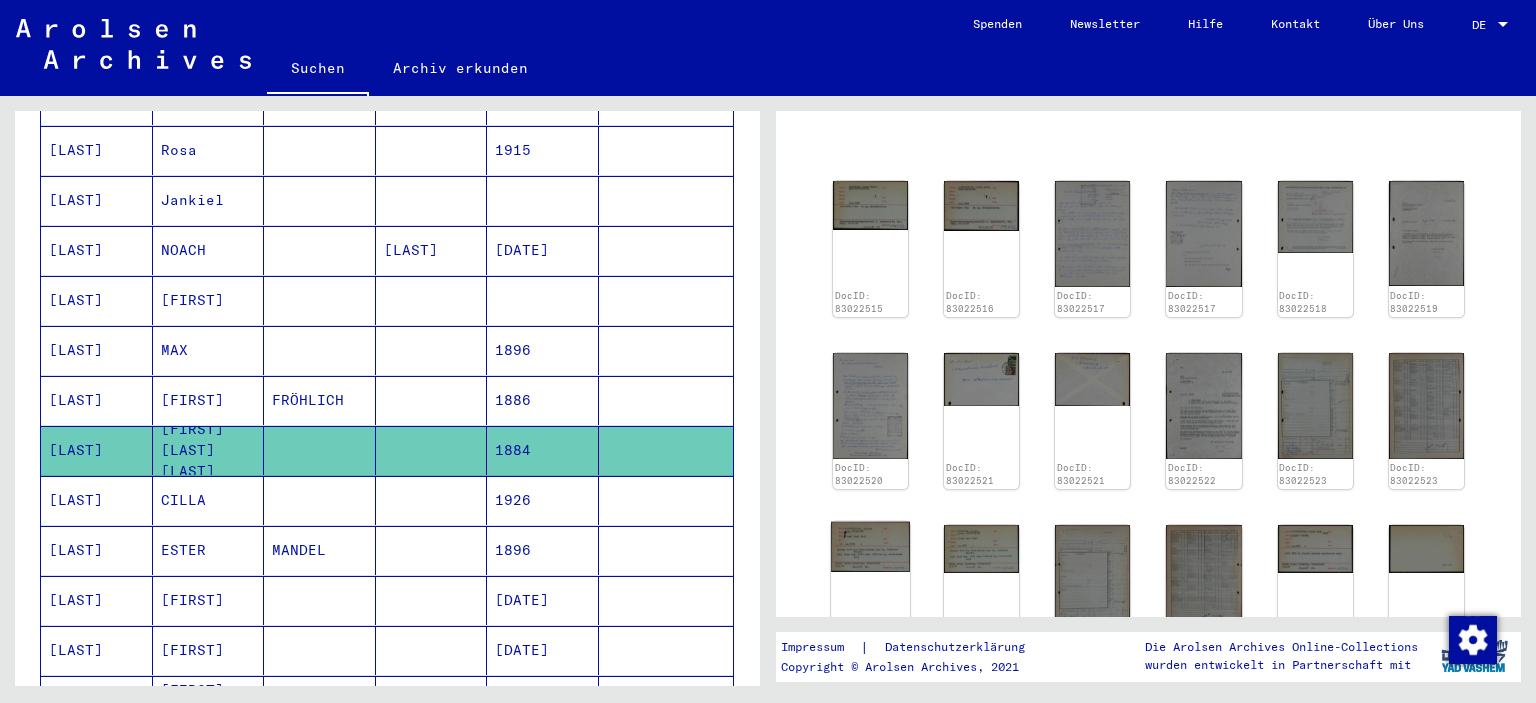 click 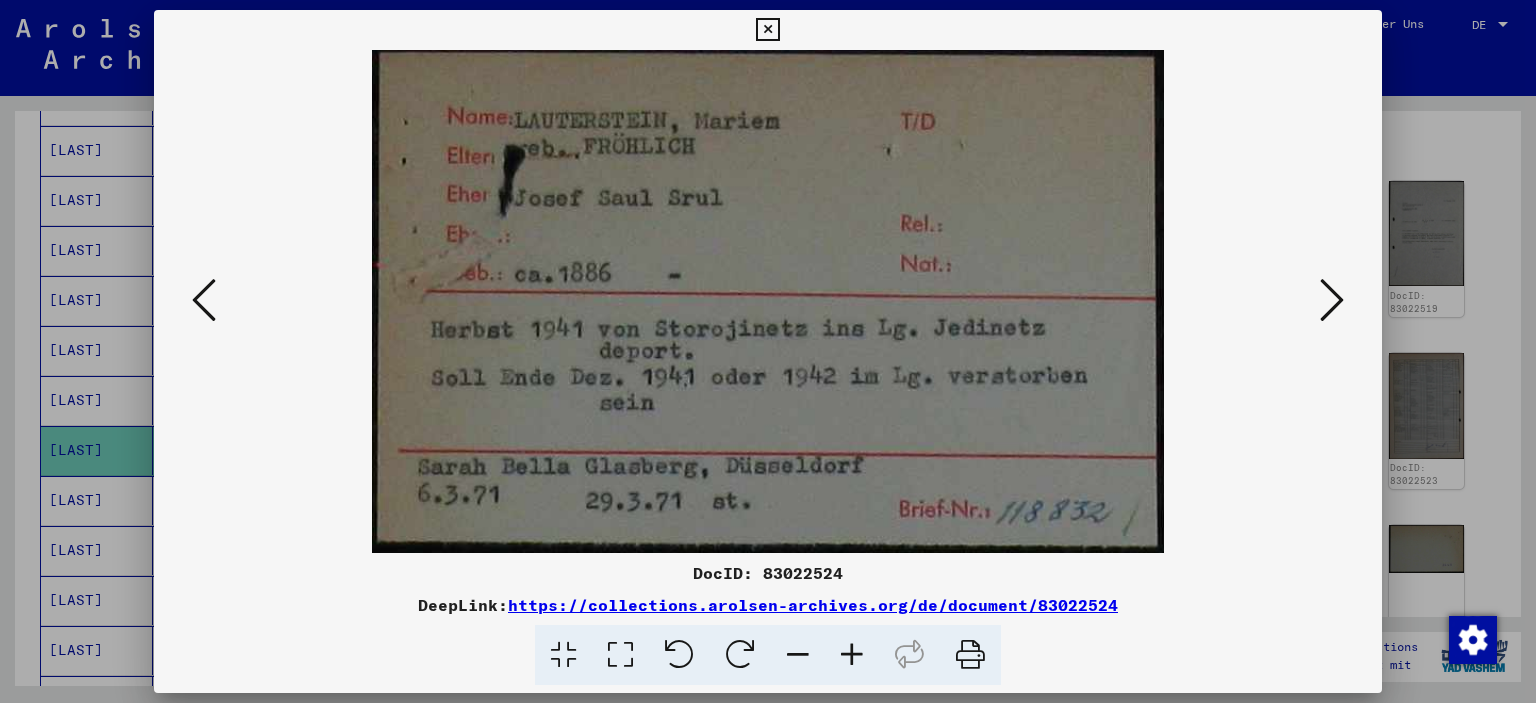 click at bounding box center (1332, 300) 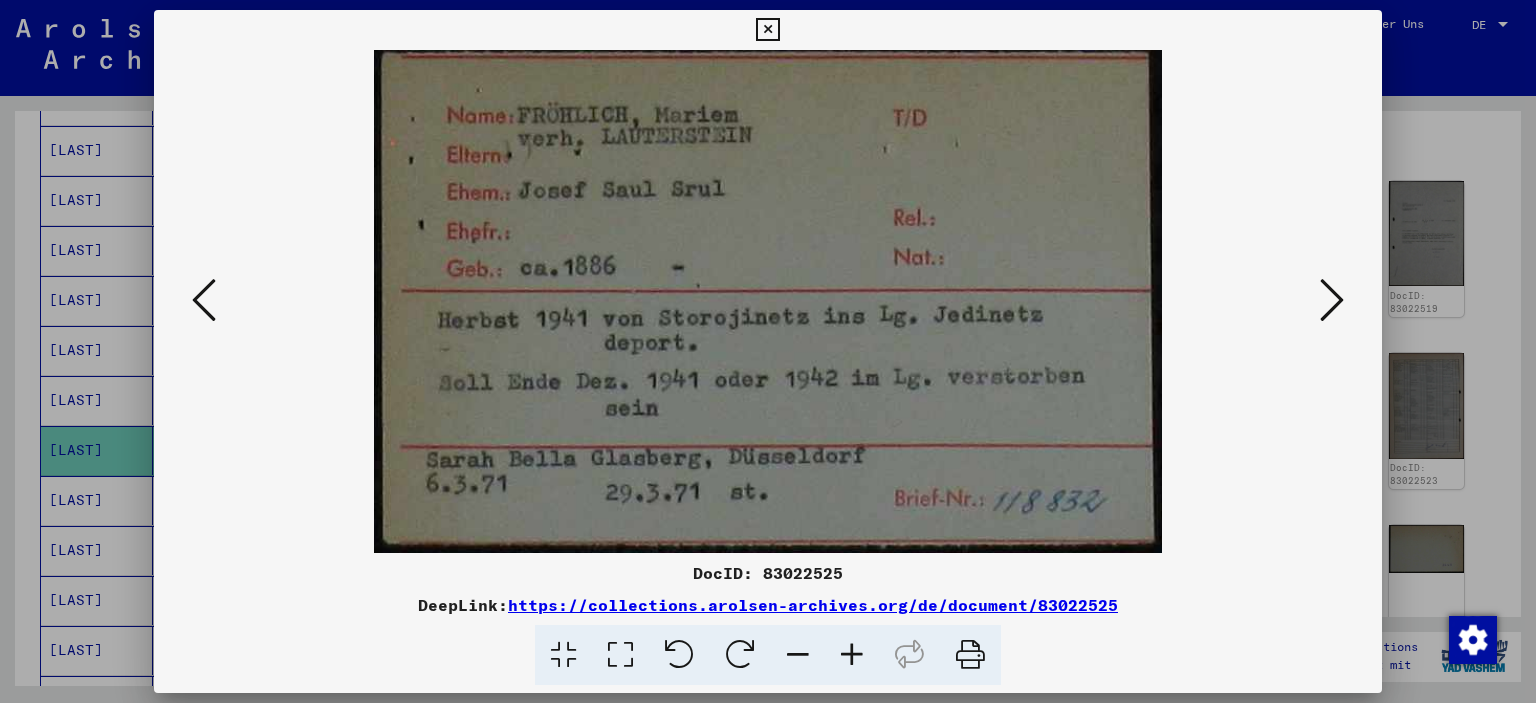 click at bounding box center [1332, 300] 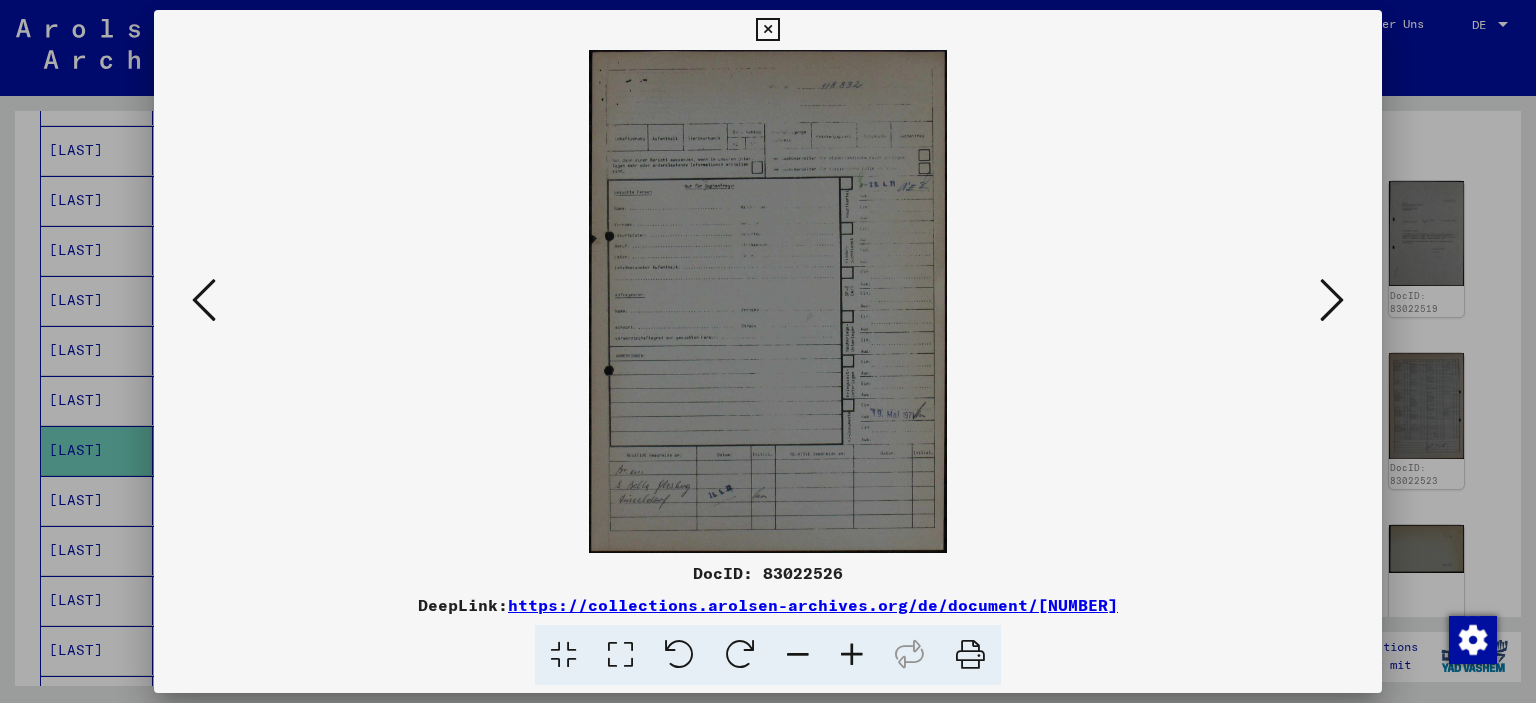 click at bounding box center [1332, 300] 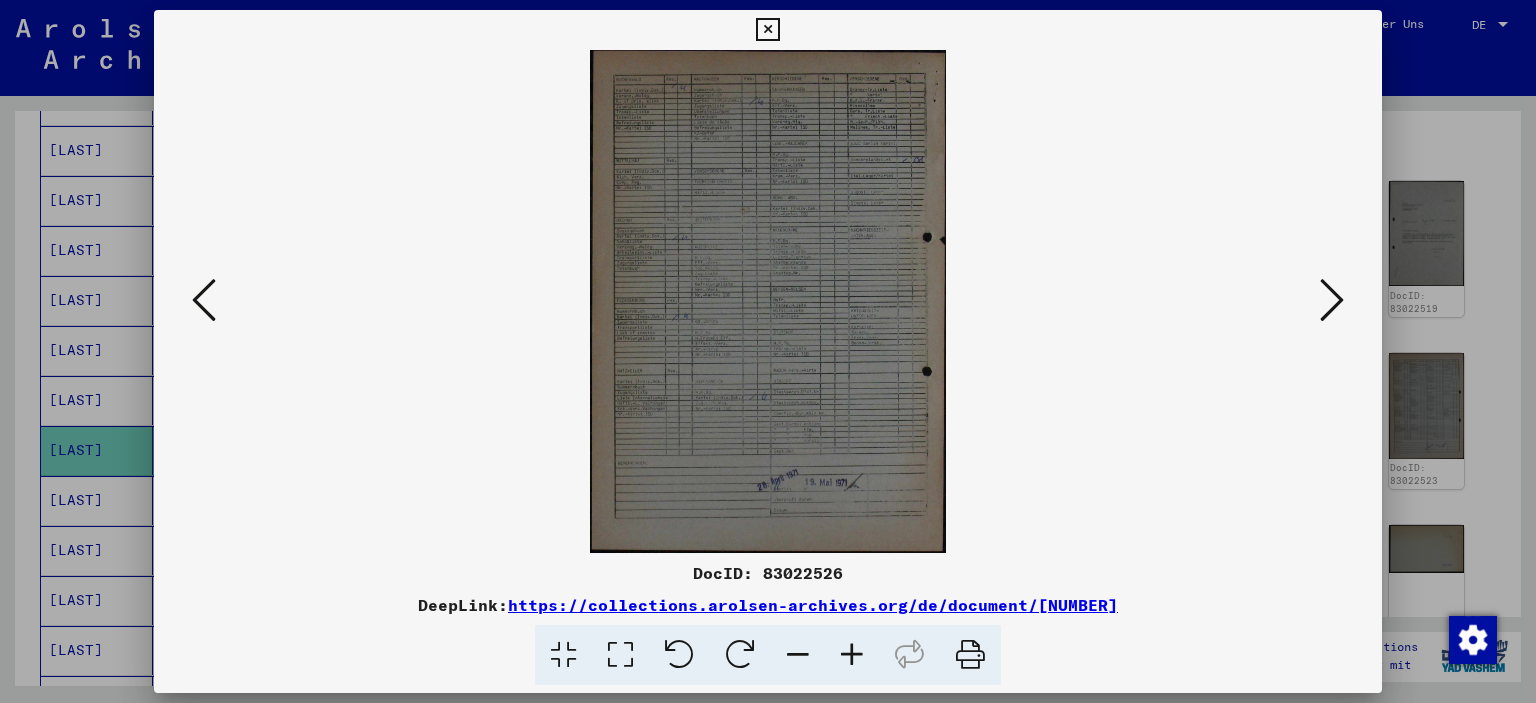click at bounding box center [204, 301] 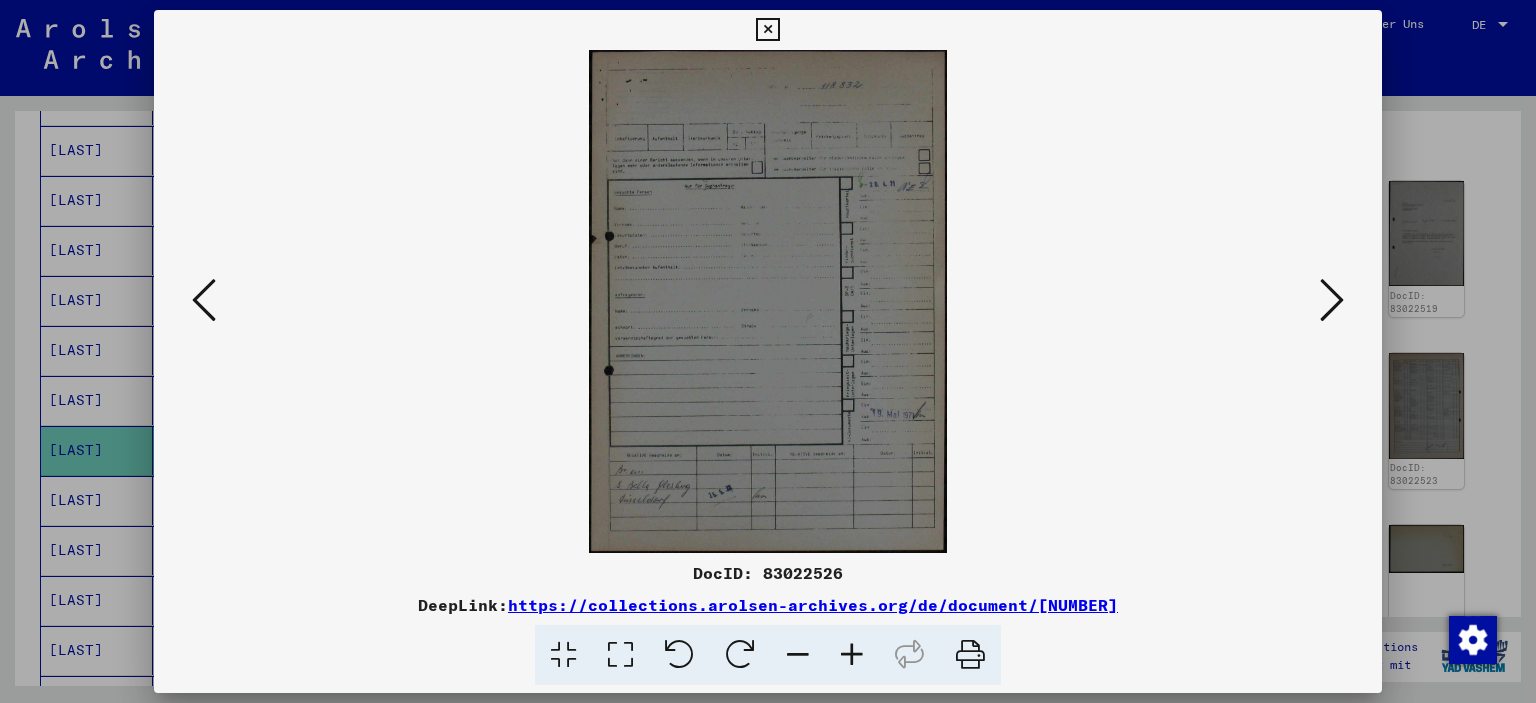 click at bounding box center (1332, 300) 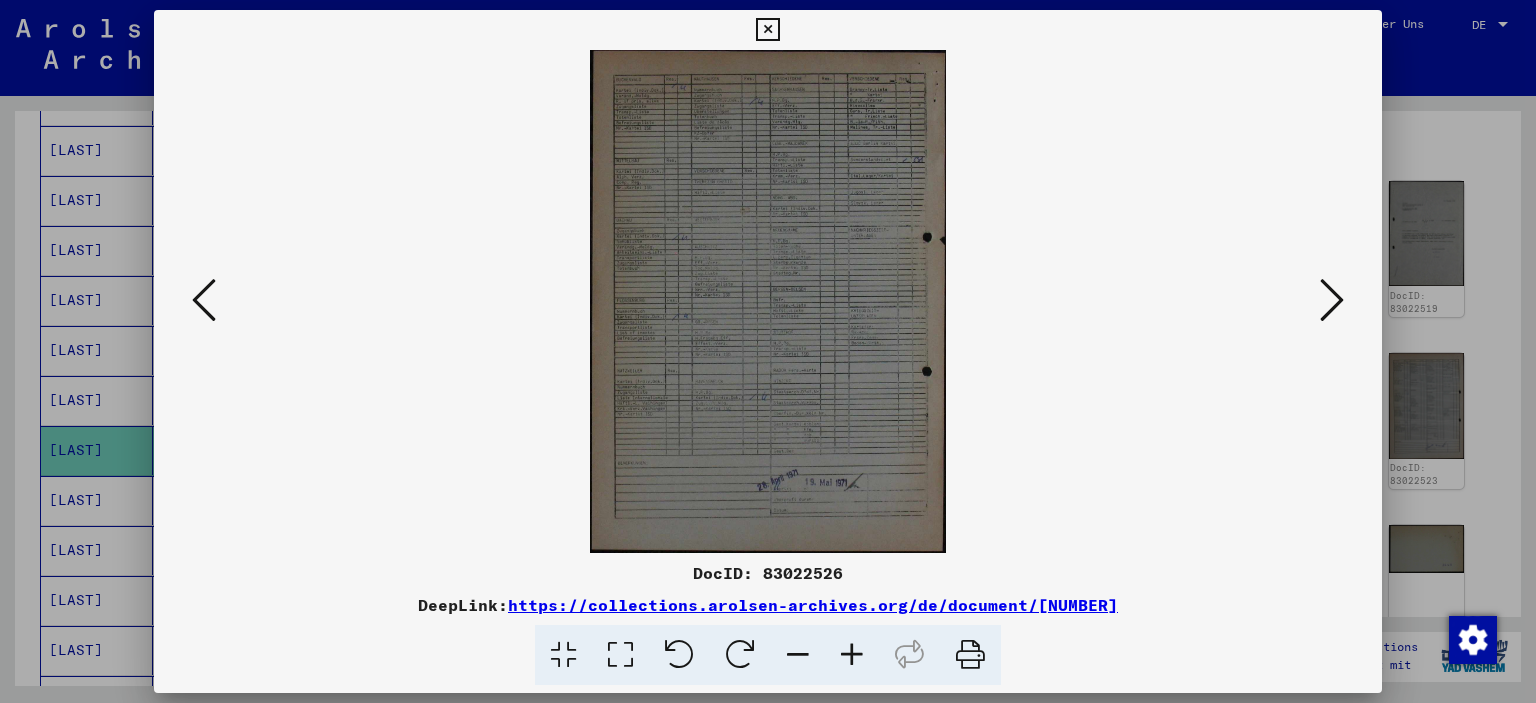 click at bounding box center (1332, 300) 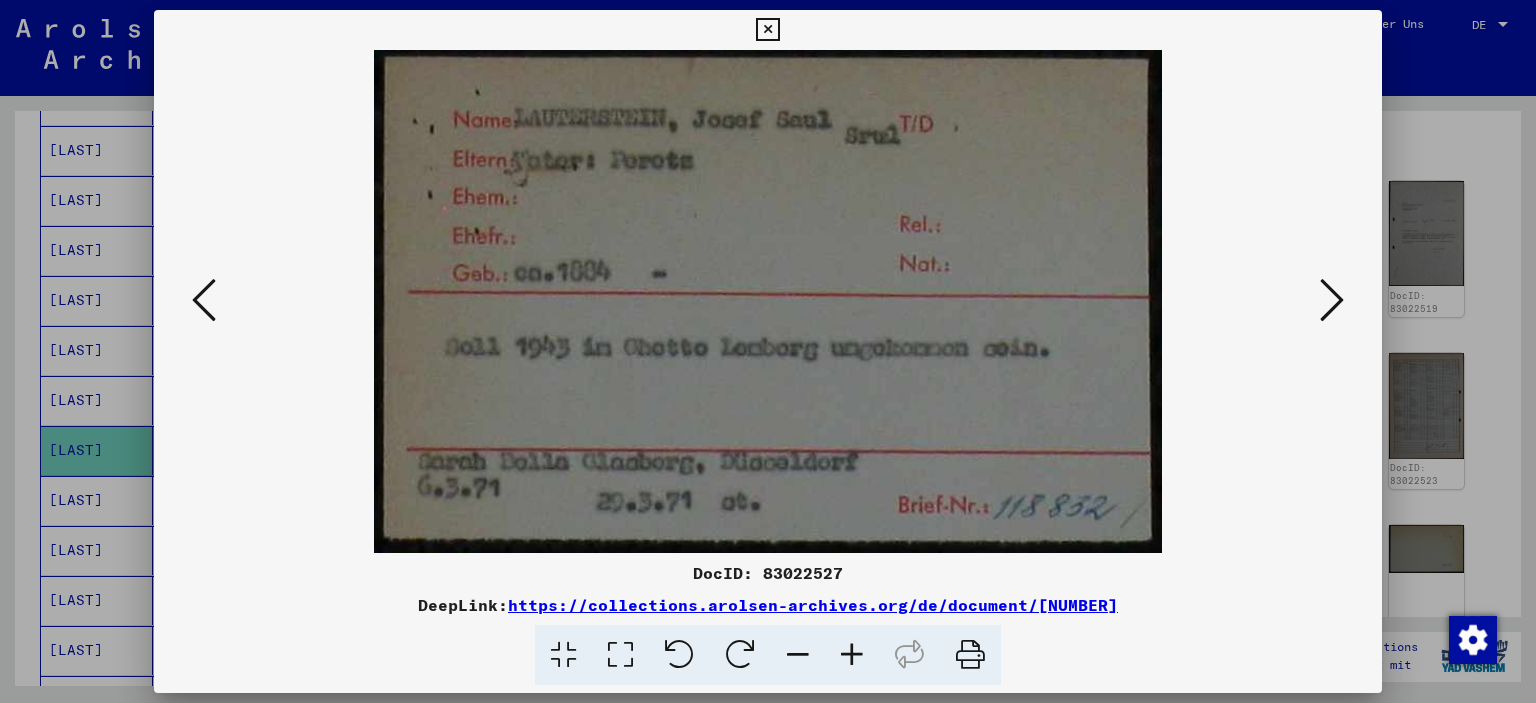 click at bounding box center [1332, 300] 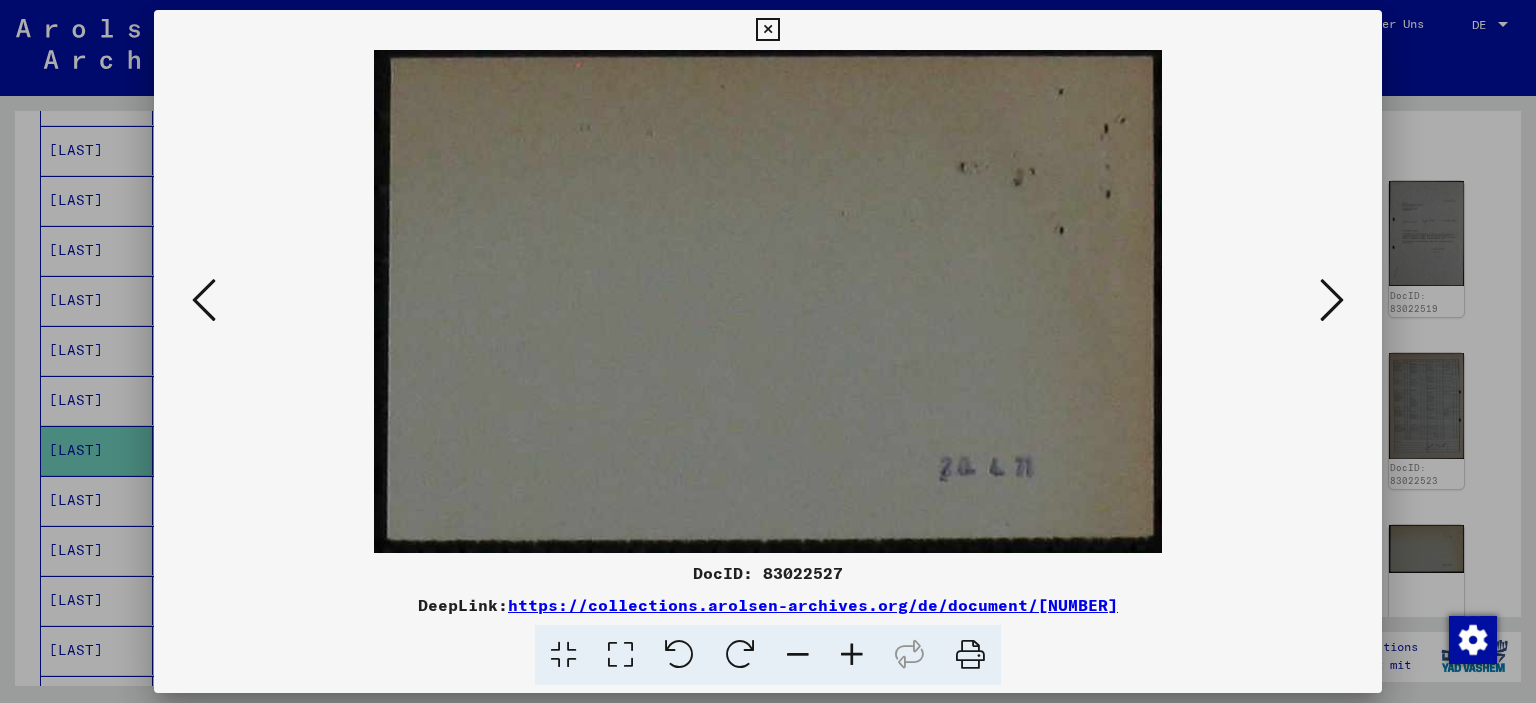 click at bounding box center (1332, 300) 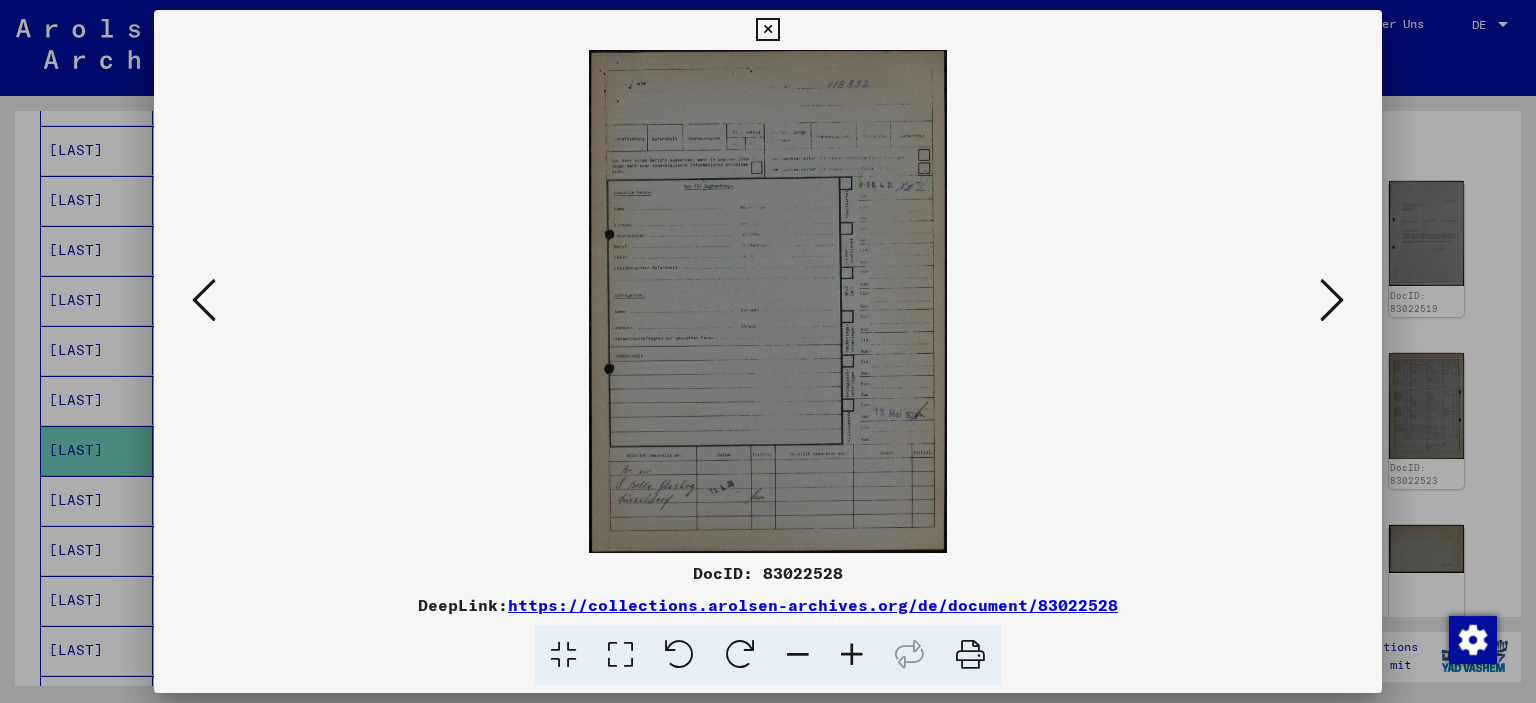 click at bounding box center [1332, 300] 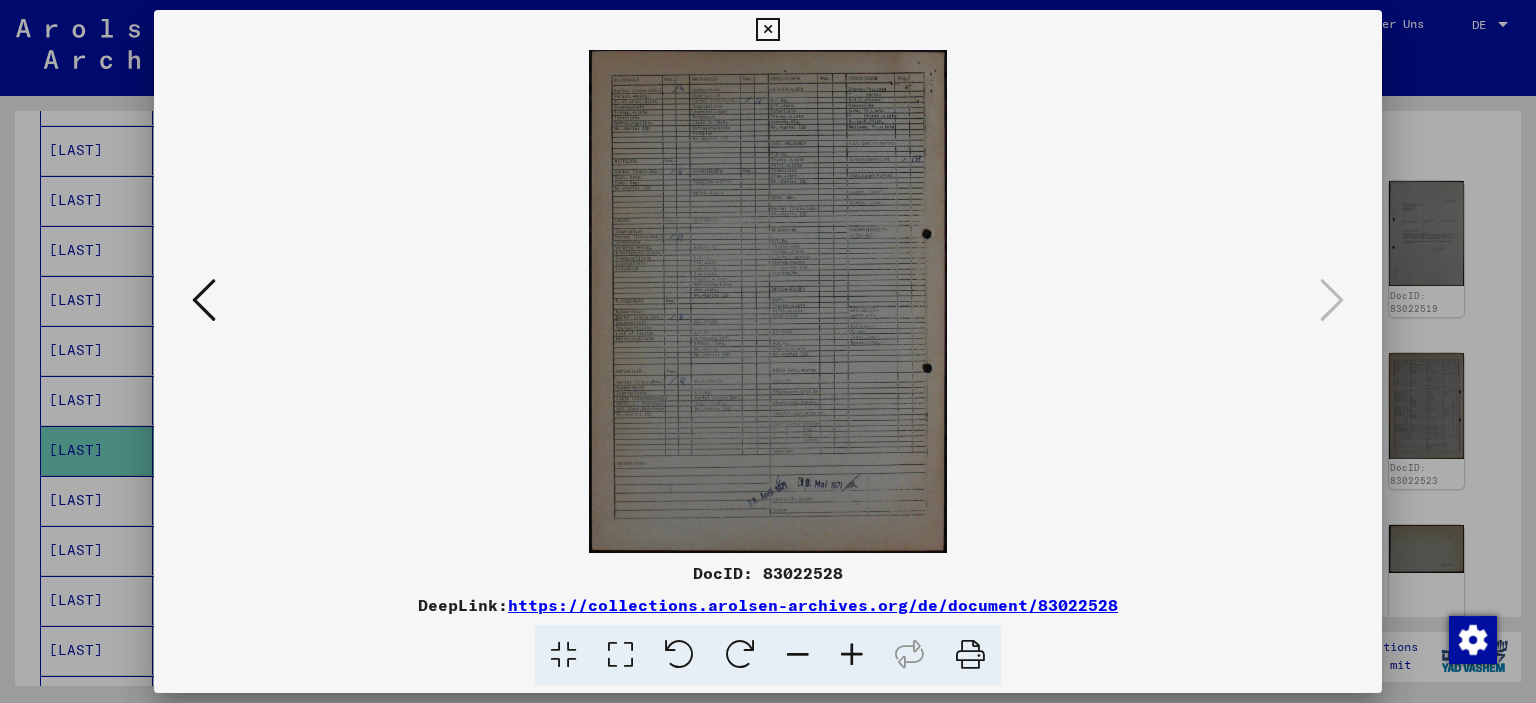 click at bounding box center [767, 30] 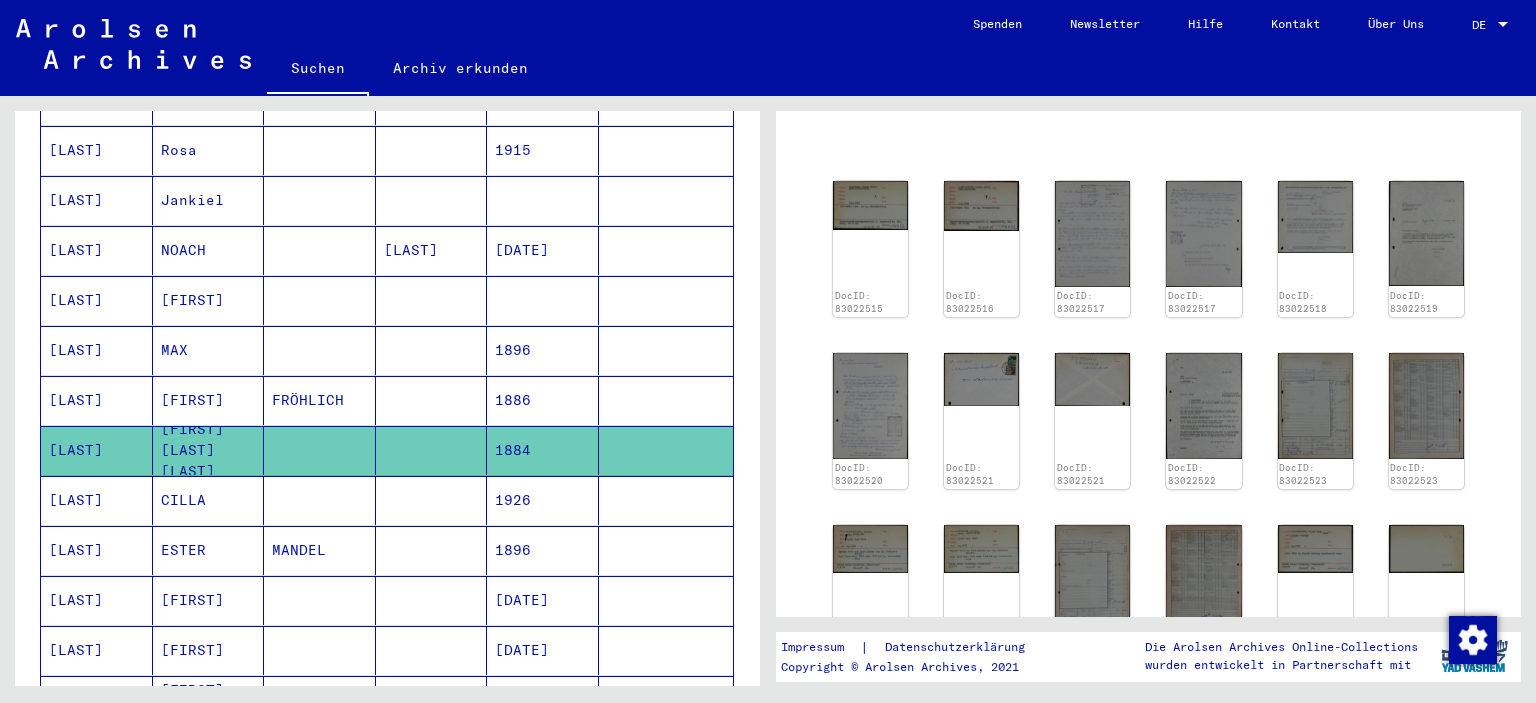 scroll, scrollTop: 500, scrollLeft: 0, axis: vertical 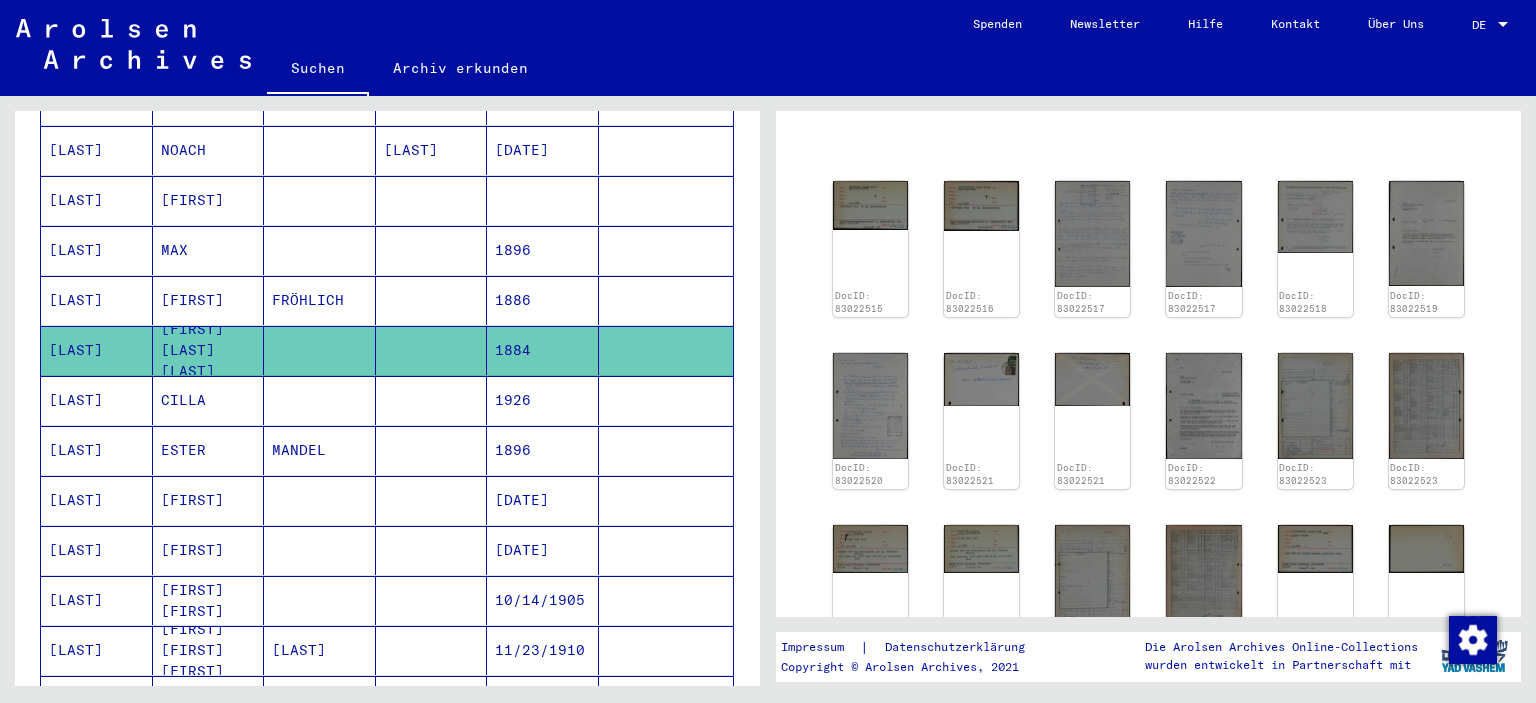 click on "[LAST]" at bounding box center (97, 450) 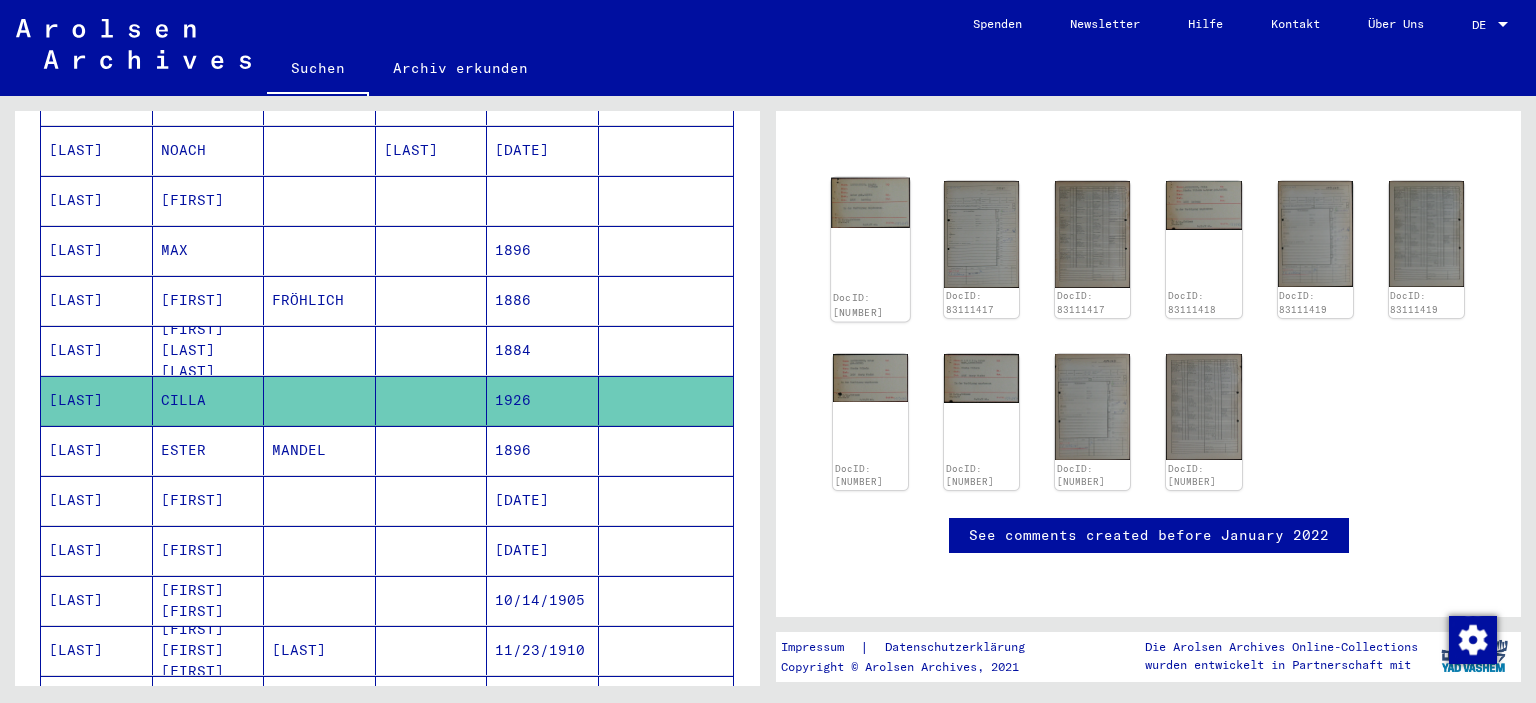 click on "DocID: [NUMBER]" 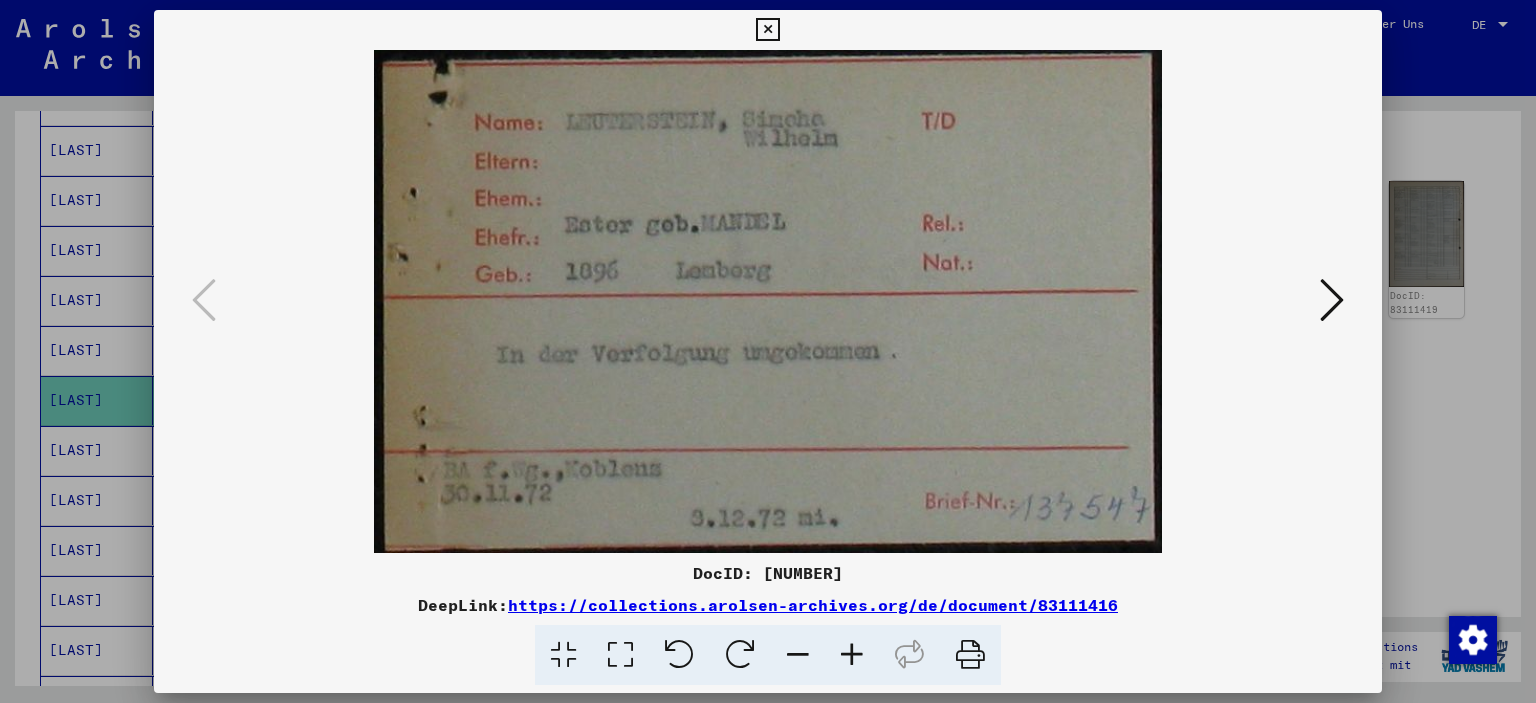 click at bounding box center [1332, 300] 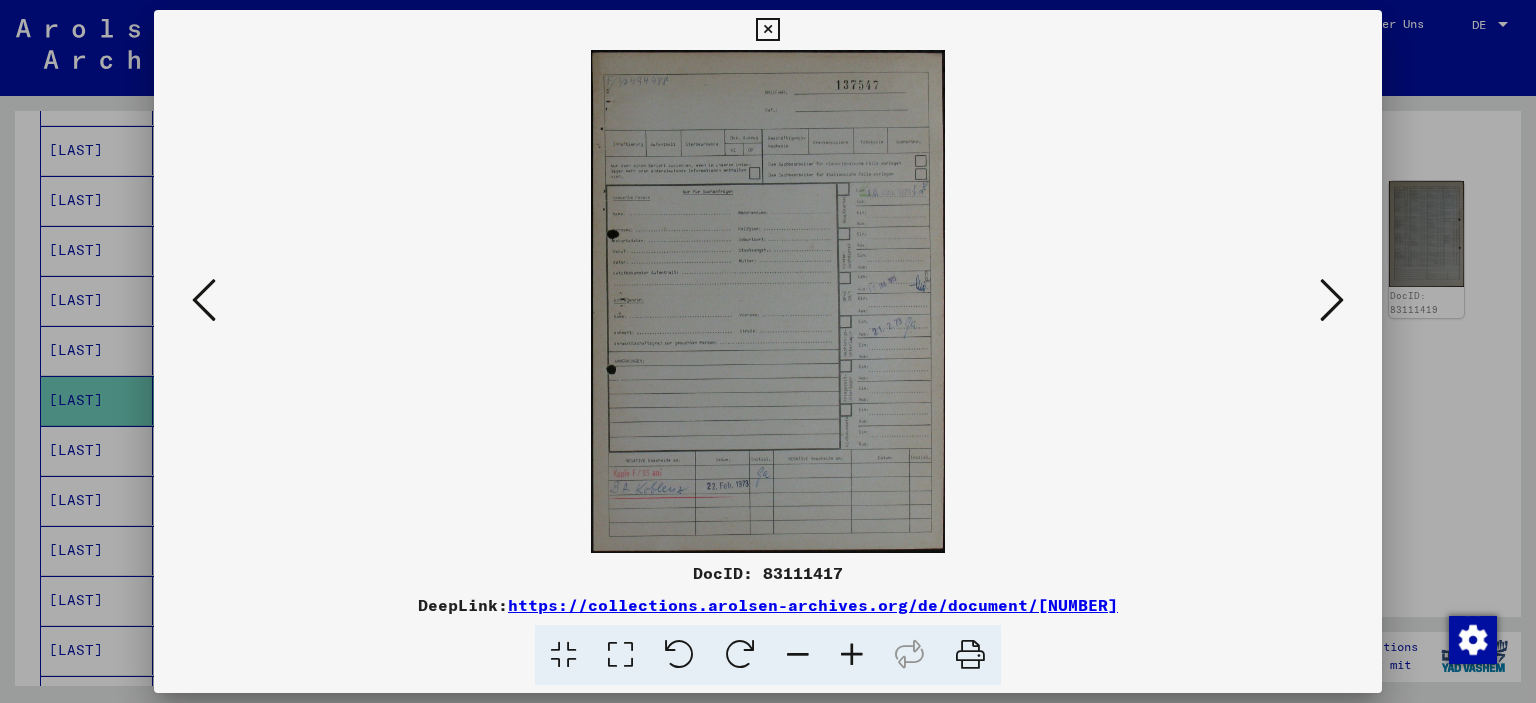 click at bounding box center (1332, 300) 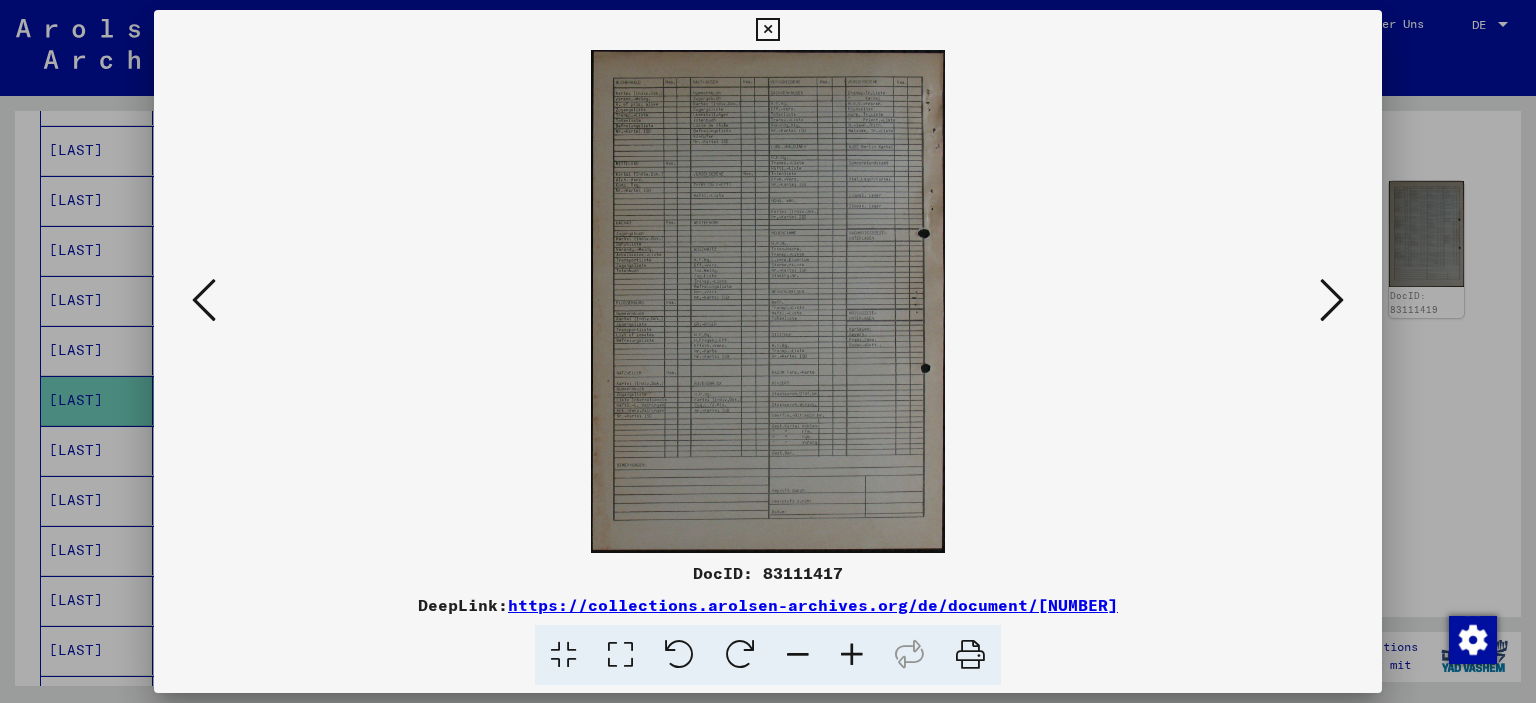click at bounding box center (1332, 300) 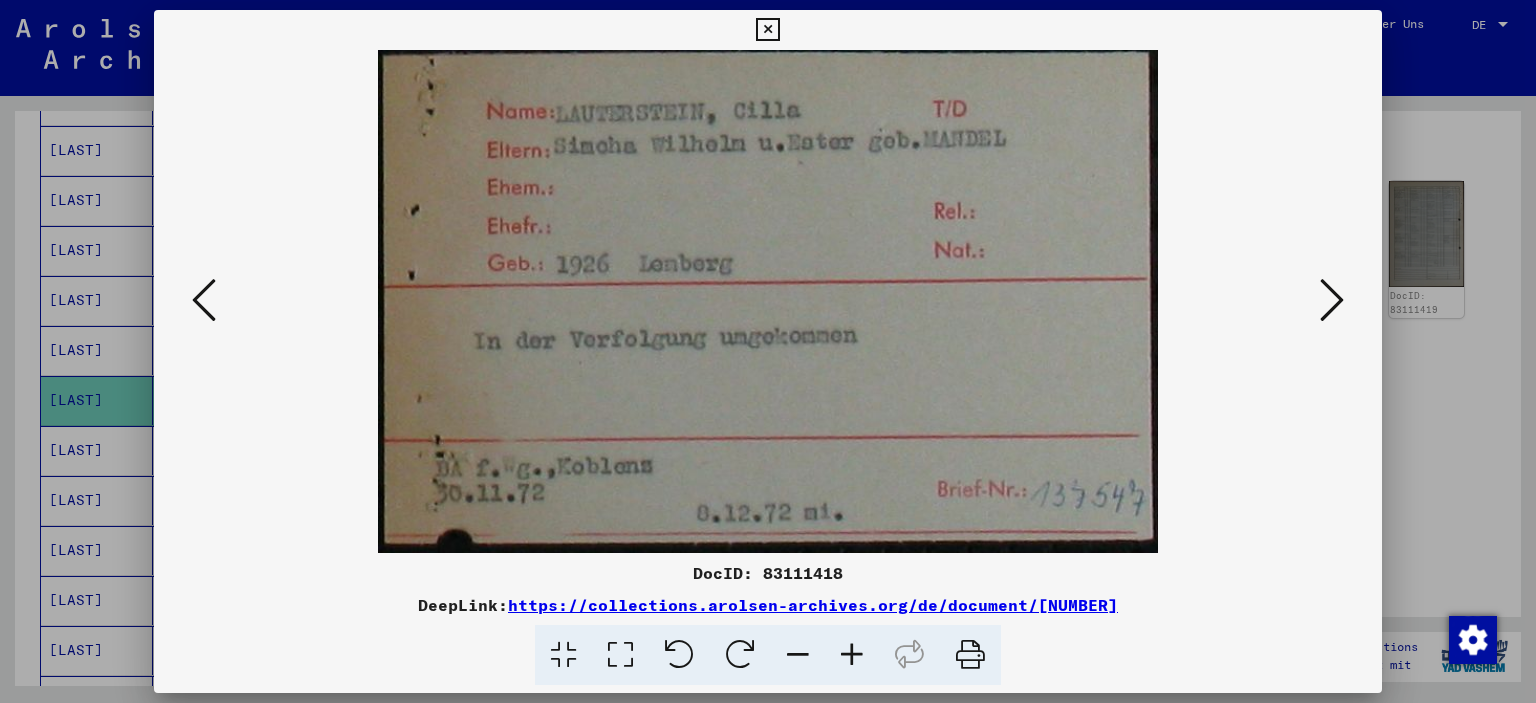 click at bounding box center [1332, 300] 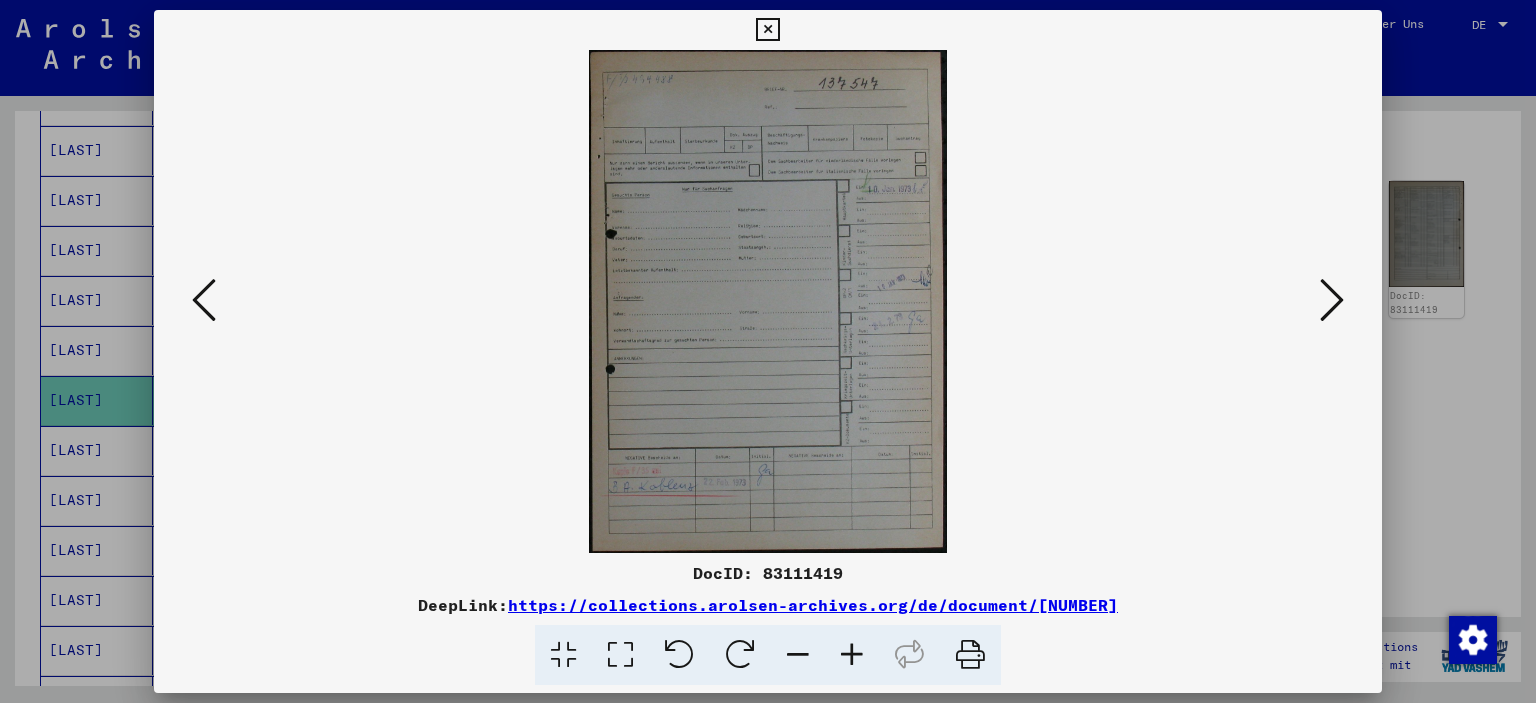 click at bounding box center (1332, 300) 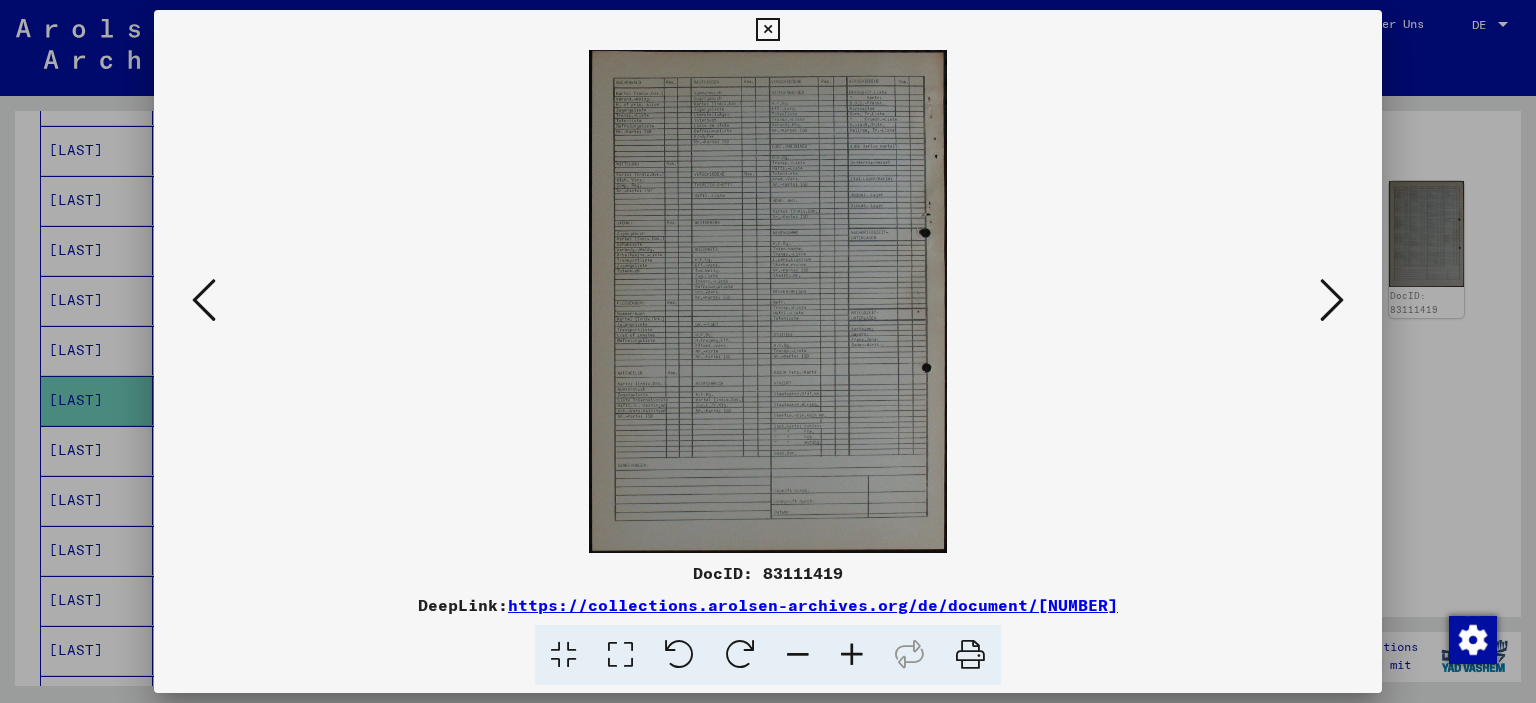 click at bounding box center [767, 30] 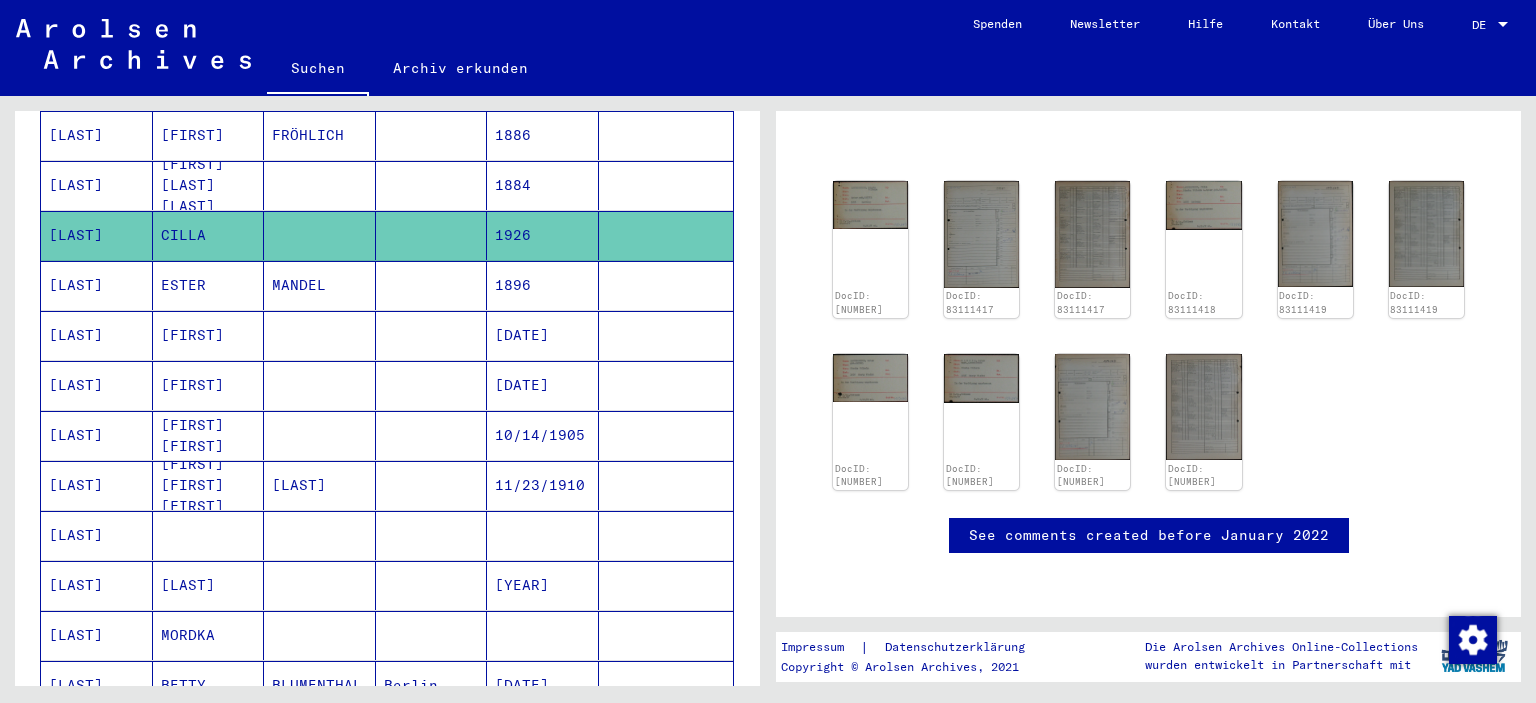 scroll, scrollTop: 700, scrollLeft: 0, axis: vertical 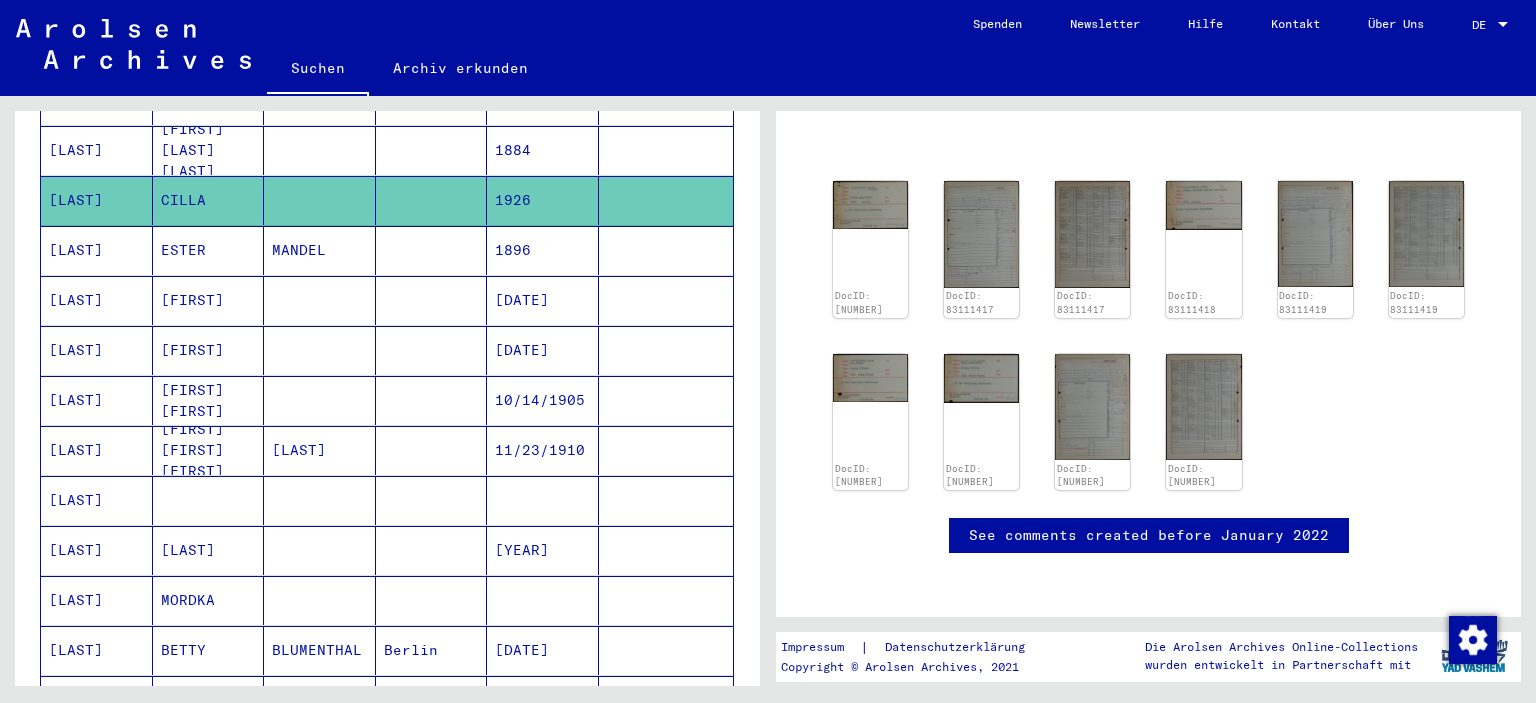 click on "[LAST]" at bounding box center (97, 450) 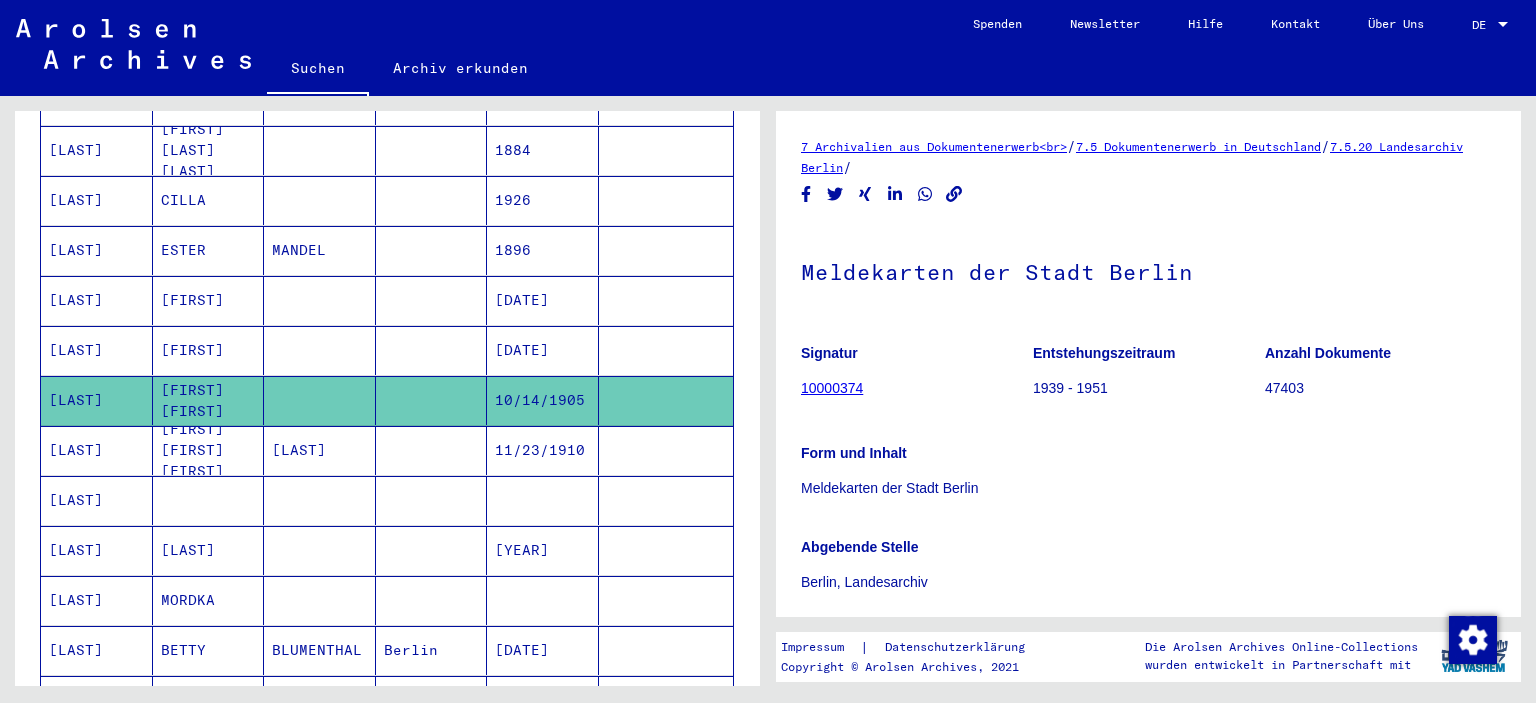 scroll, scrollTop: 0, scrollLeft: 0, axis: both 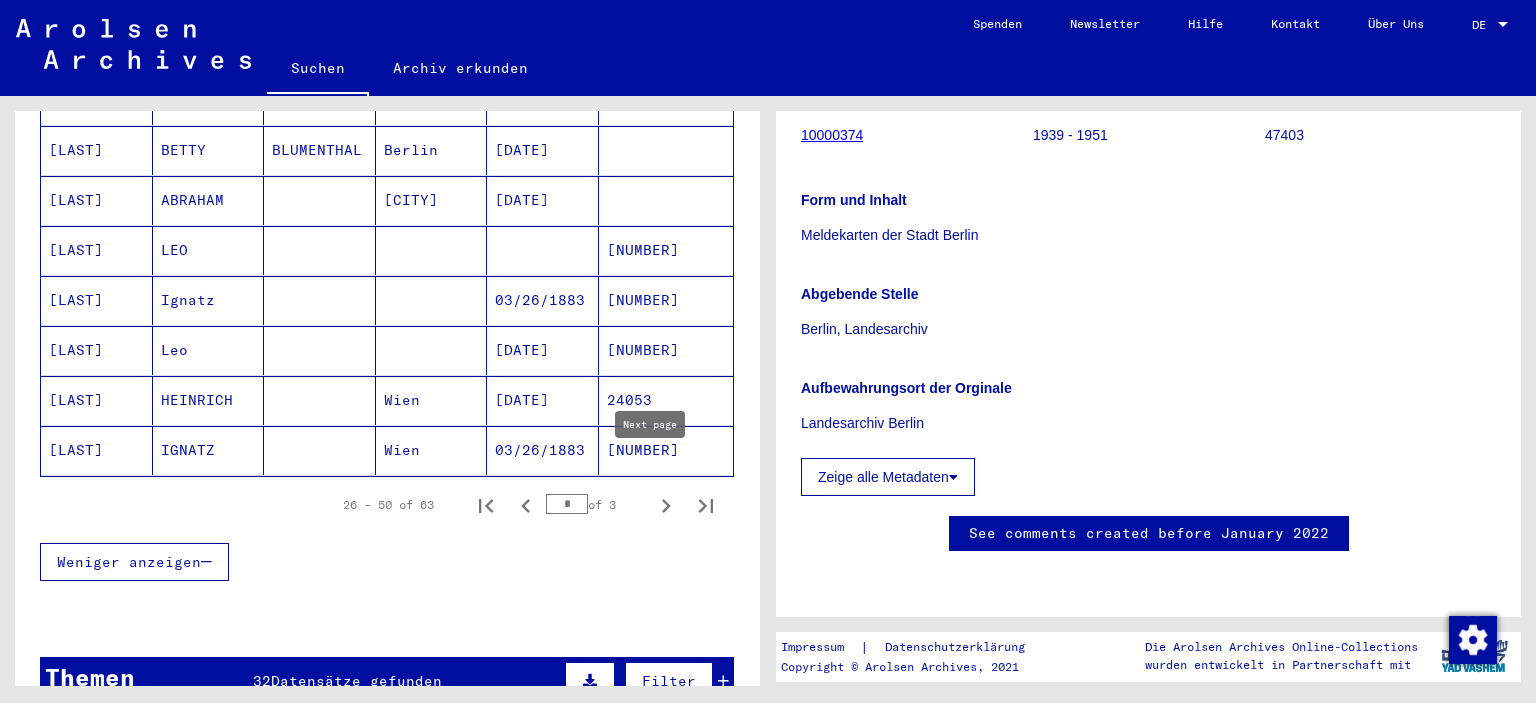 click 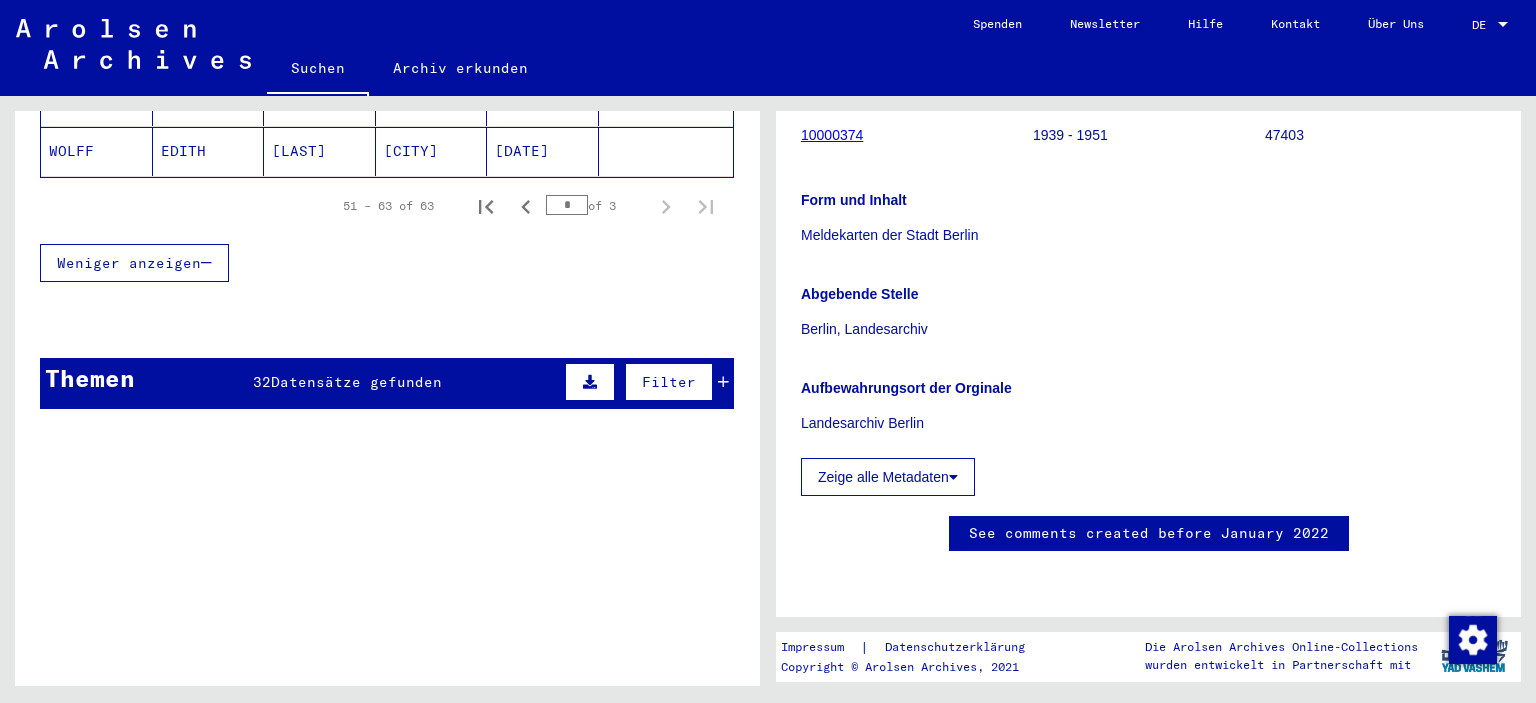 scroll, scrollTop: 629, scrollLeft: 0, axis: vertical 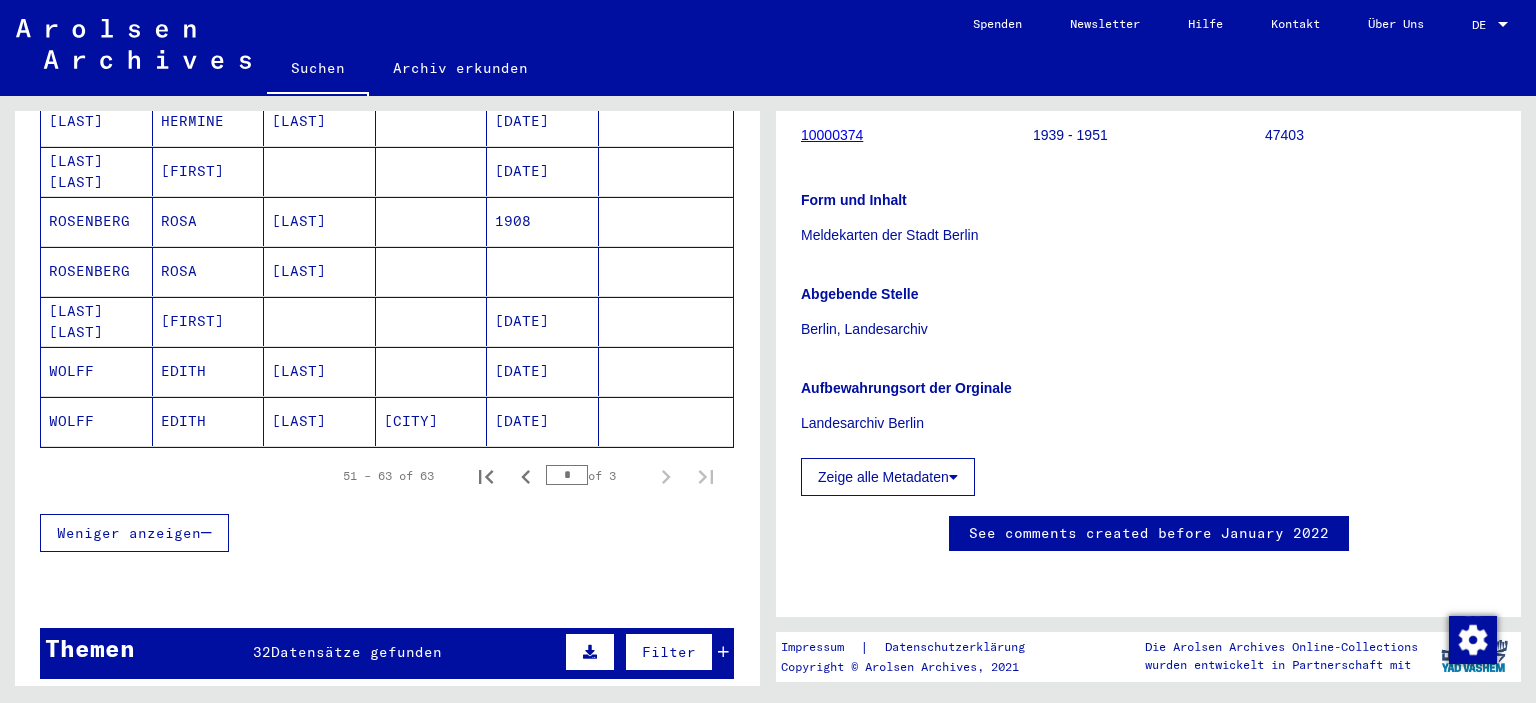click on "WOLFF" at bounding box center [97, 421] 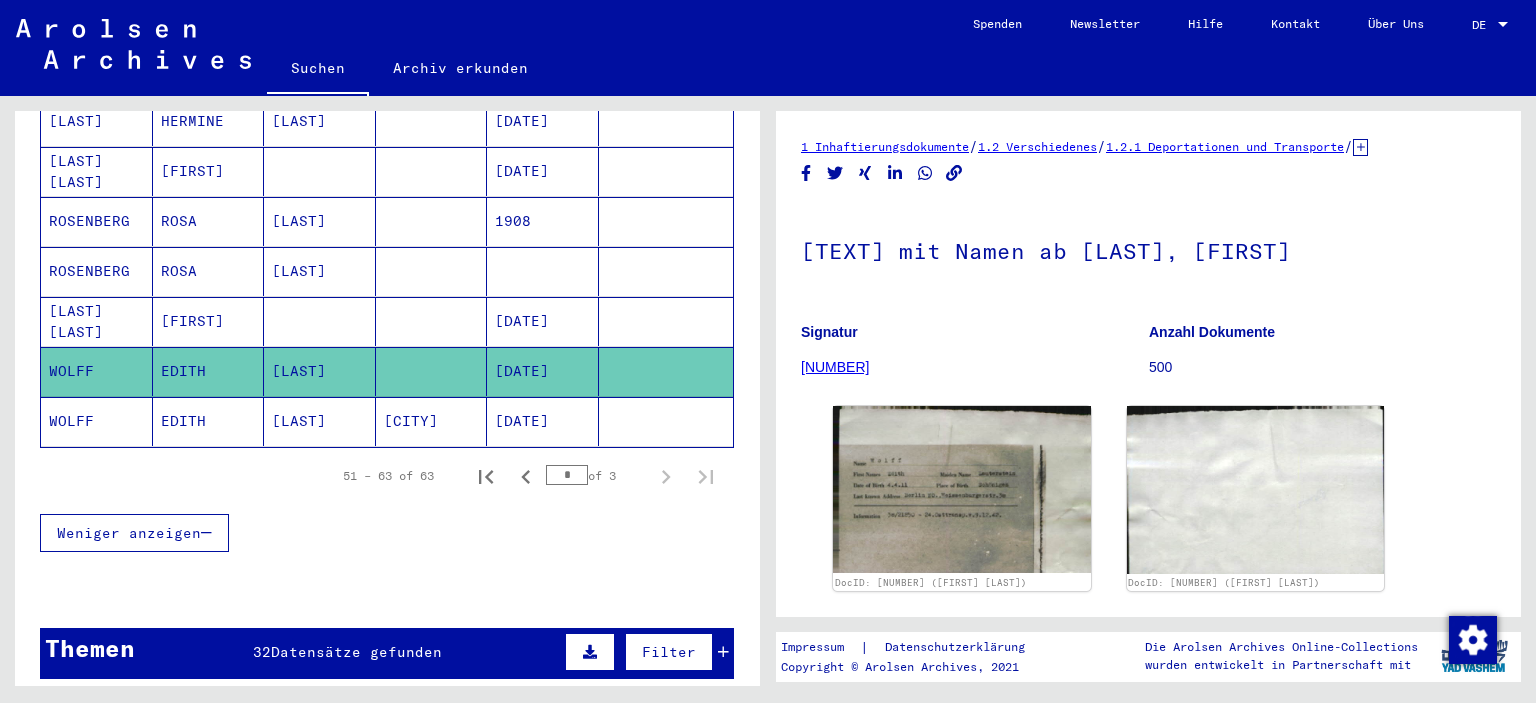 scroll, scrollTop: 0, scrollLeft: 0, axis: both 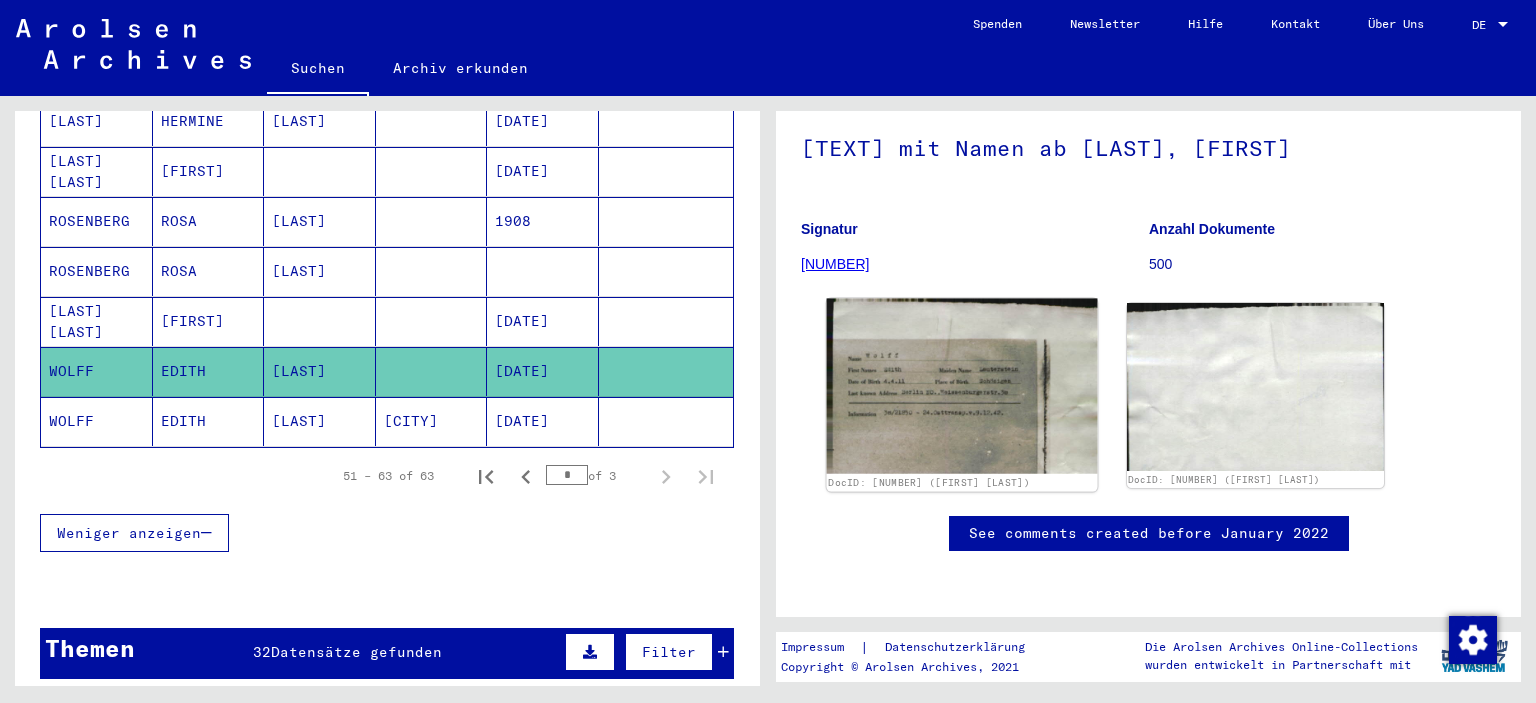 click 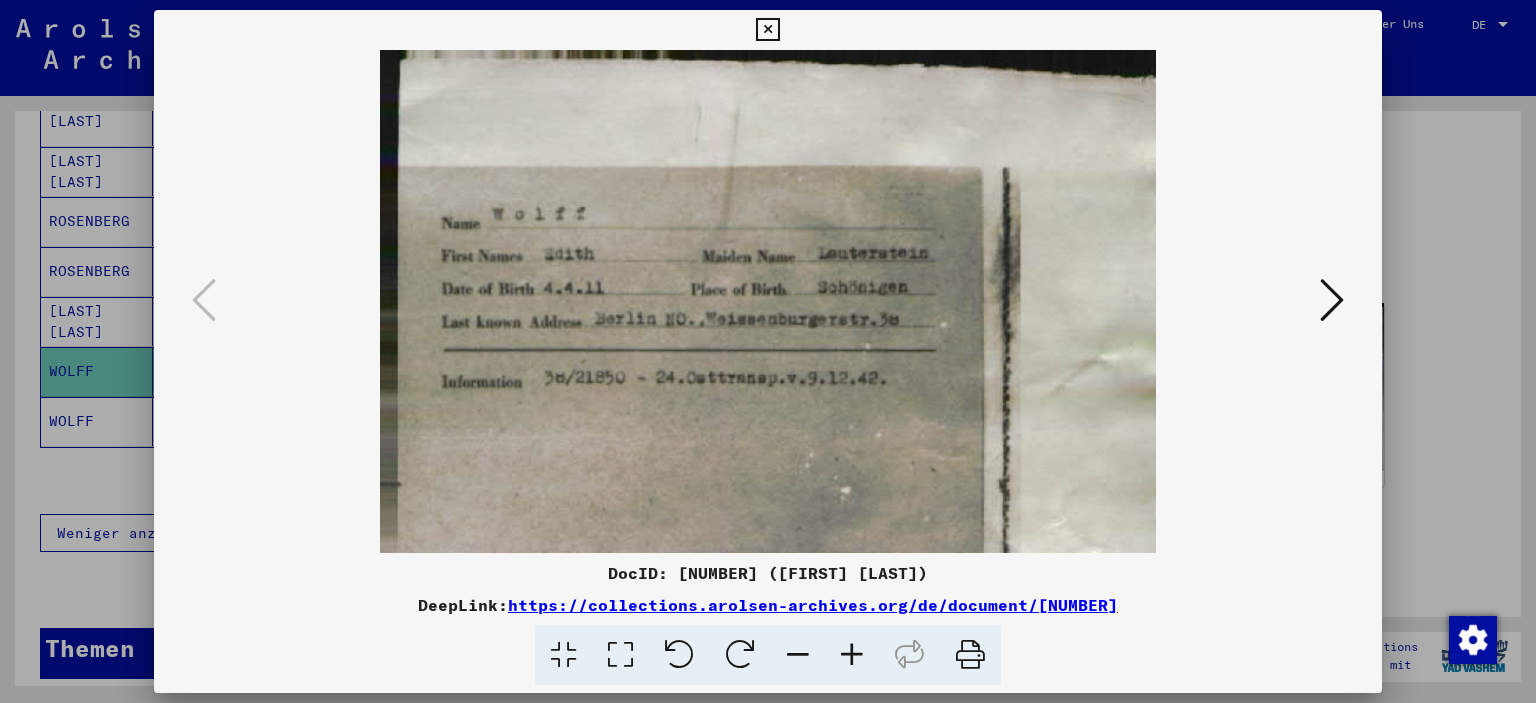 click at bounding box center [1332, 300] 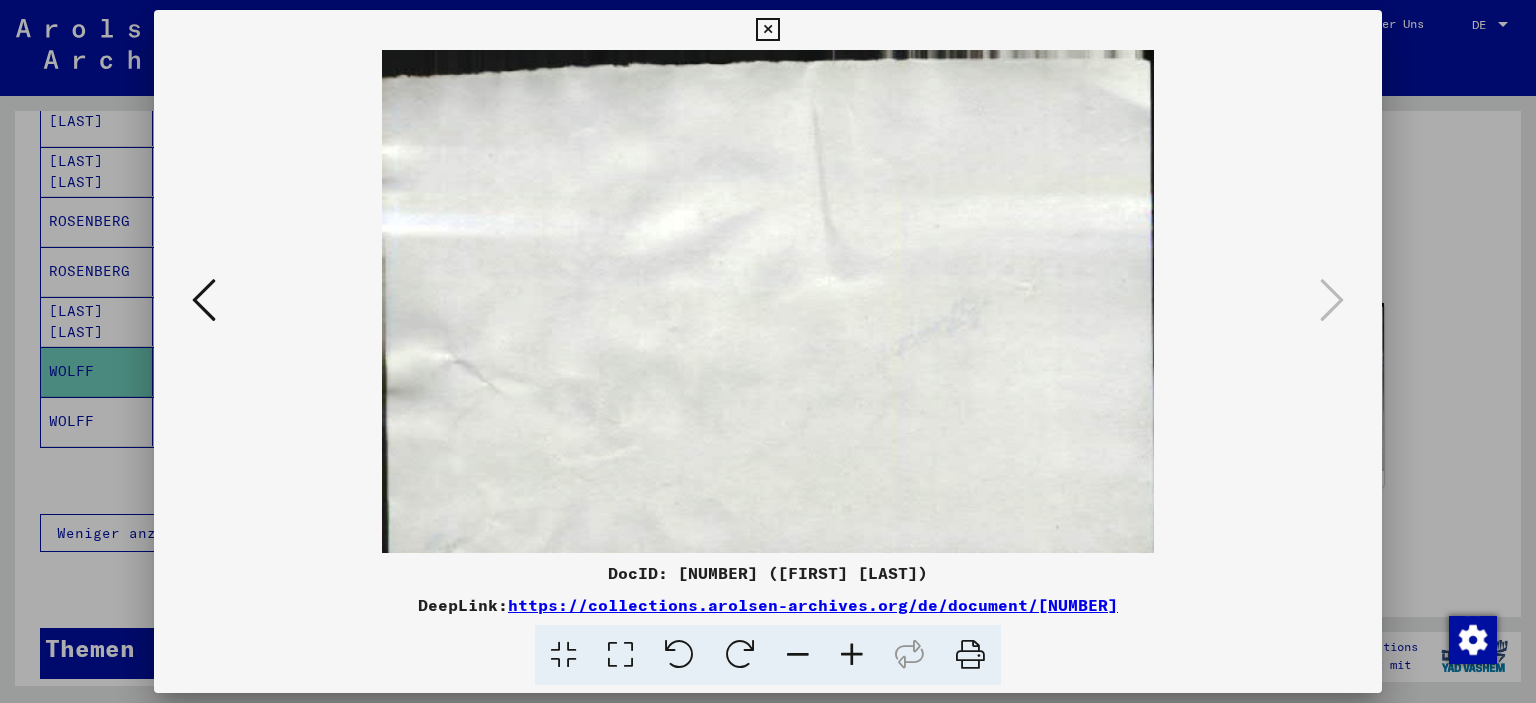 click at bounding box center [767, 30] 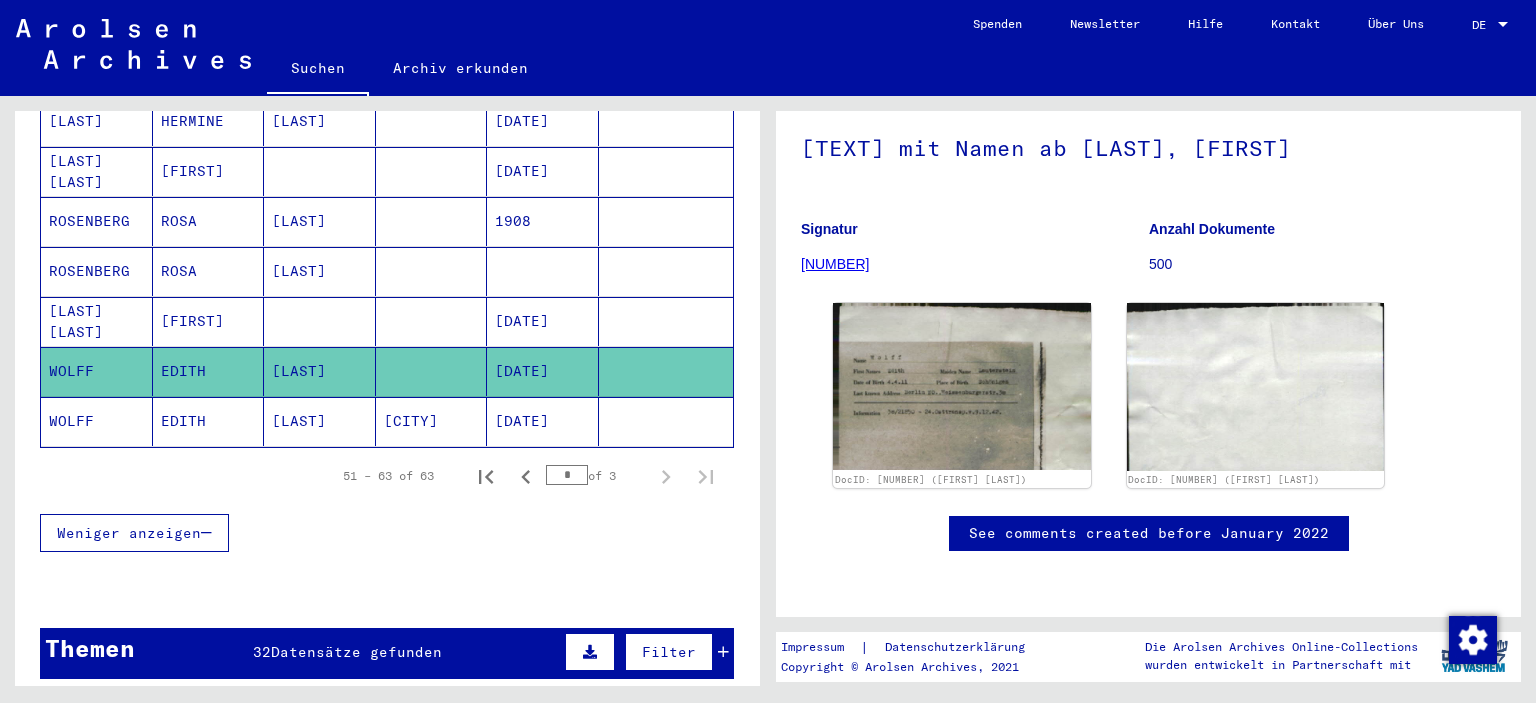 click on "WOLFF" 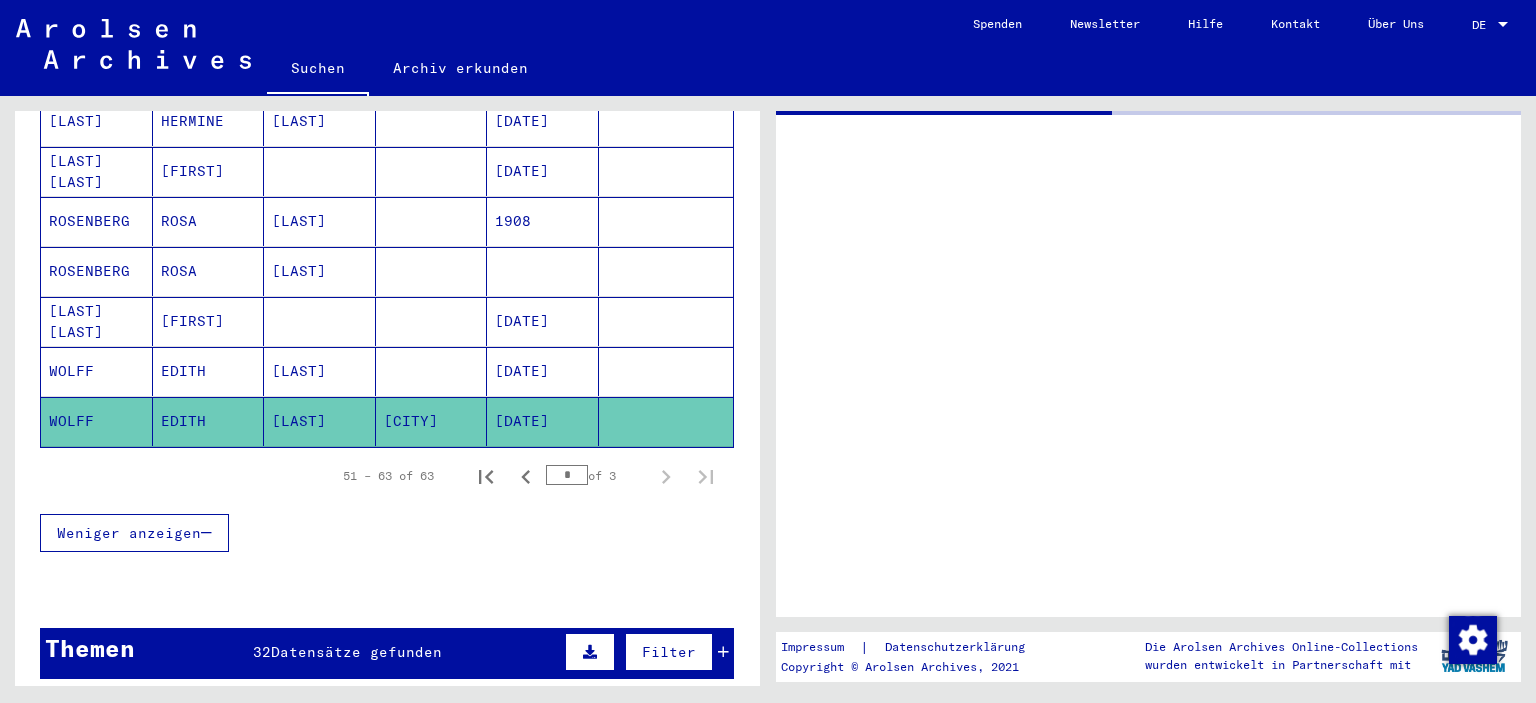 scroll, scrollTop: 0, scrollLeft: 0, axis: both 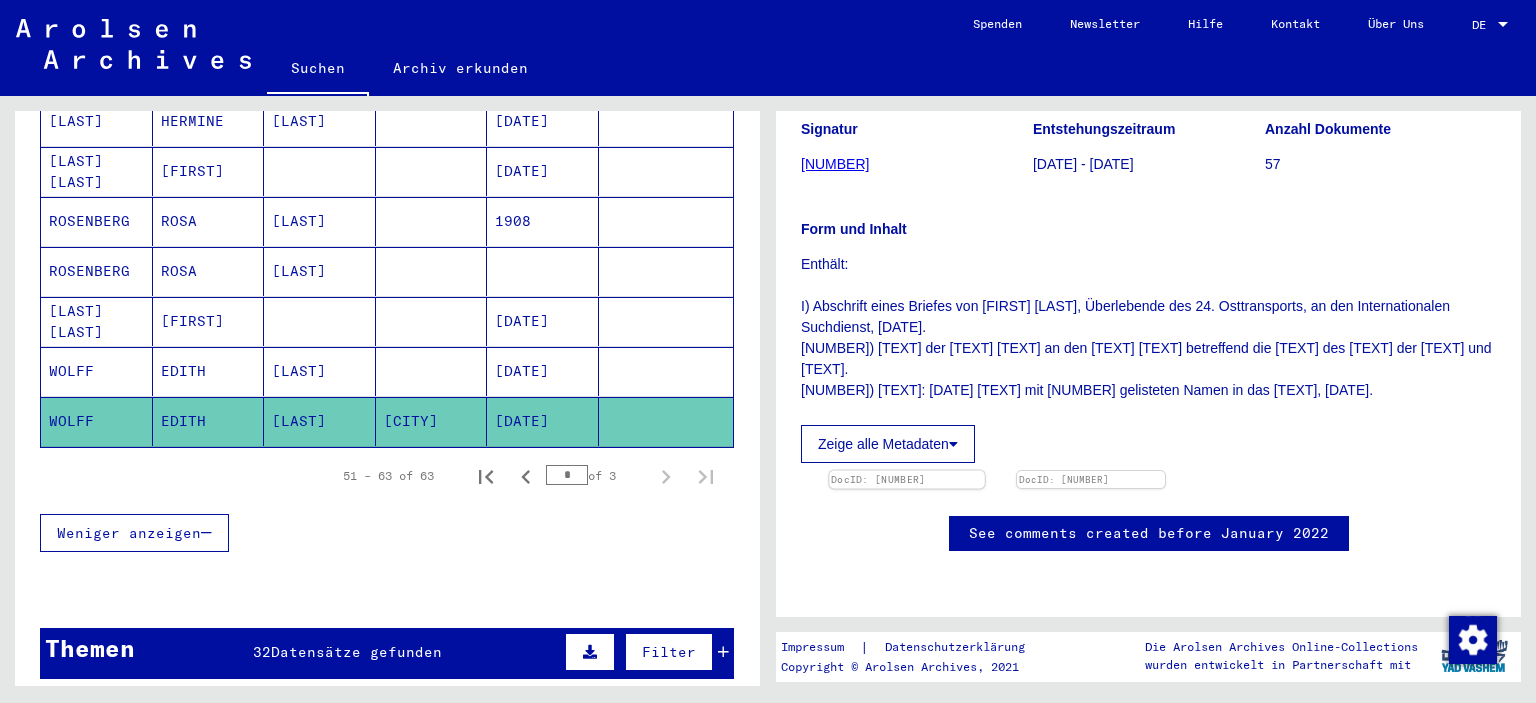 click 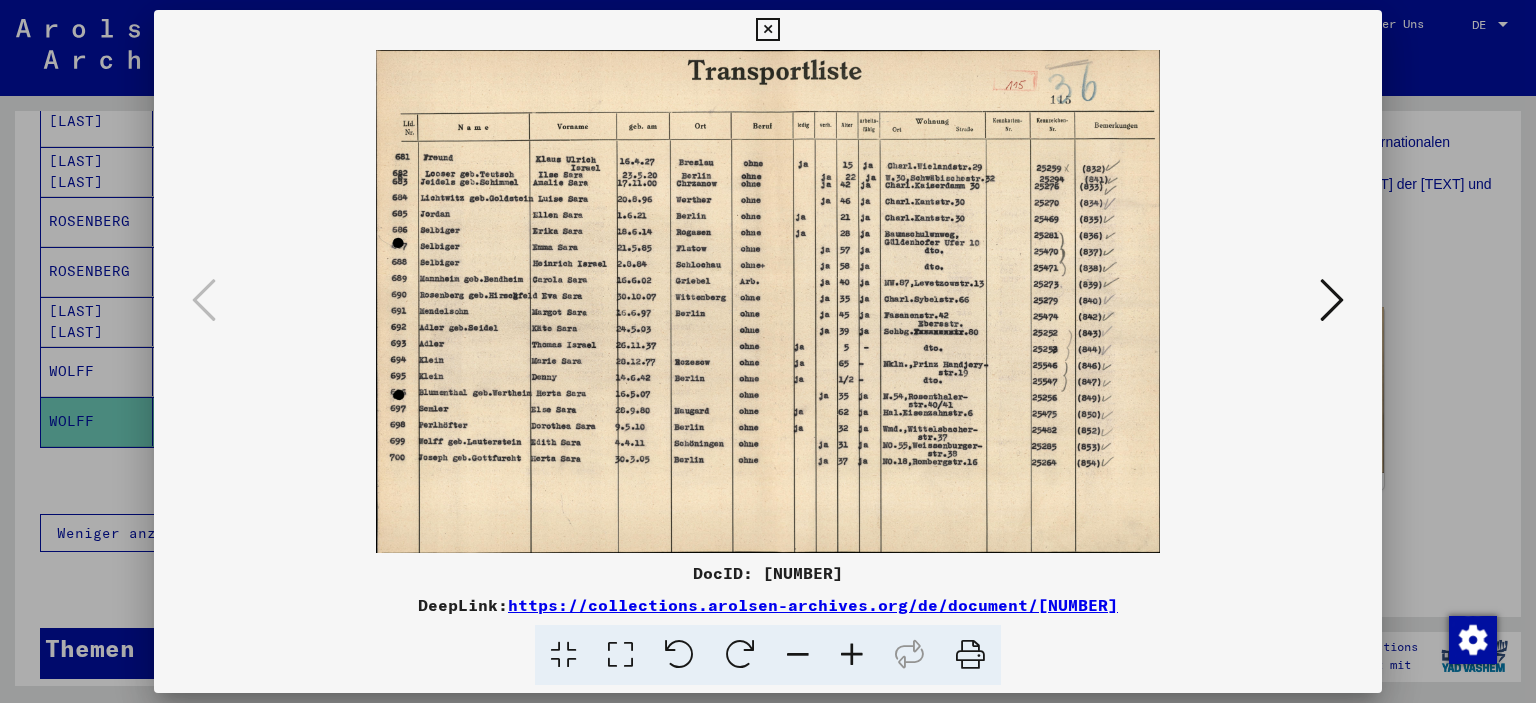 click at bounding box center (767, 30) 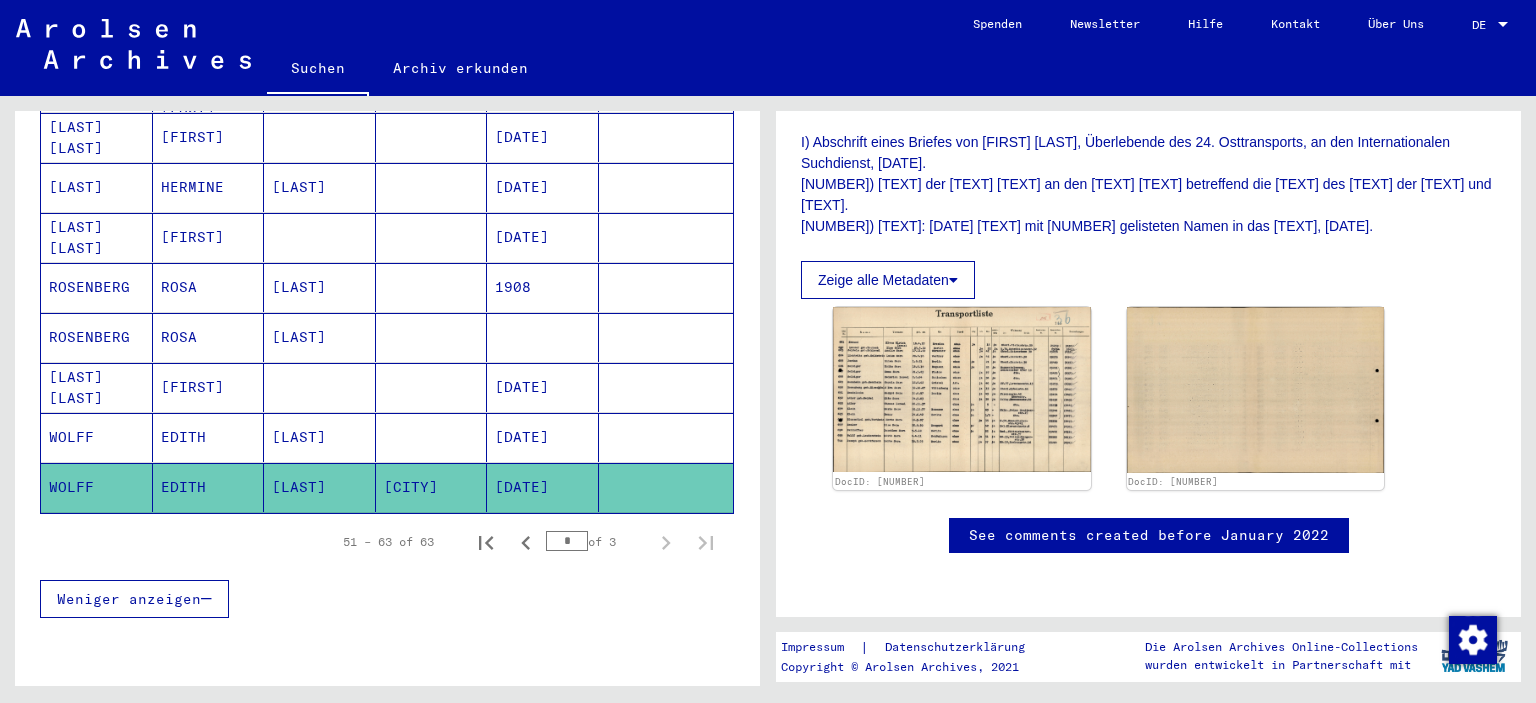 scroll, scrollTop: 529, scrollLeft: 0, axis: vertical 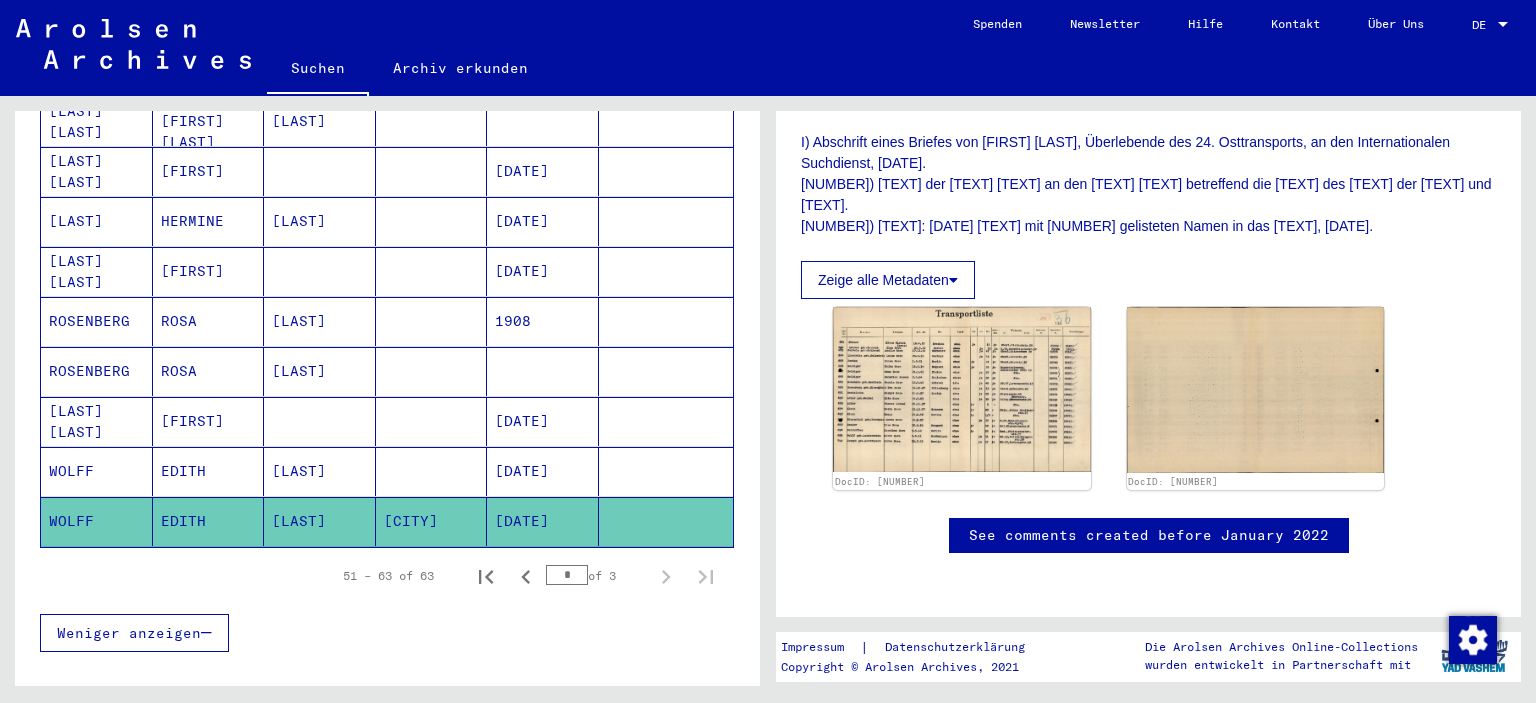 click on "ROSENBERG" at bounding box center [97, 421] 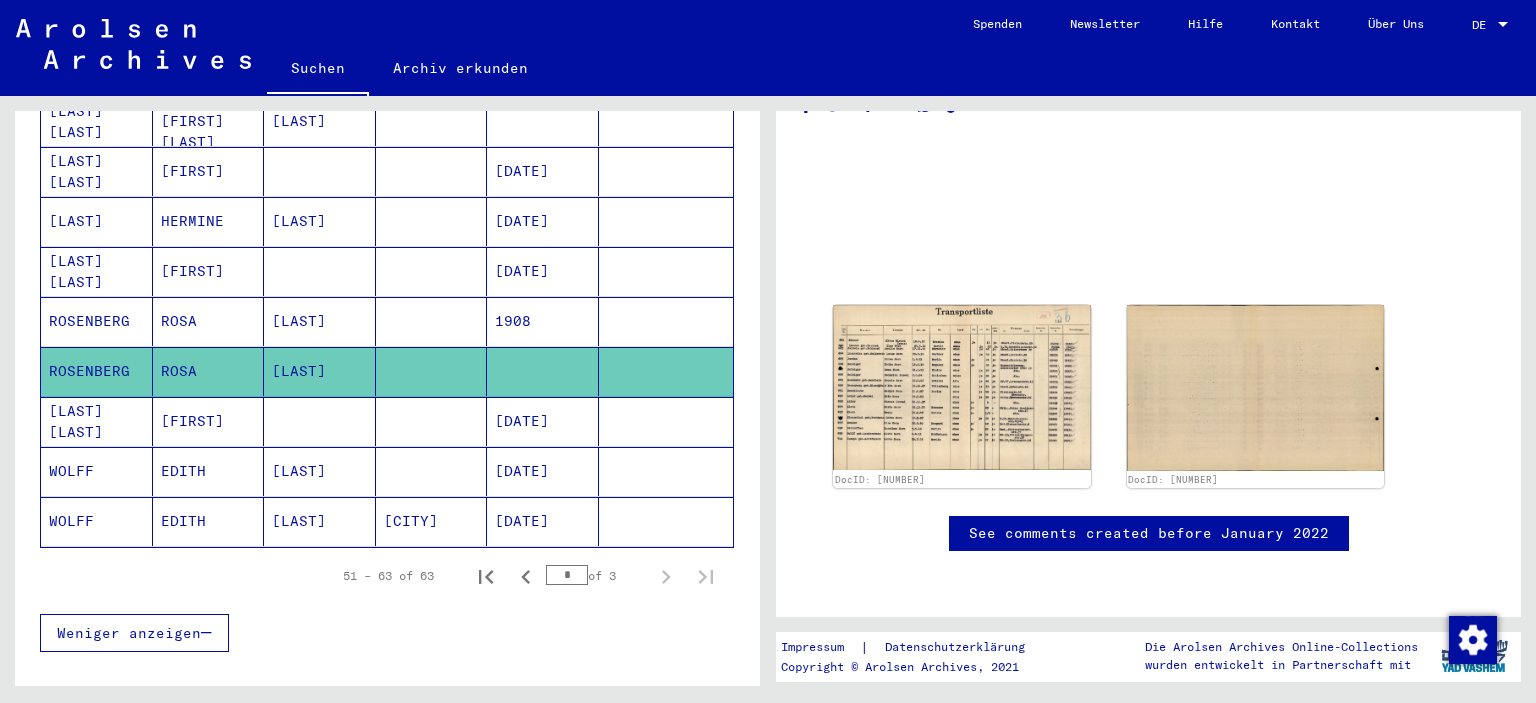 scroll, scrollTop: 93, scrollLeft: 0, axis: vertical 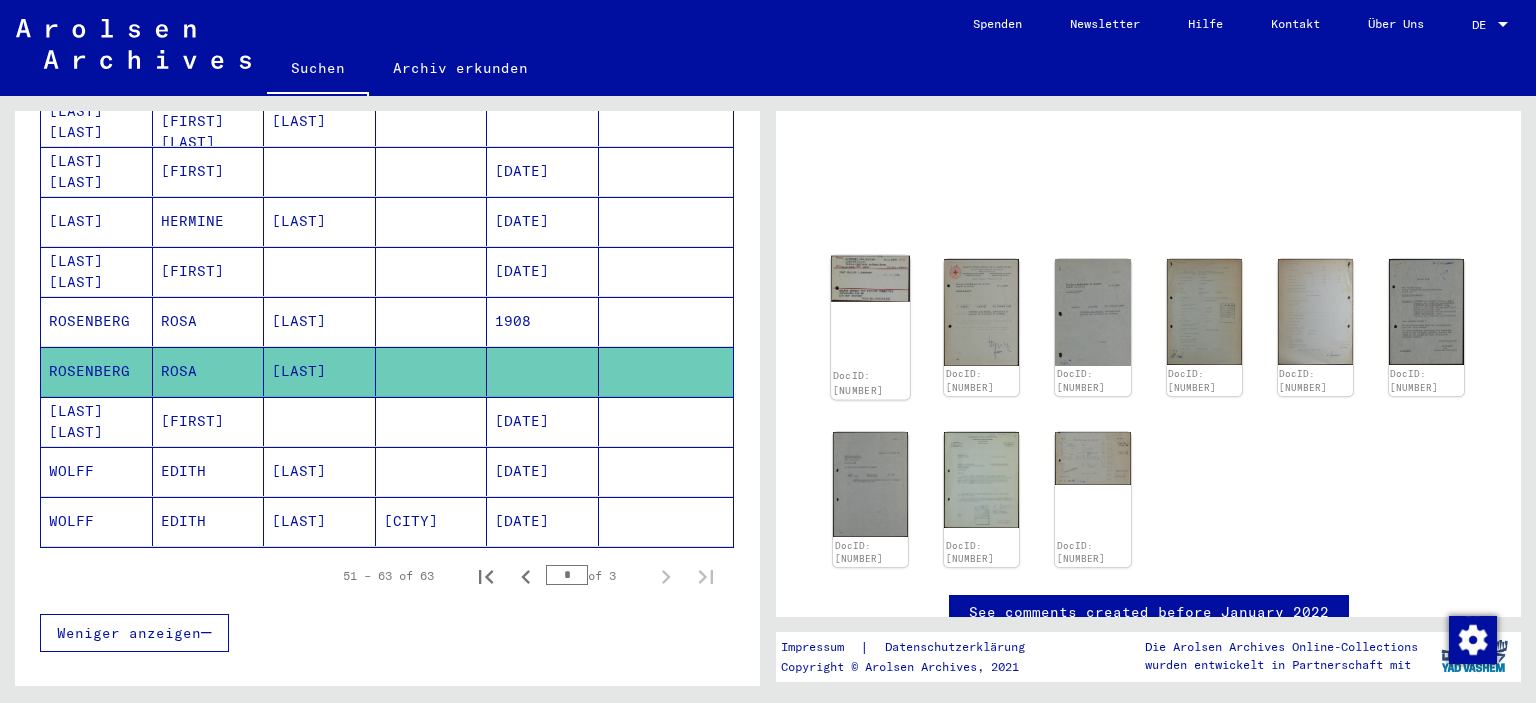 click 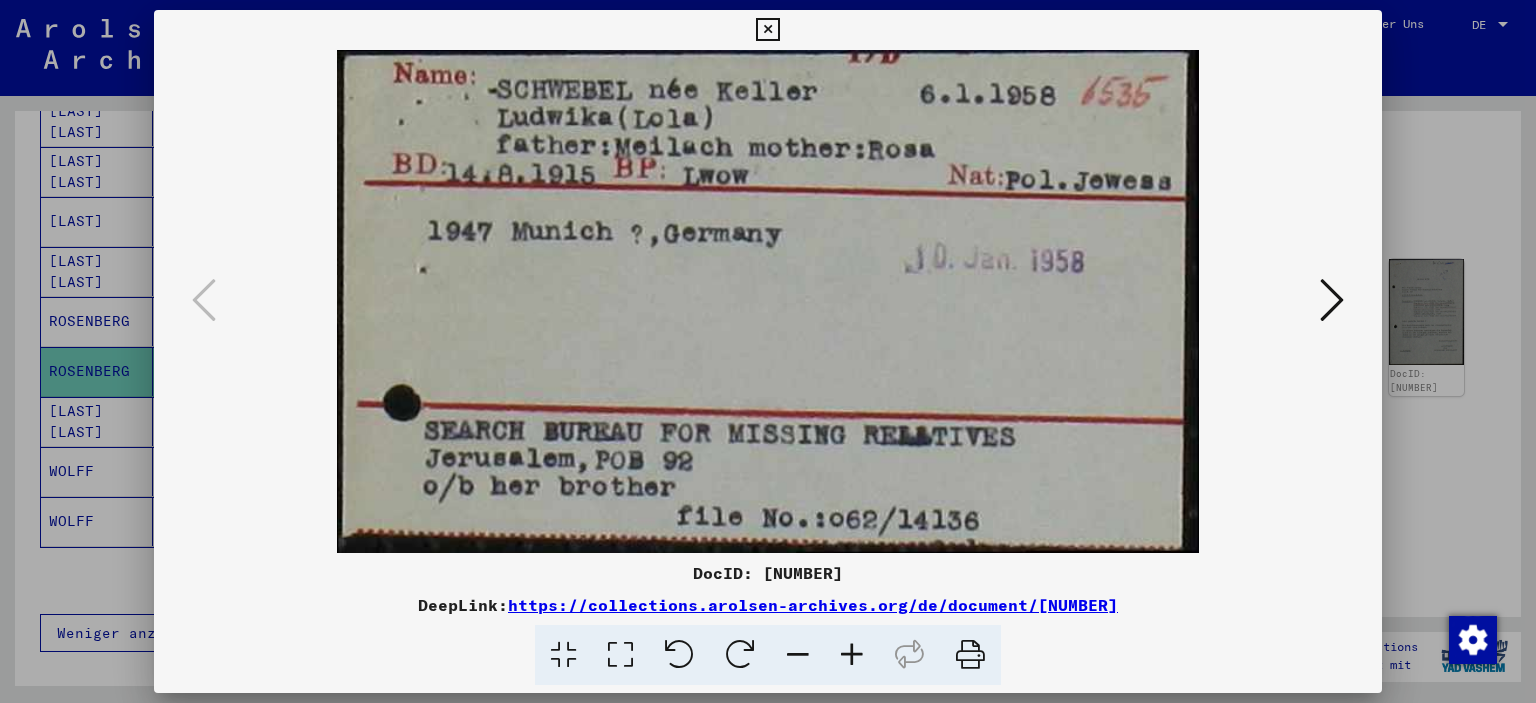 click at bounding box center [767, 30] 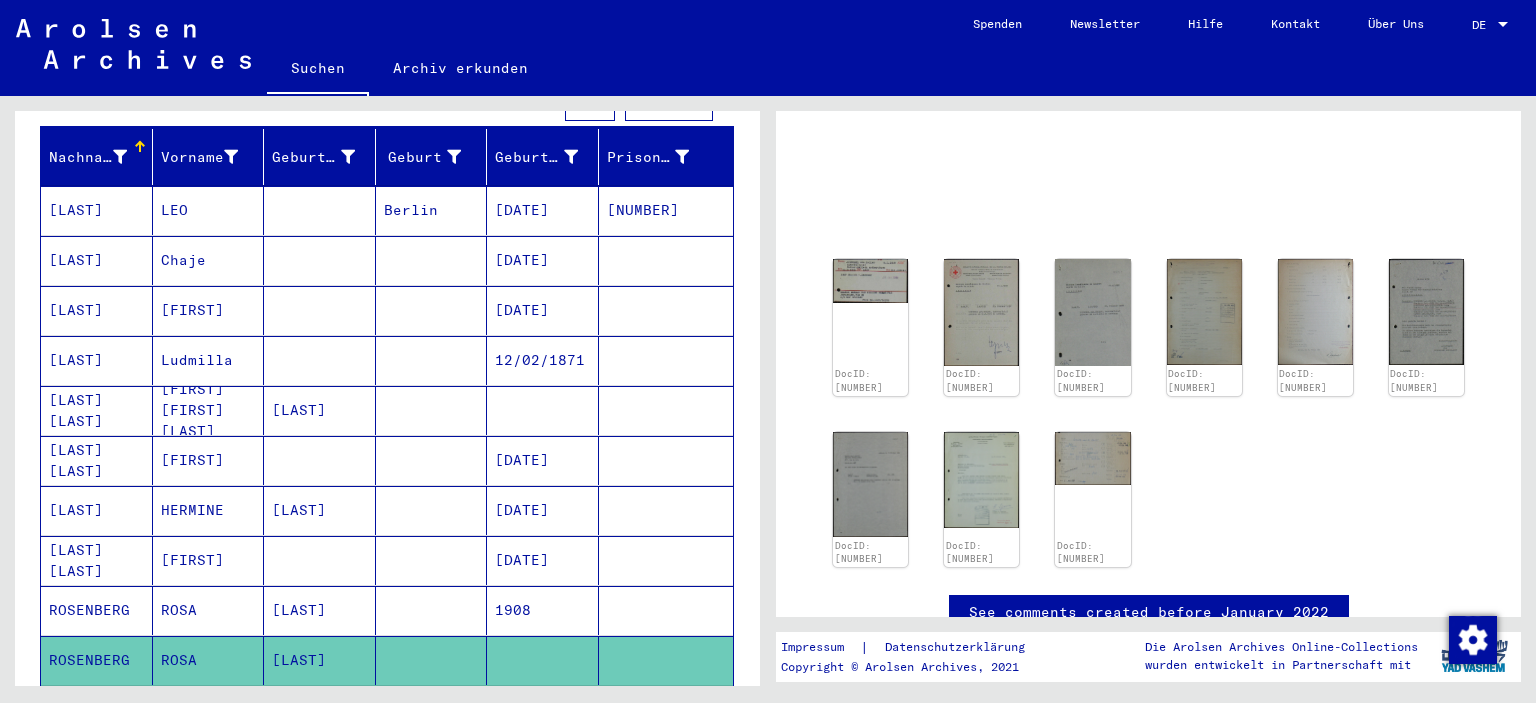 scroll, scrollTop: 29, scrollLeft: 0, axis: vertical 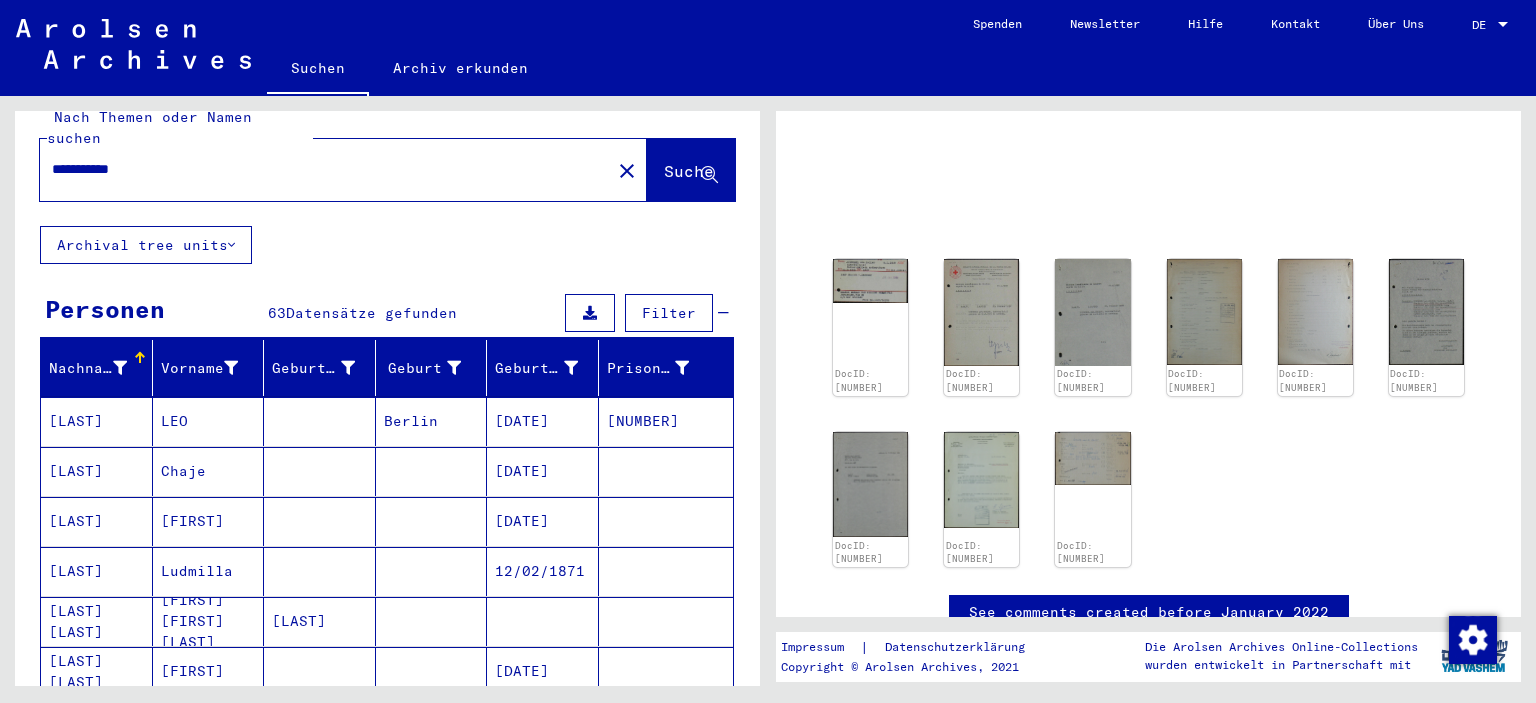 click on "**********" at bounding box center [325, 169] 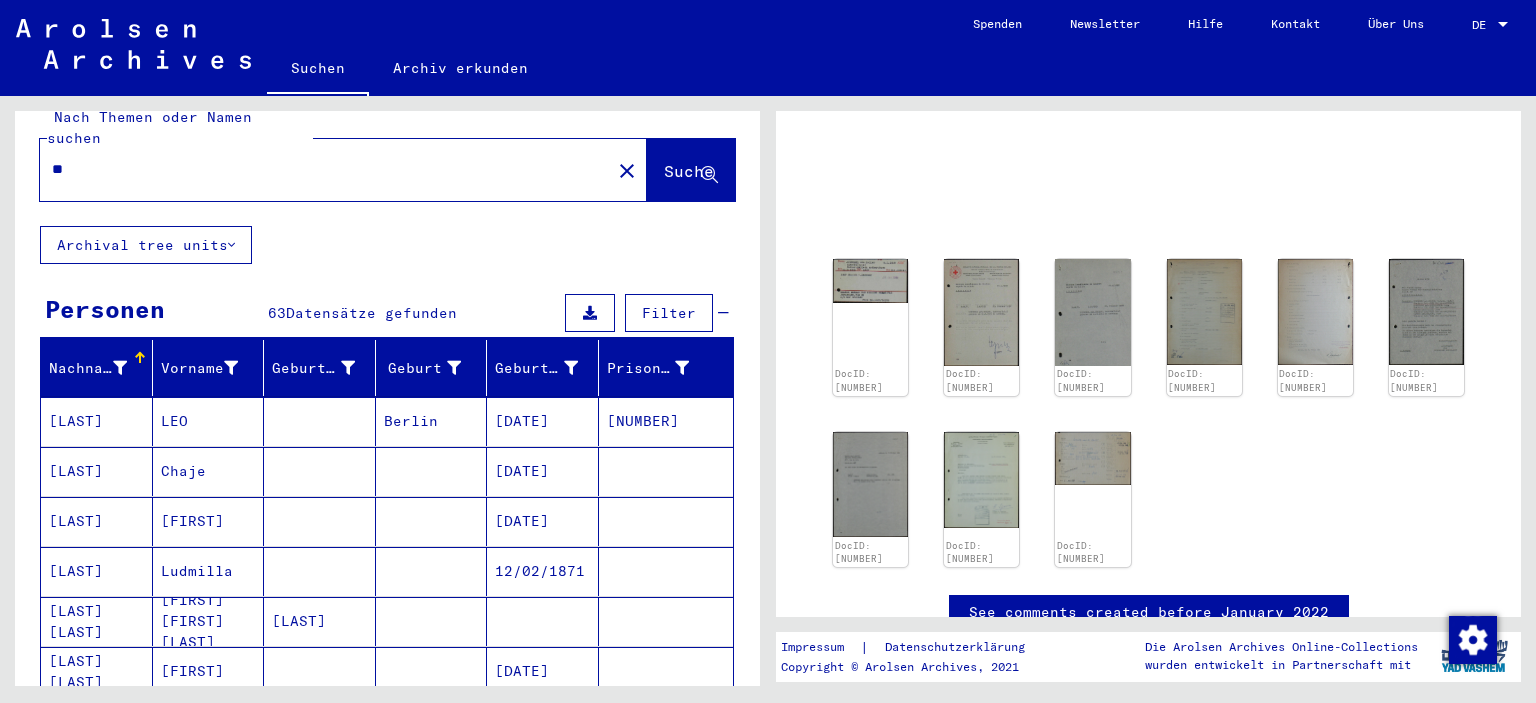 type on "*" 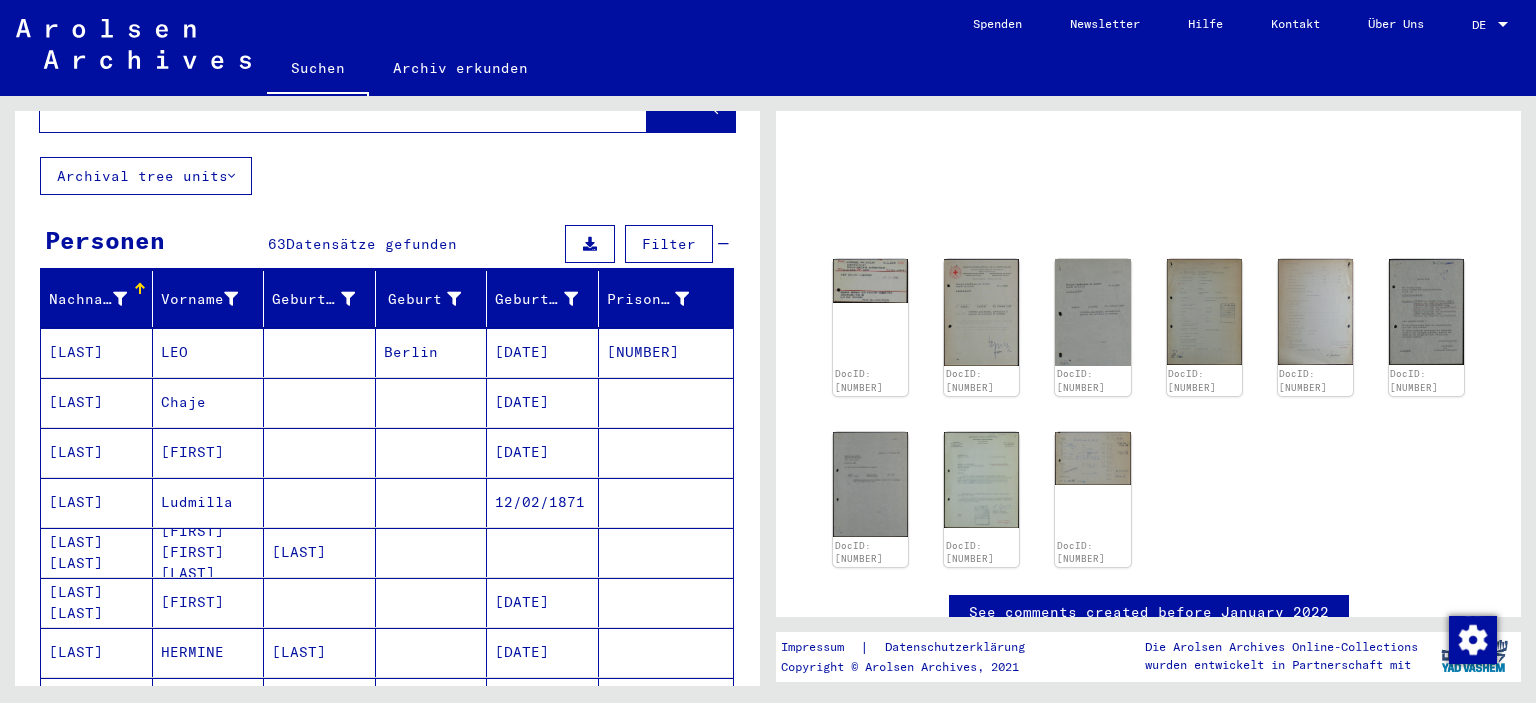 scroll, scrollTop: 0, scrollLeft: 0, axis: both 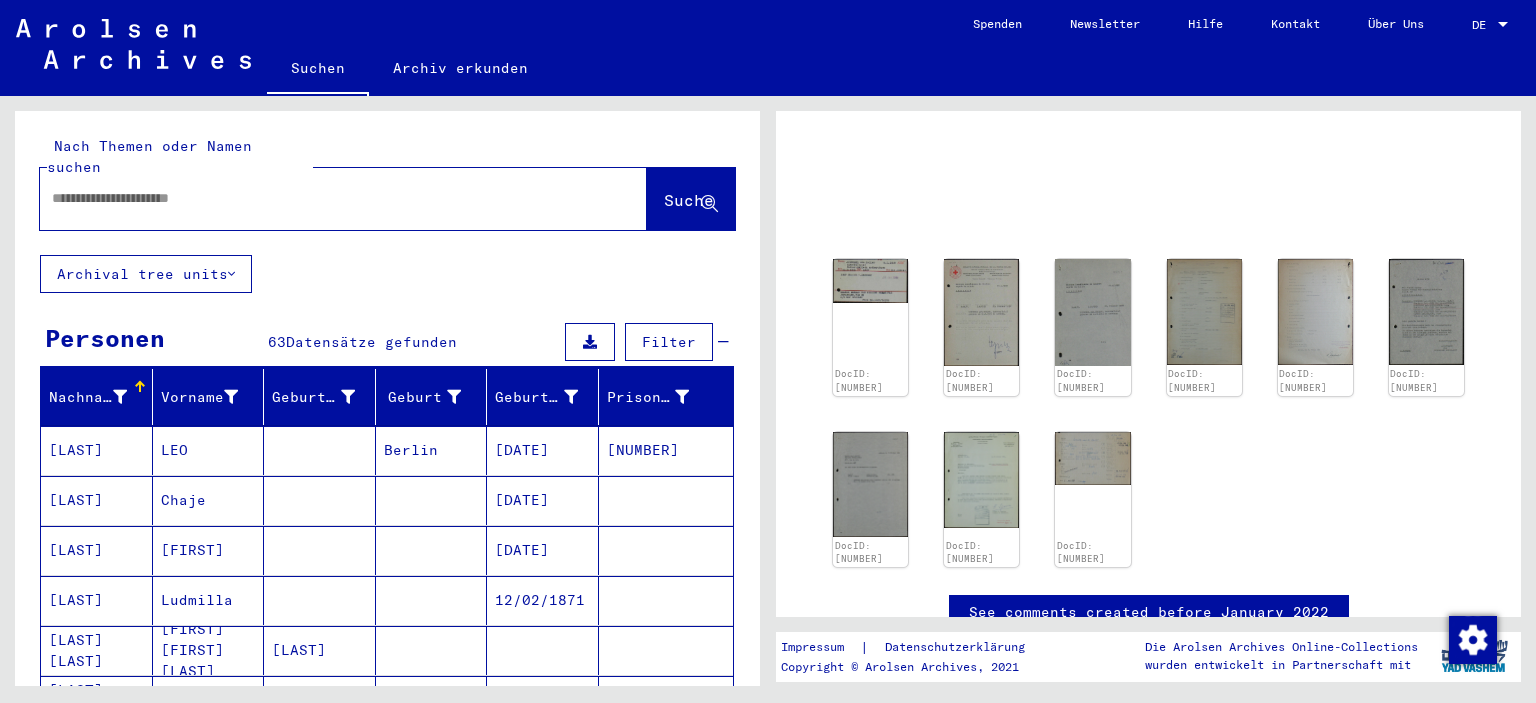 click at bounding box center [325, 198] 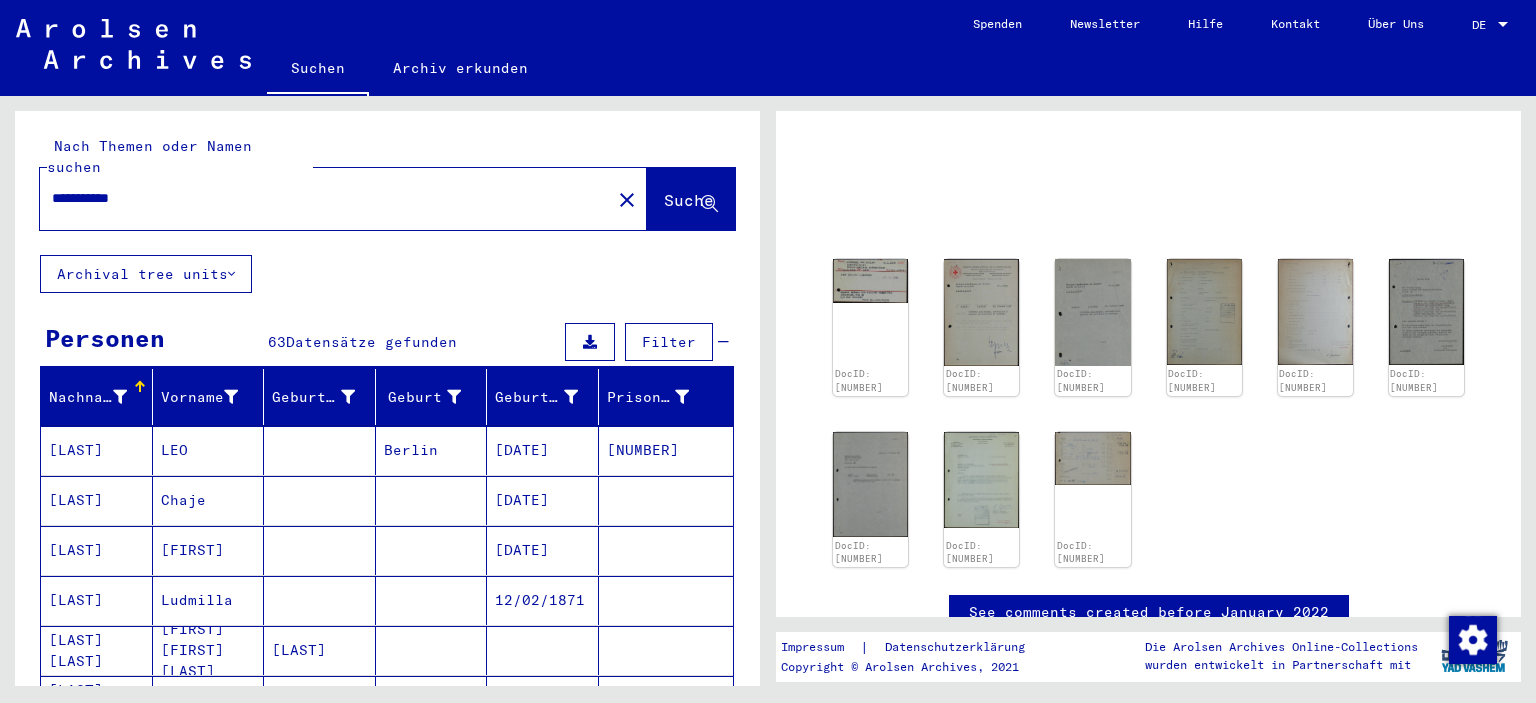 type on "**********" 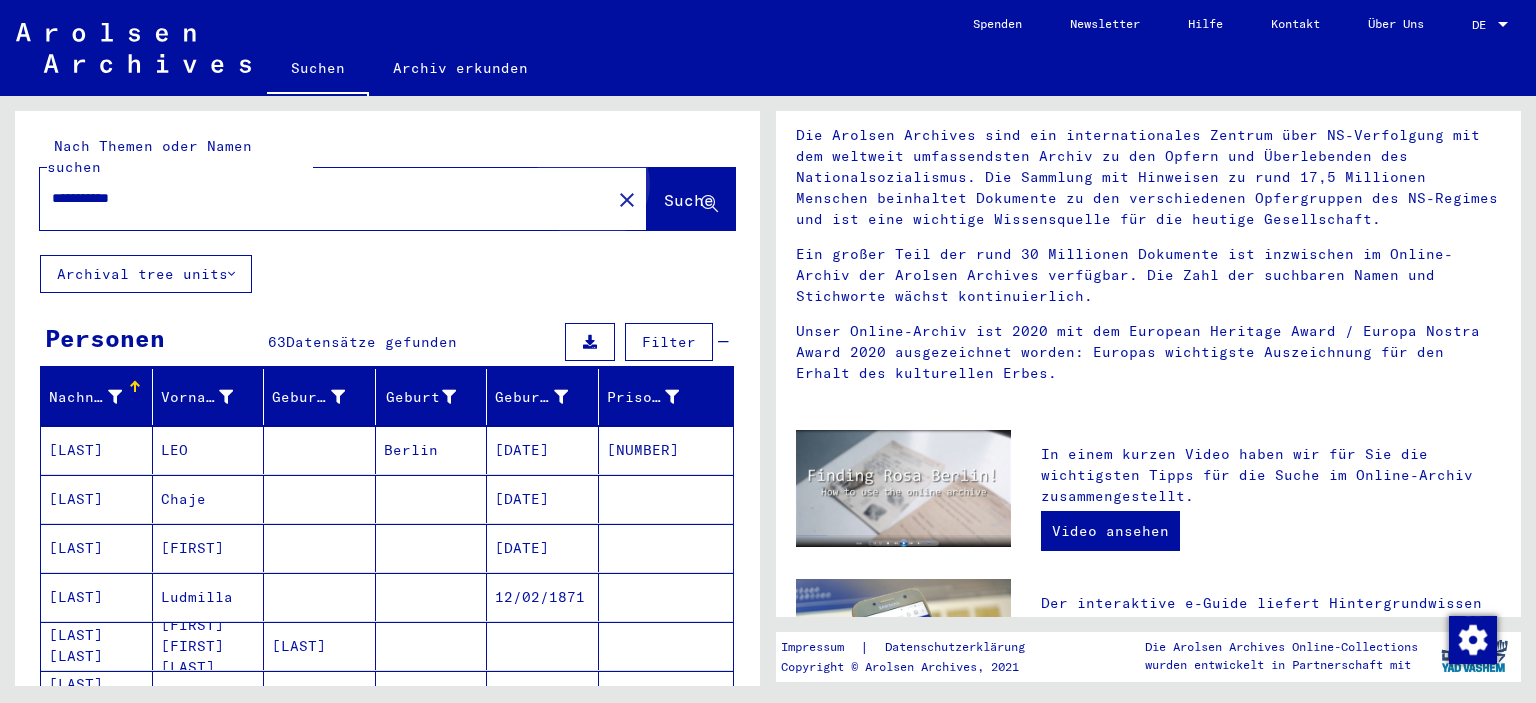 scroll, scrollTop: 0, scrollLeft: 0, axis: both 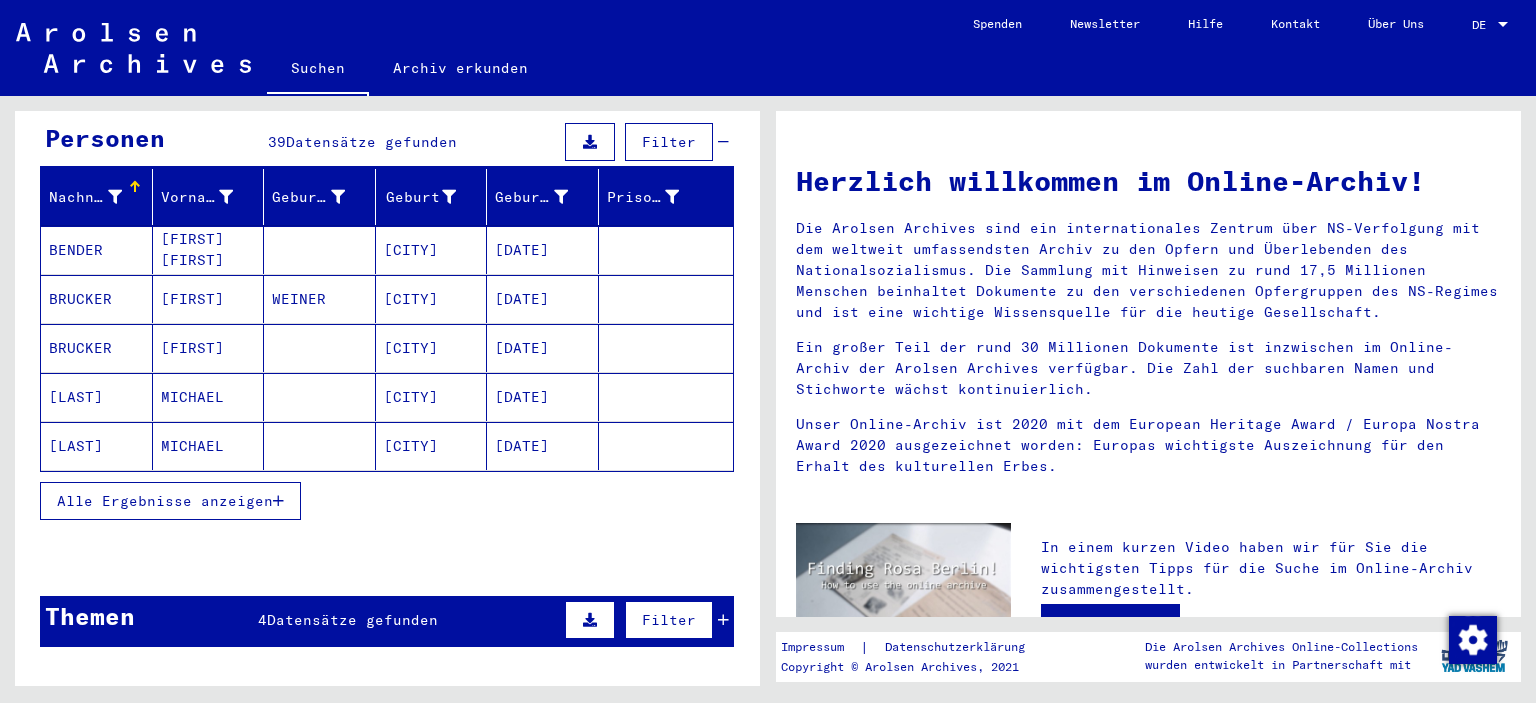 click on "Alle Ergebnisse anzeigen" at bounding box center (165, 501) 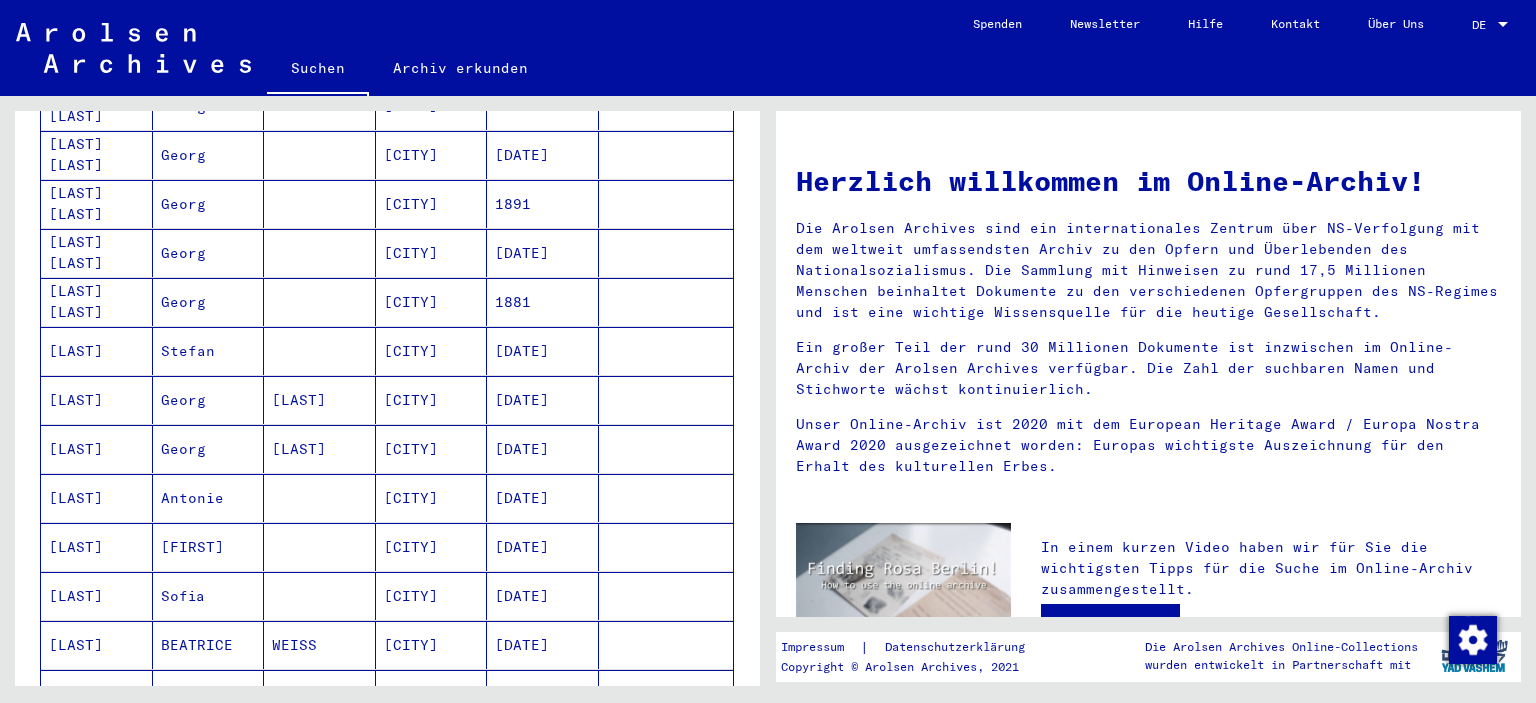 scroll, scrollTop: 1000, scrollLeft: 0, axis: vertical 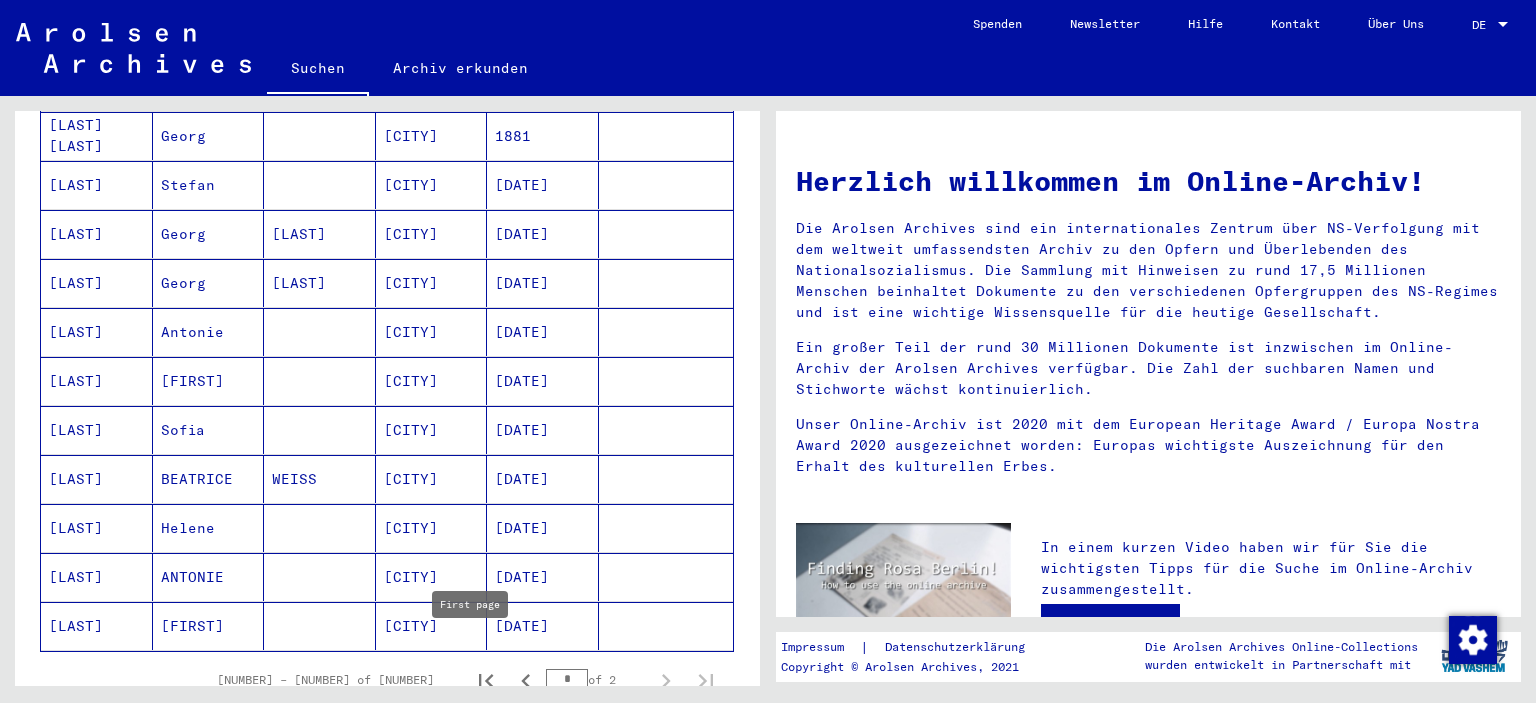 click 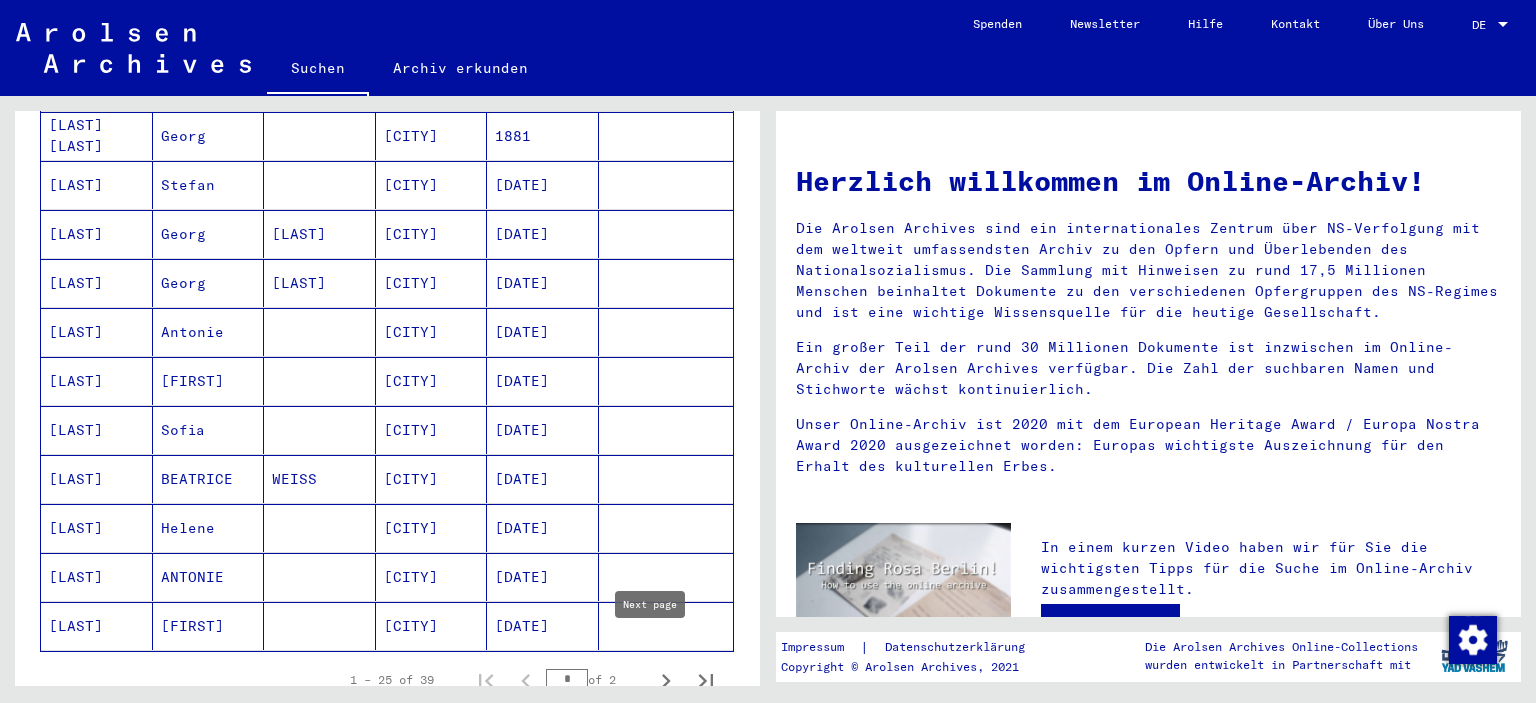 click 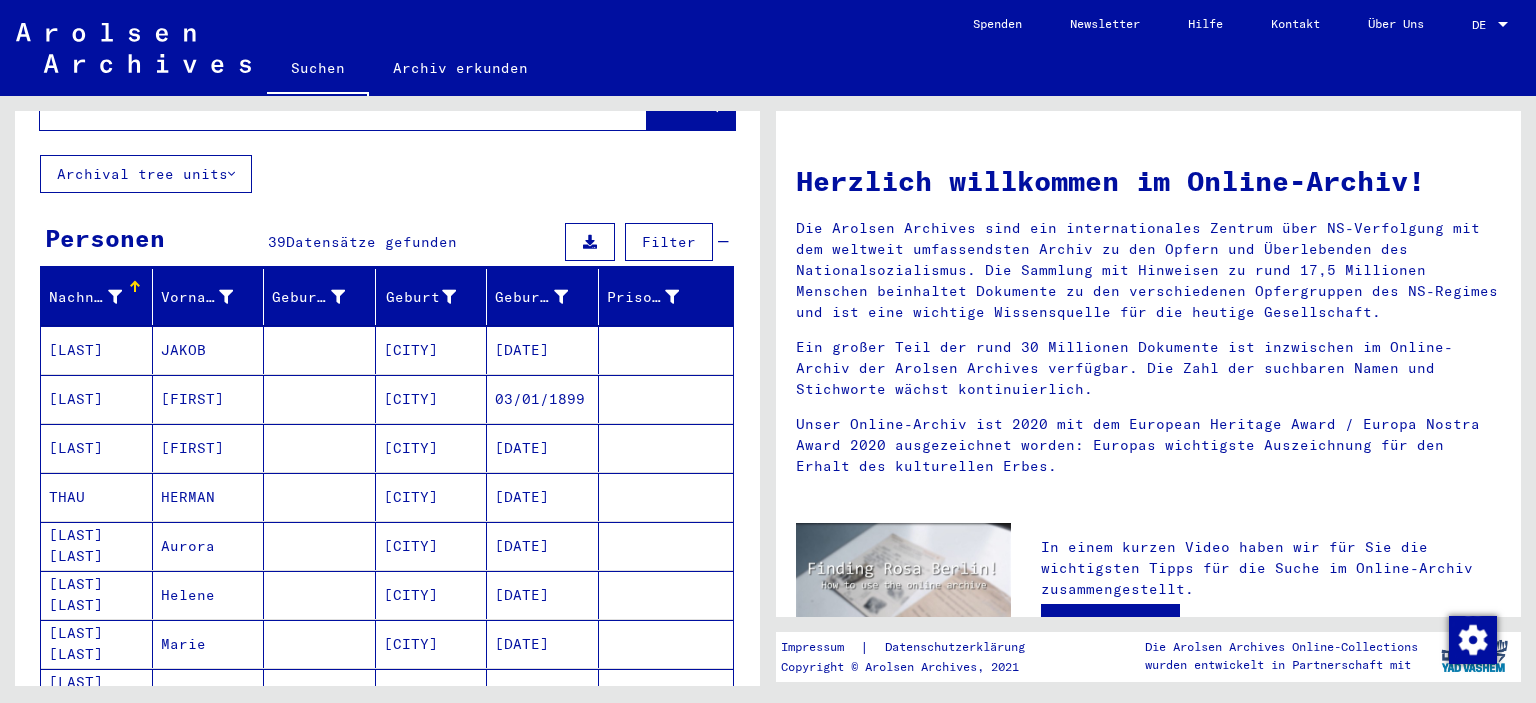 scroll, scrollTop: 0, scrollLeft: 0, axis: both 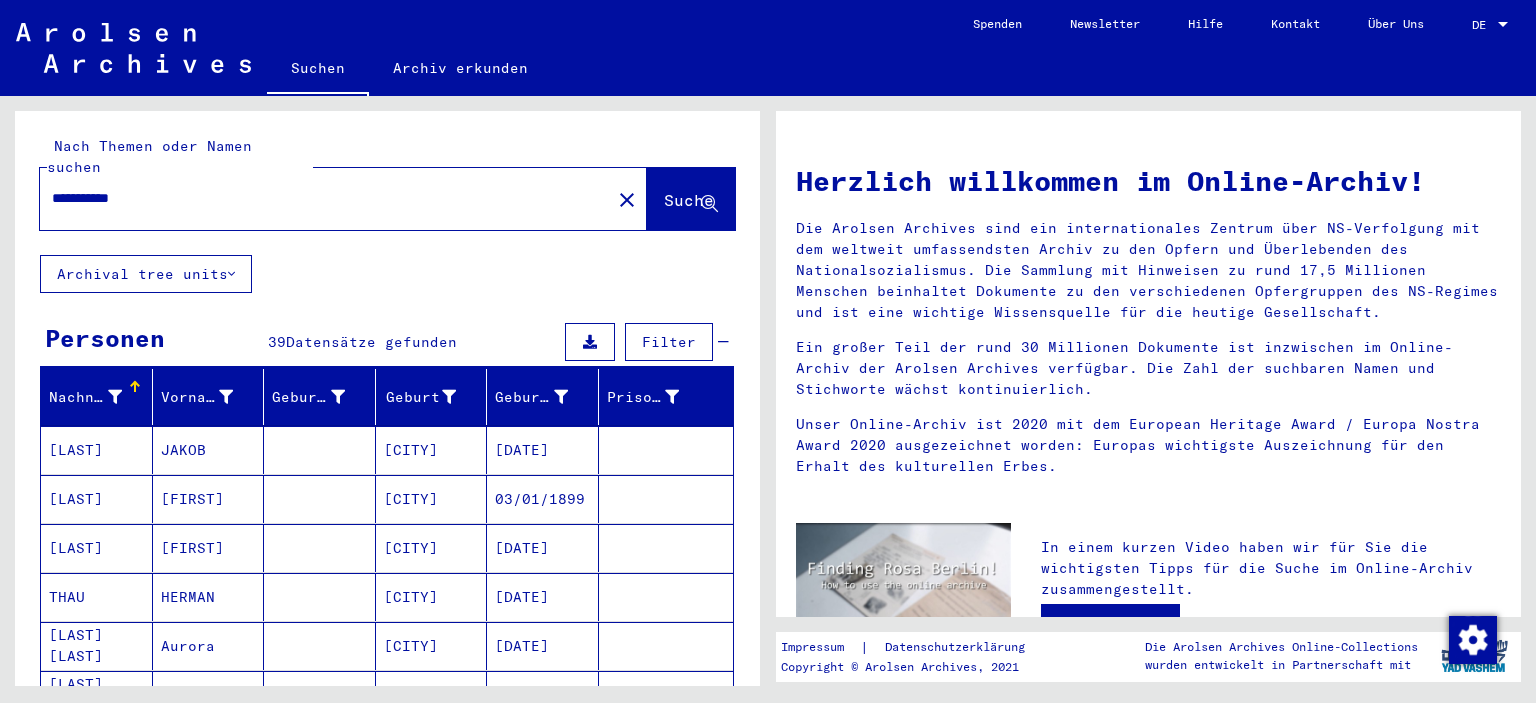 click on "**********" at bounding box center [319, 198] 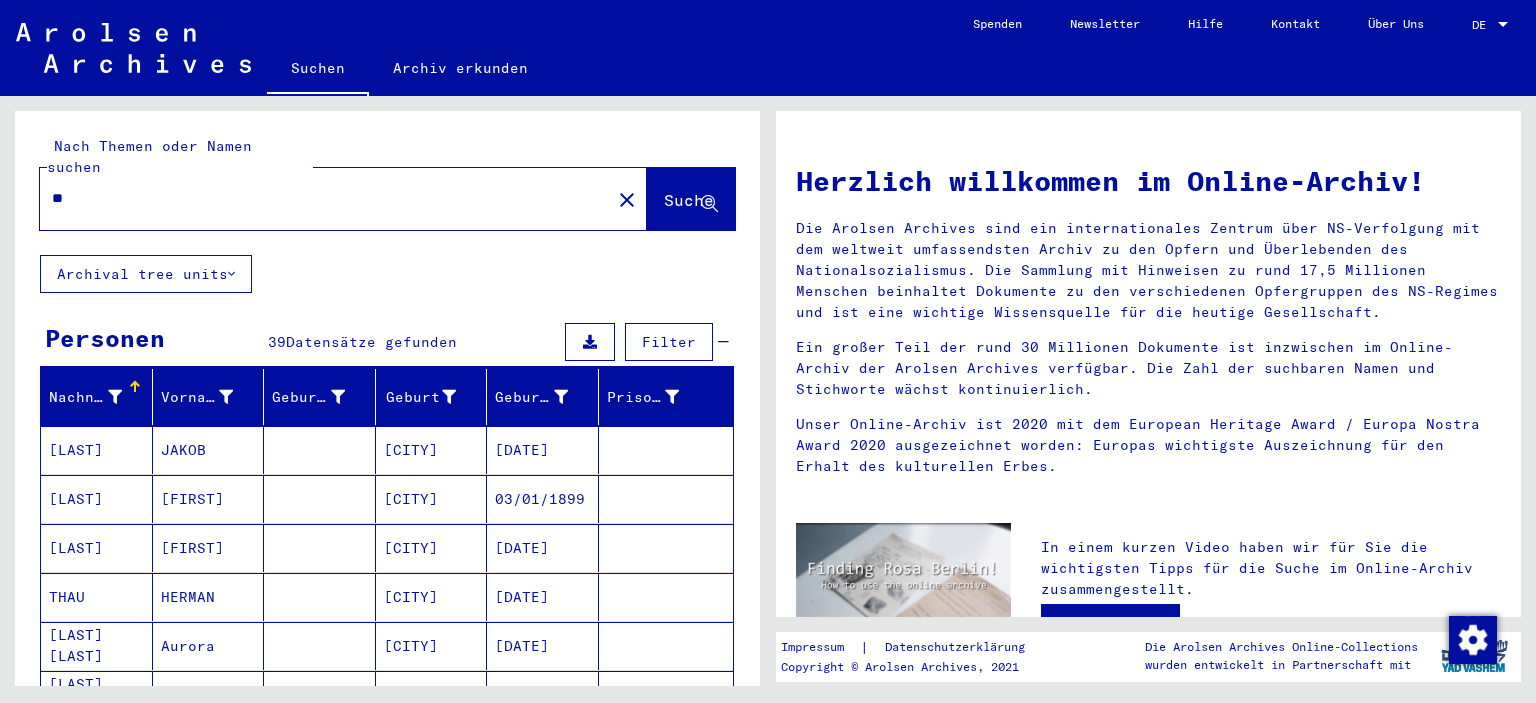 type on "*" 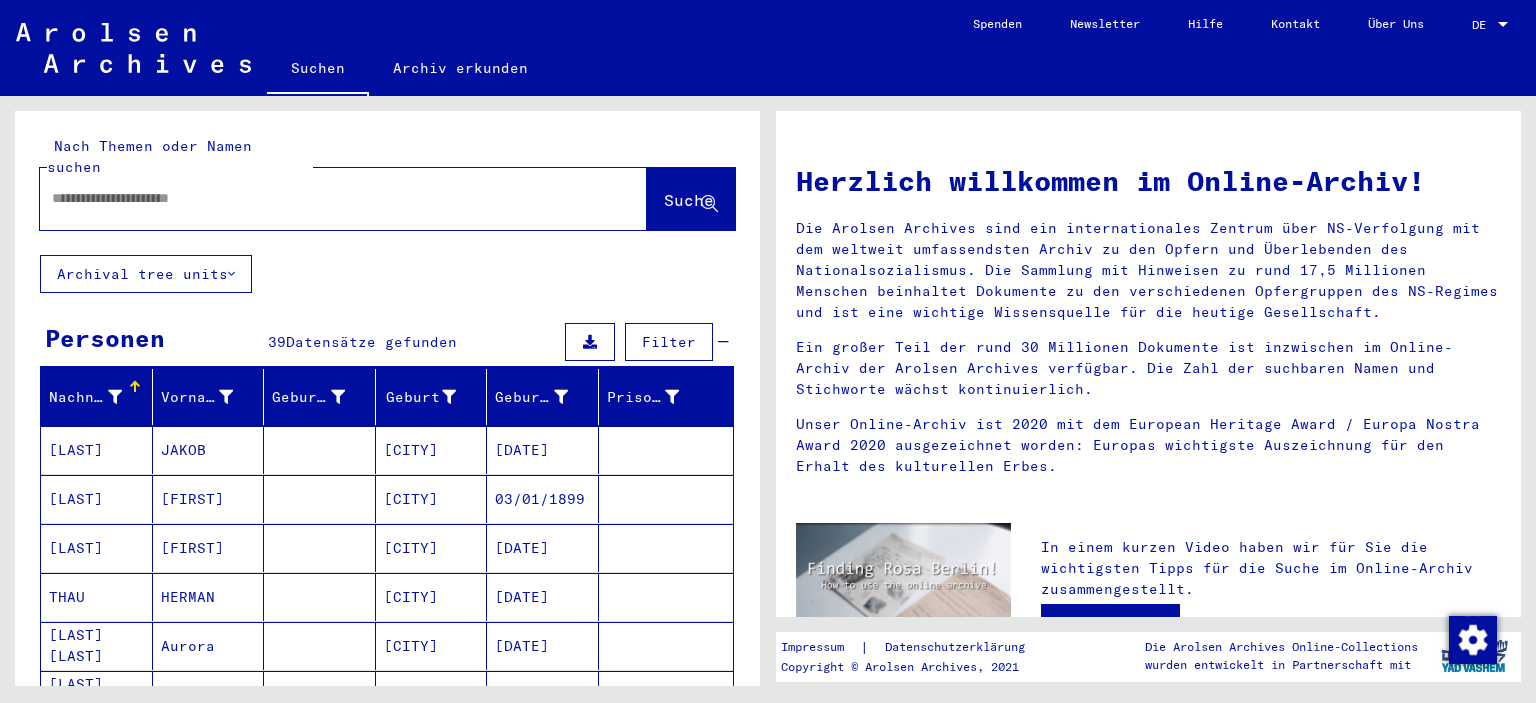 click at bounding box center (319, 198) 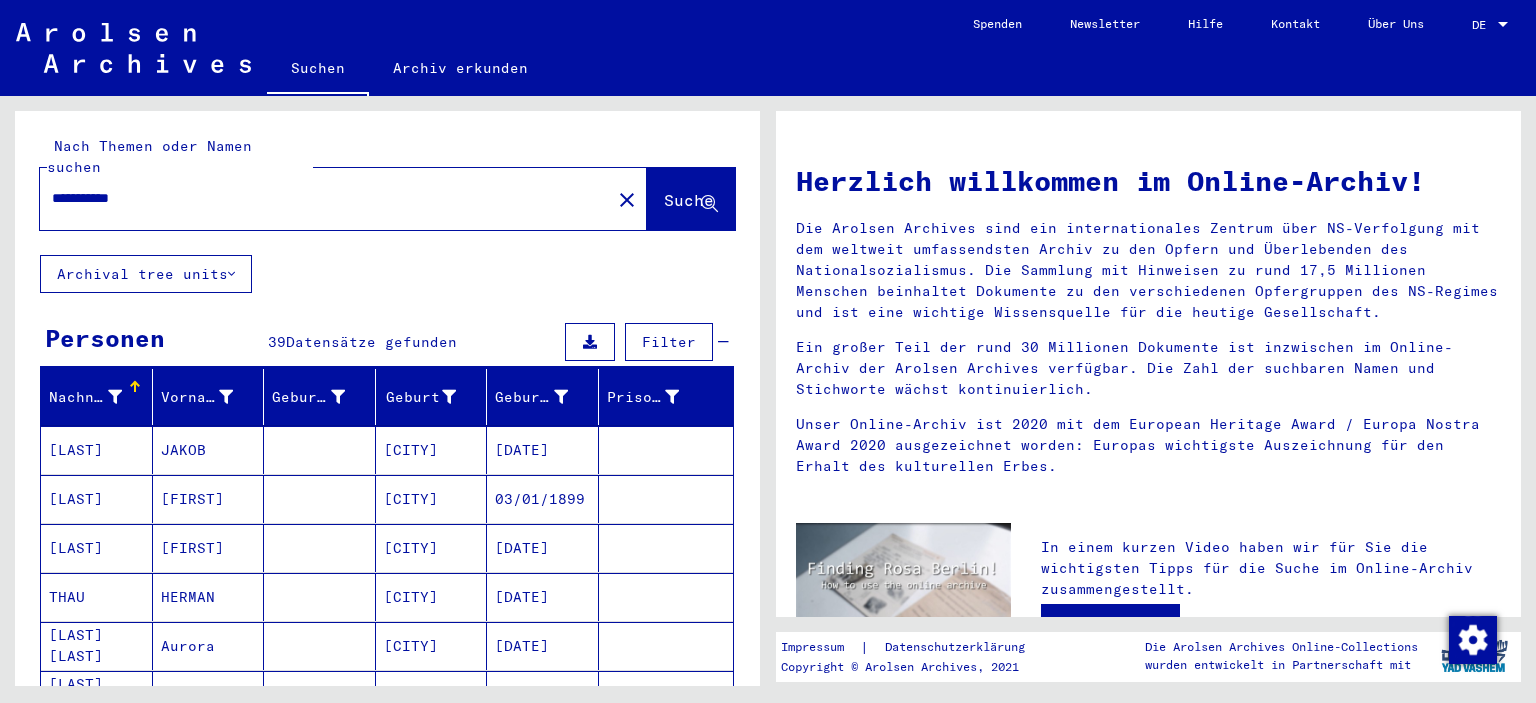 type on "**********" 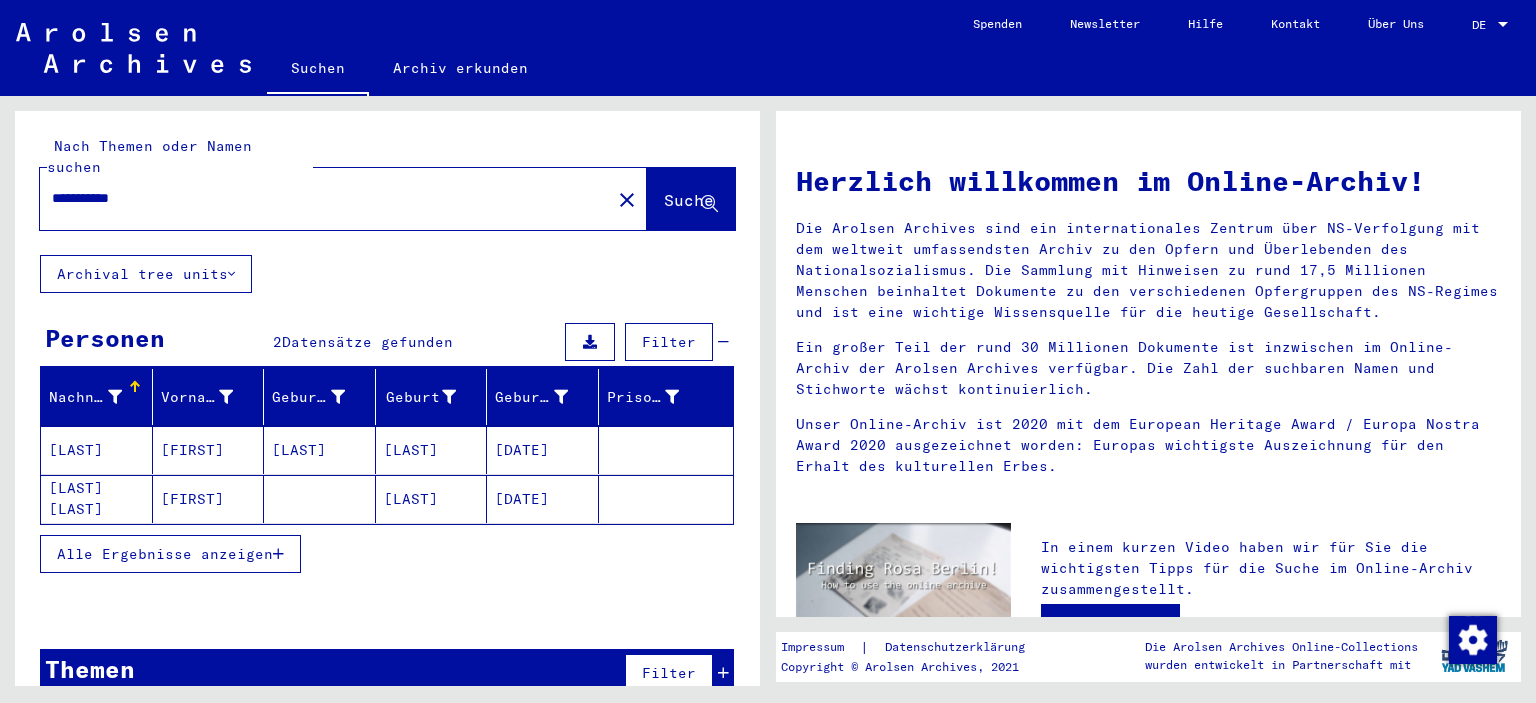 click on "[LAST] [LAST]" 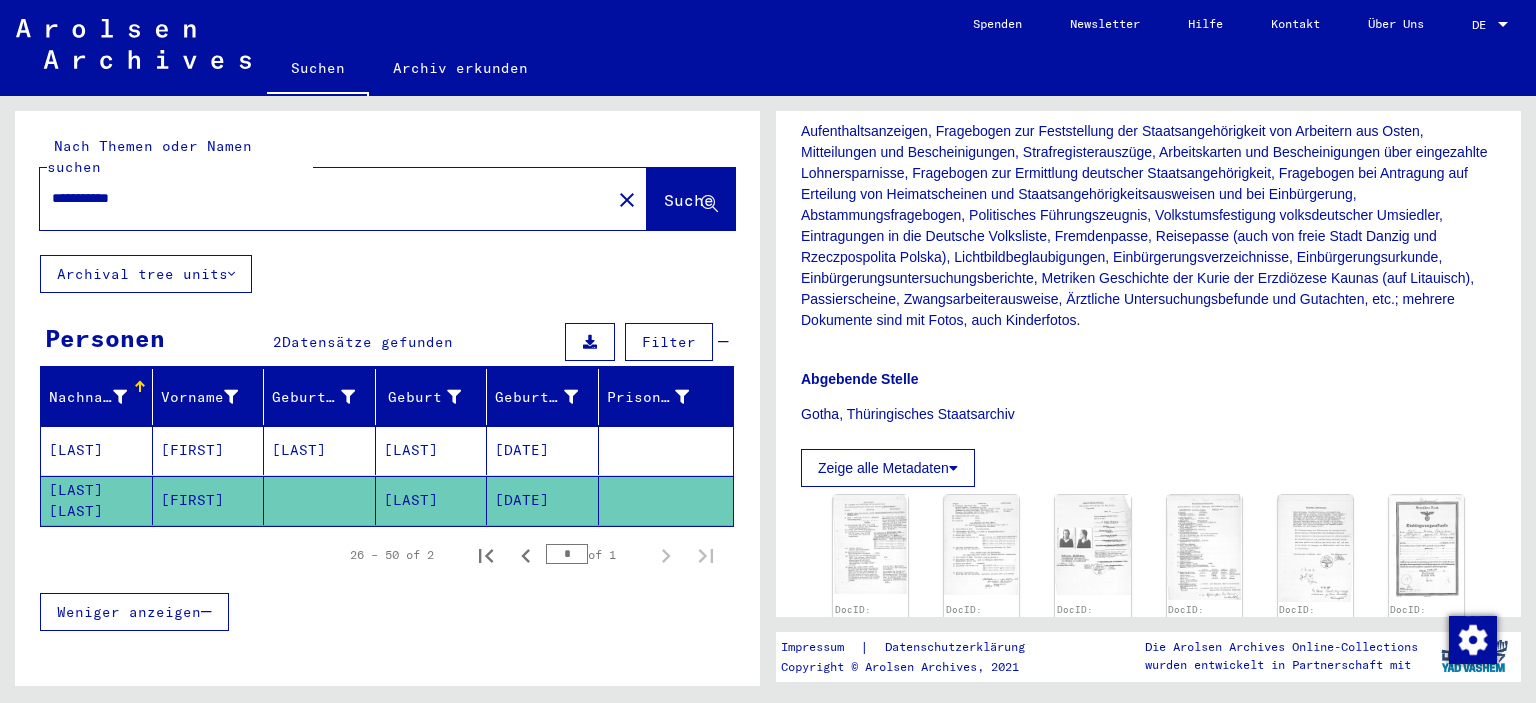 scroll, scrollTop: 400, scrollLeft: 0, axis: vertical 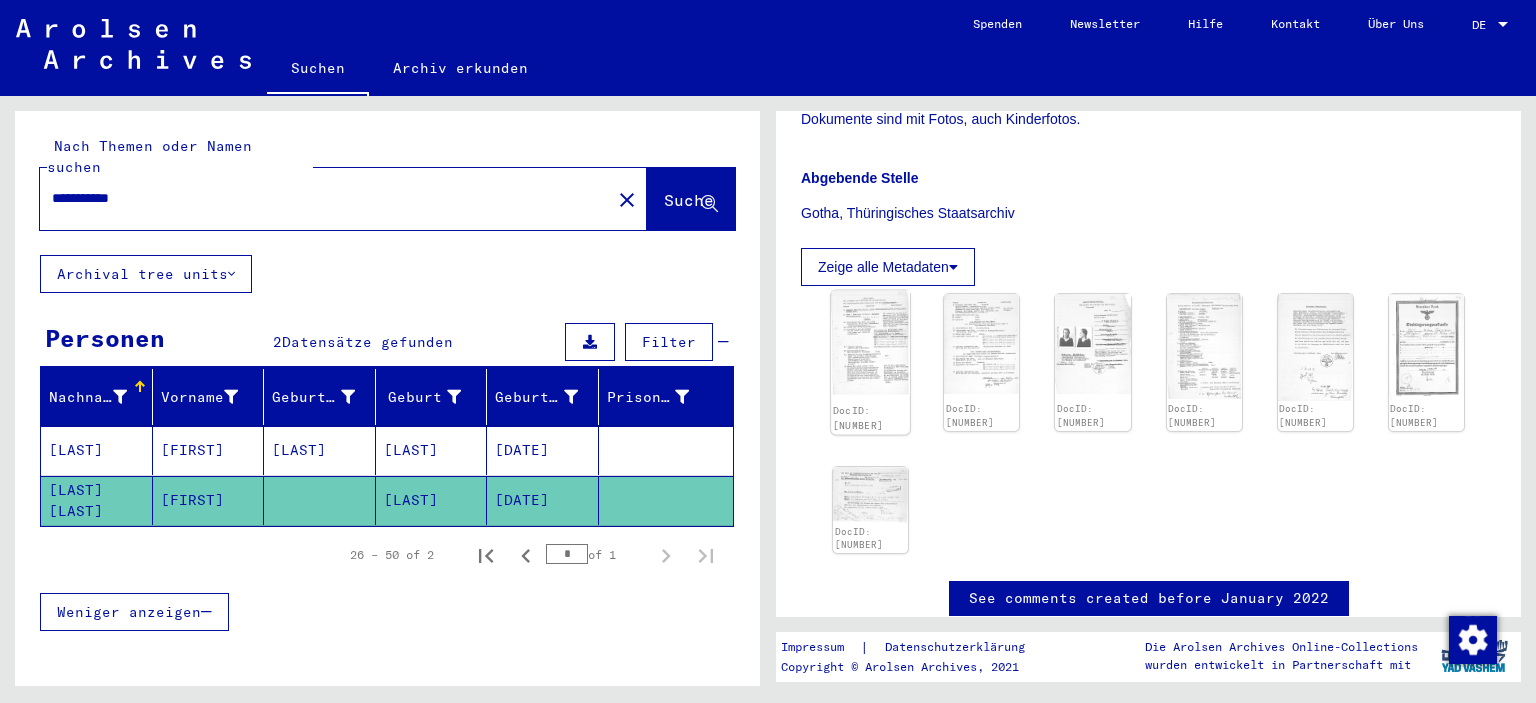 click 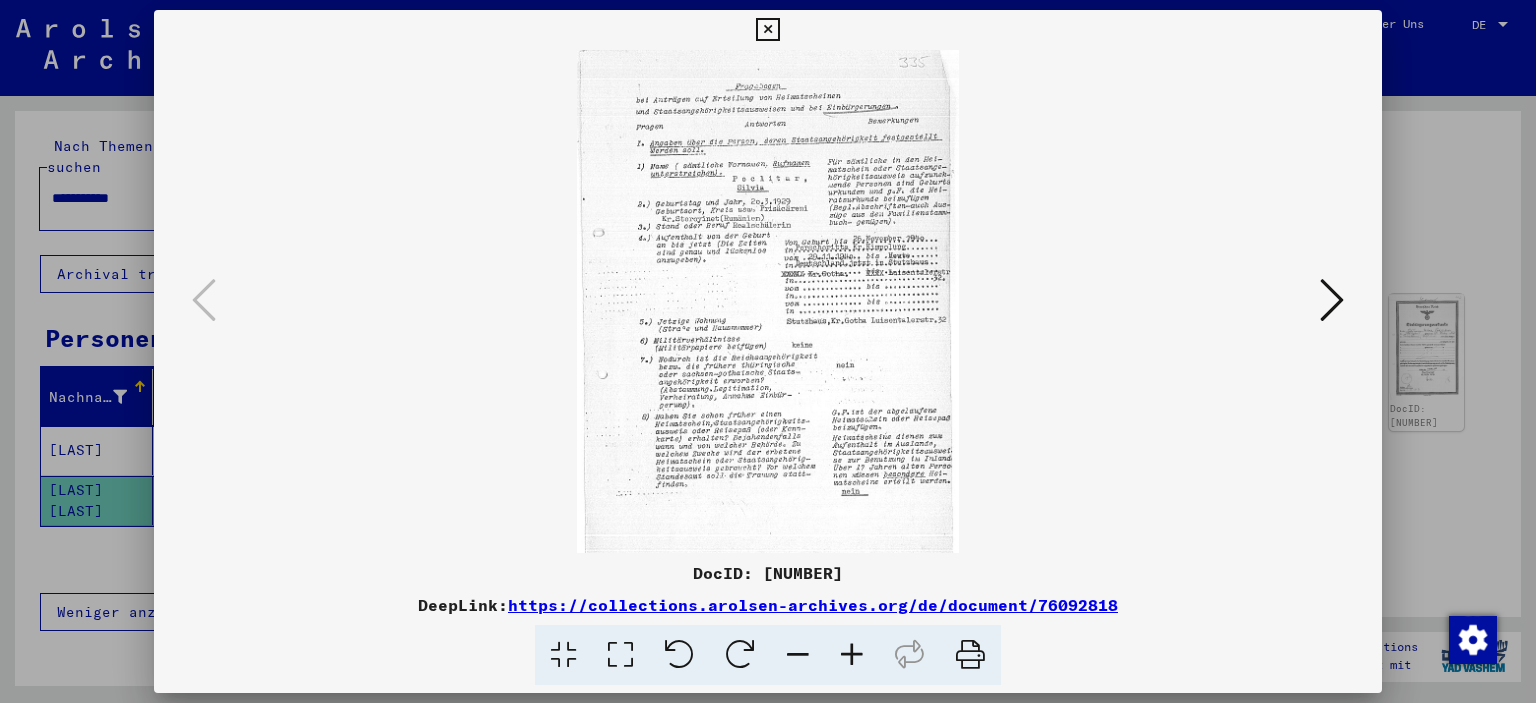 click at bounding box center (1332, 300) 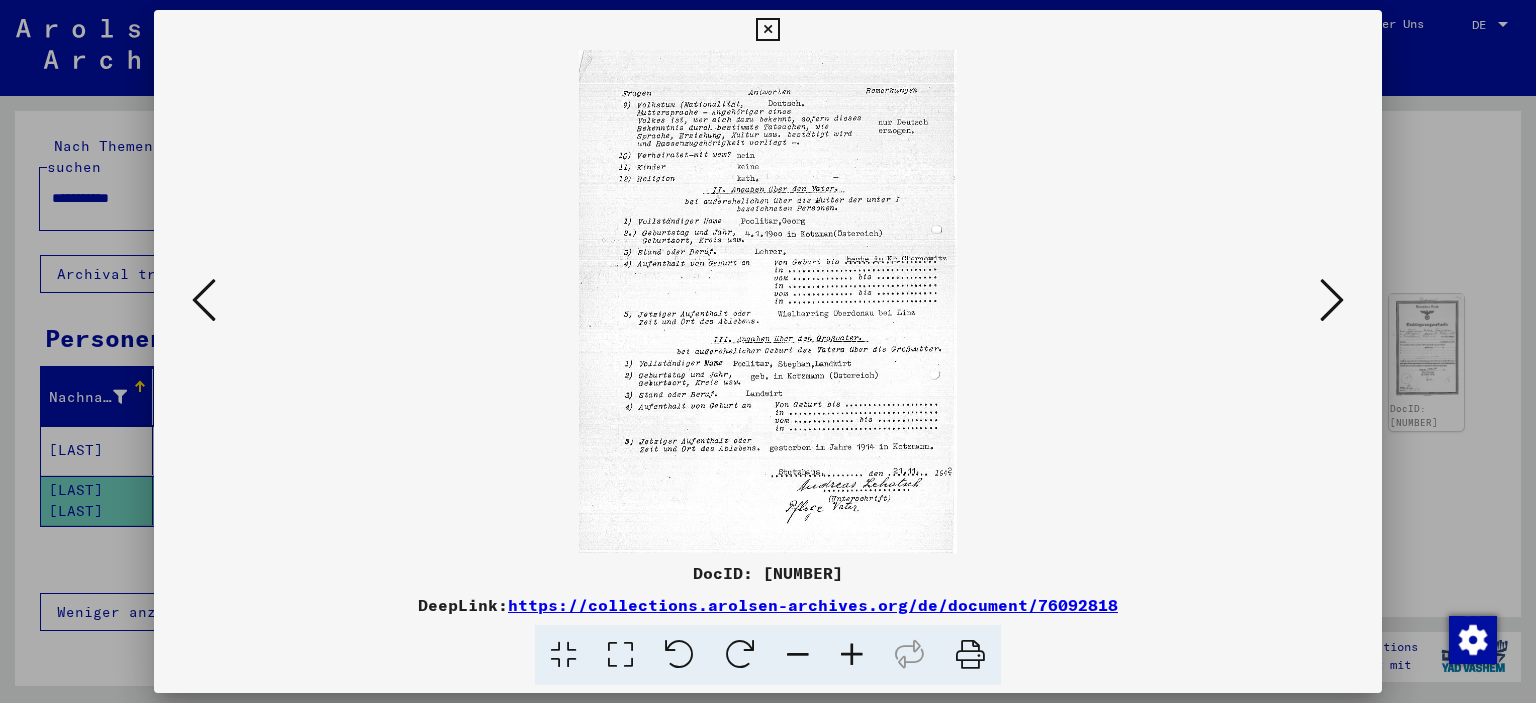 click at bounding box center (767, 30) 